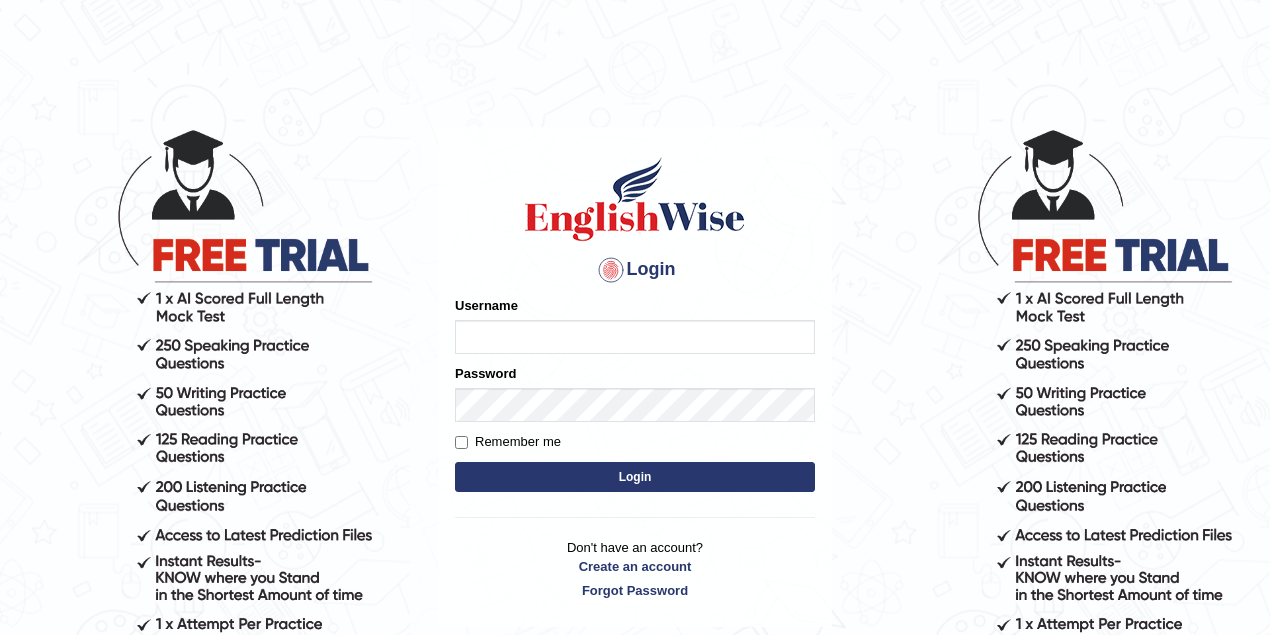scroll, scrollTop: 0, scrollLeft: 0, axis: both 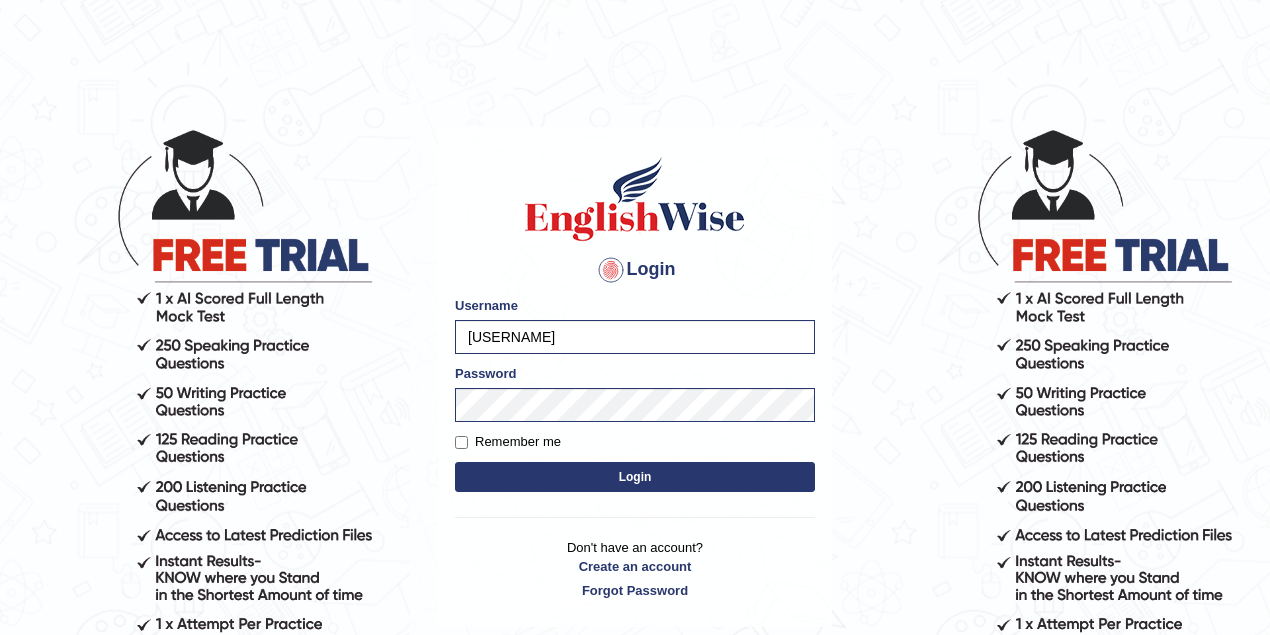 drag, startPoint x: 653, startPoint y: 337, endPoint x: 453, endPoint y: 345, distance: 200.15994 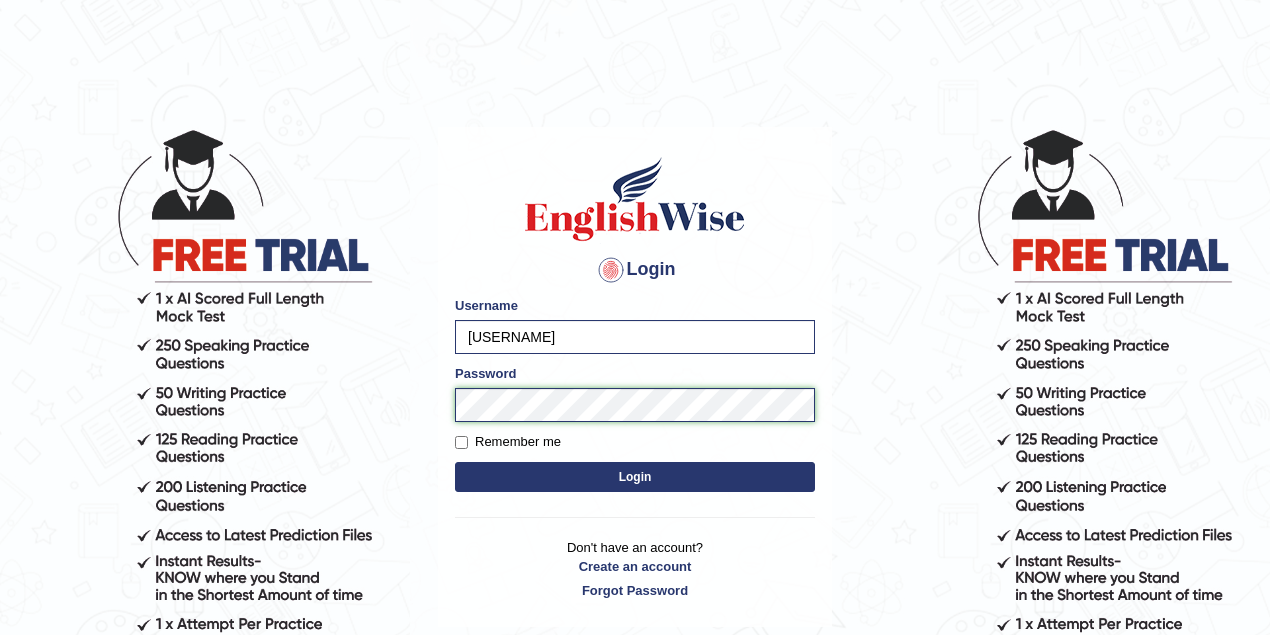 click on "Login
Please fix the following errors:
Username
[USERNAME]
Password
Remember me
Login
Don't have an account?
Create an account
Forgot Password" at bounding box center (635, 377) 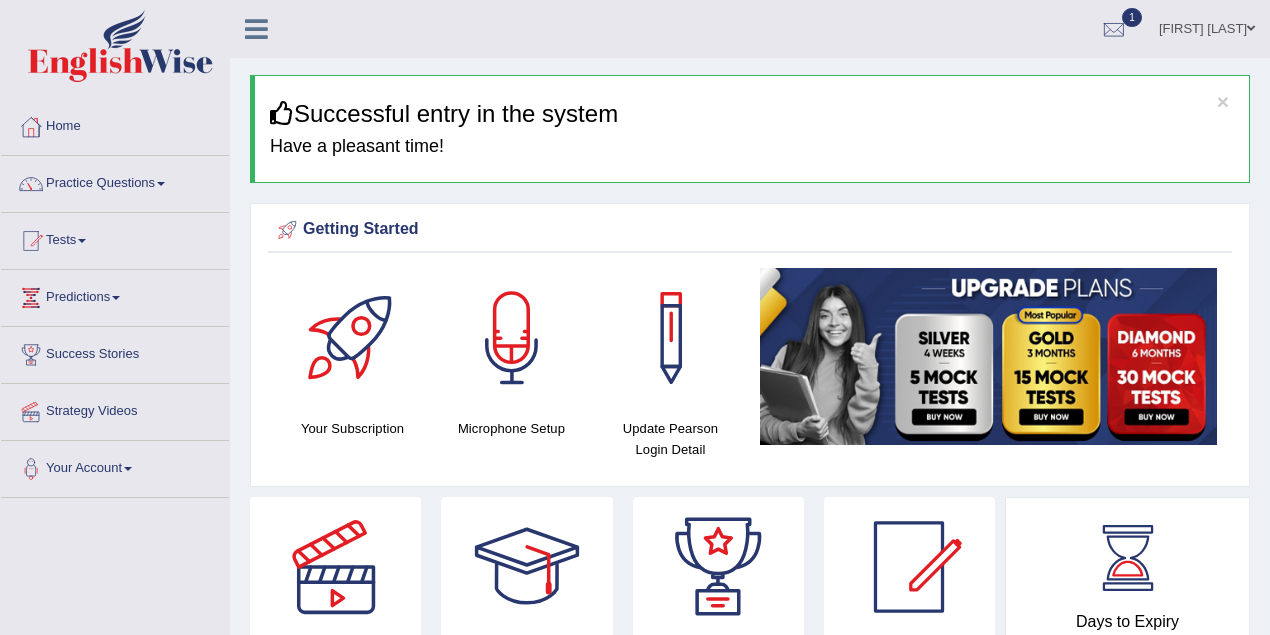 scroll, scrollTop: 0, scrollLeft: 0, axis: both 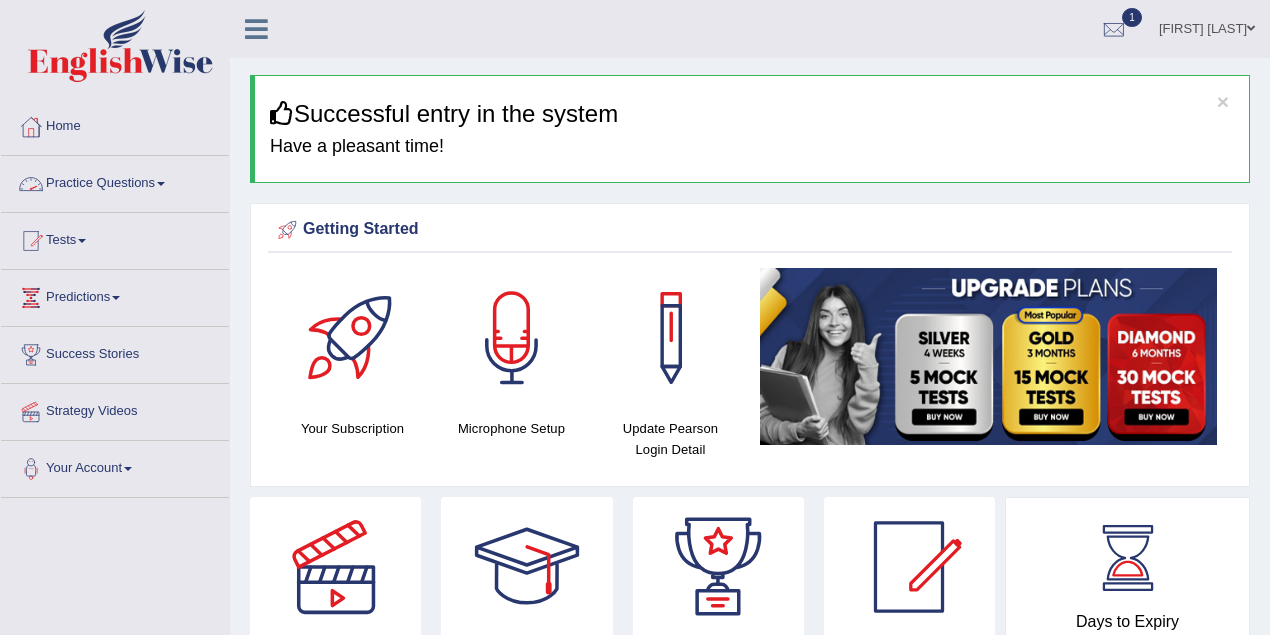 click on "Practice Questions" at bounding box center (115, 181) 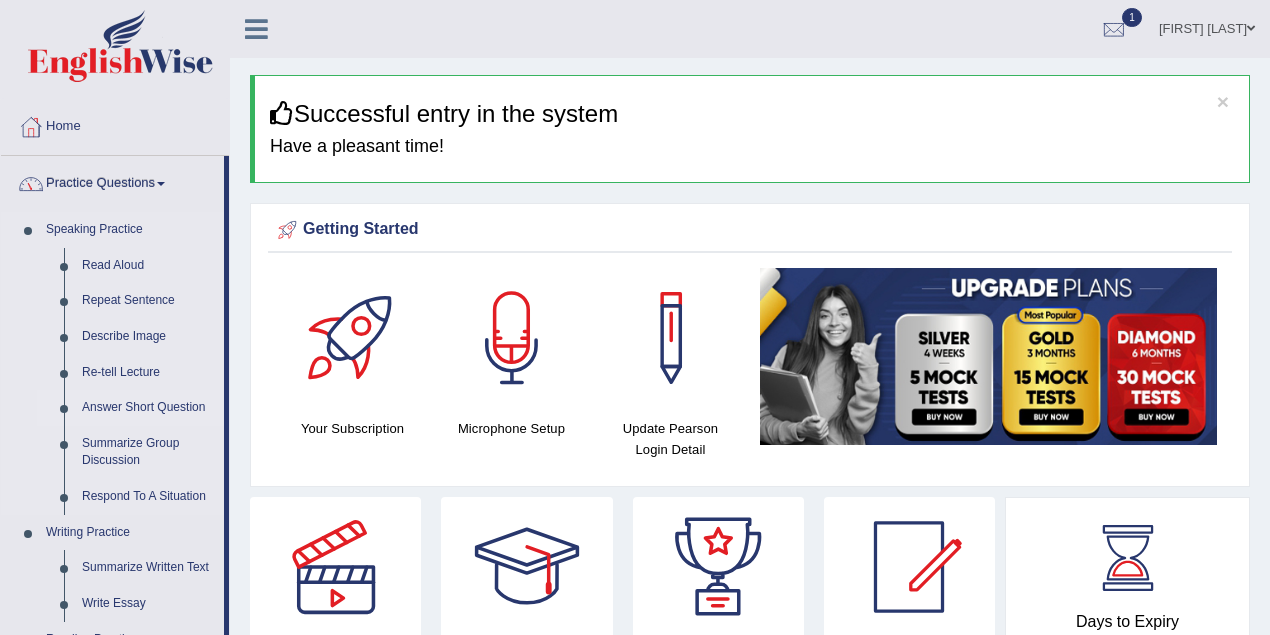 scroll, scrollTop: 266, scrollLeft: 0, axis: vertical 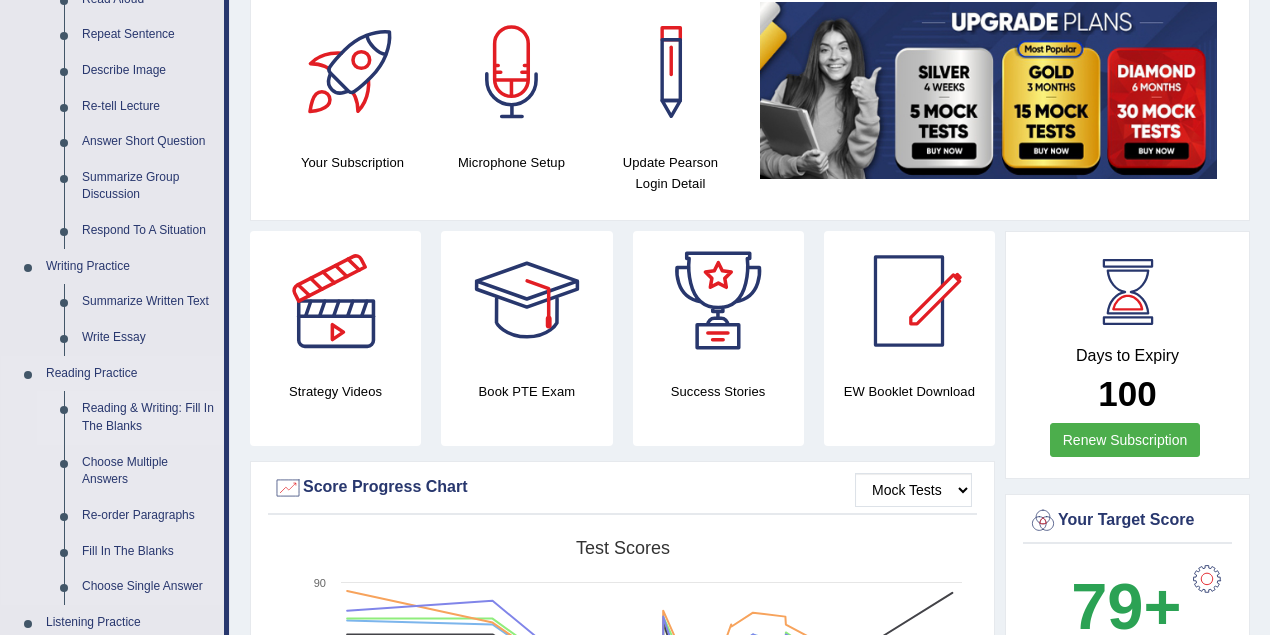 click on "Reading & Writing: Fill In The Blanks" at bounding box center [148, 417] 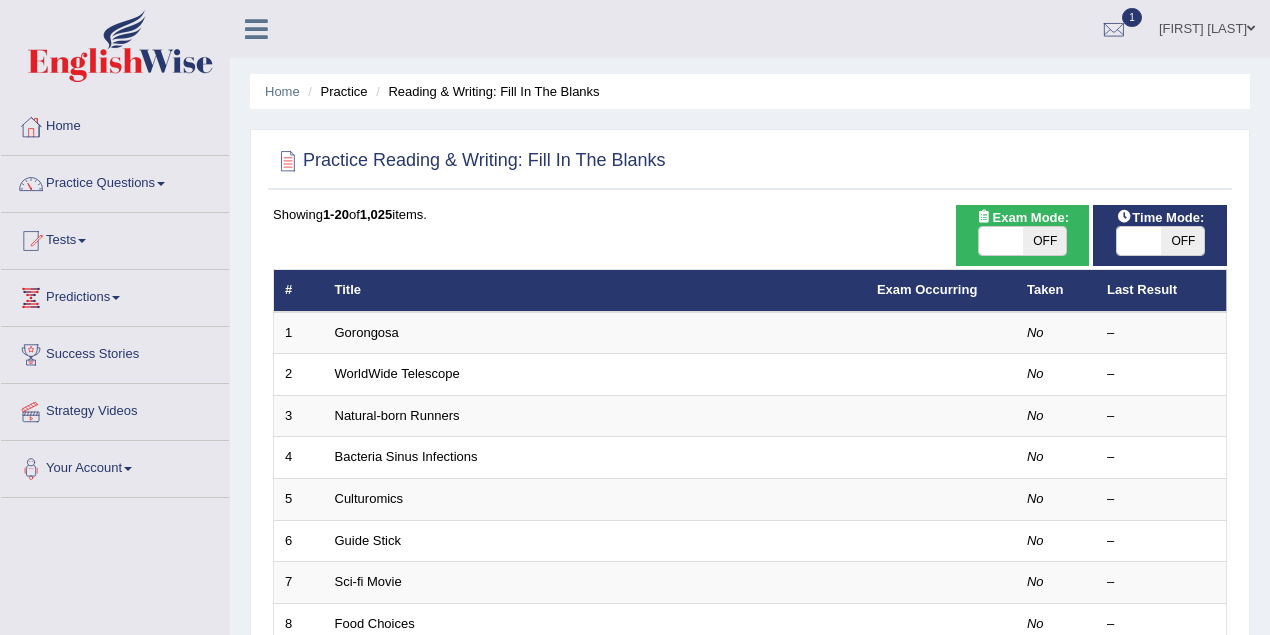 scroll, scrollTop: 0, scrollLeft: 0, axis: both 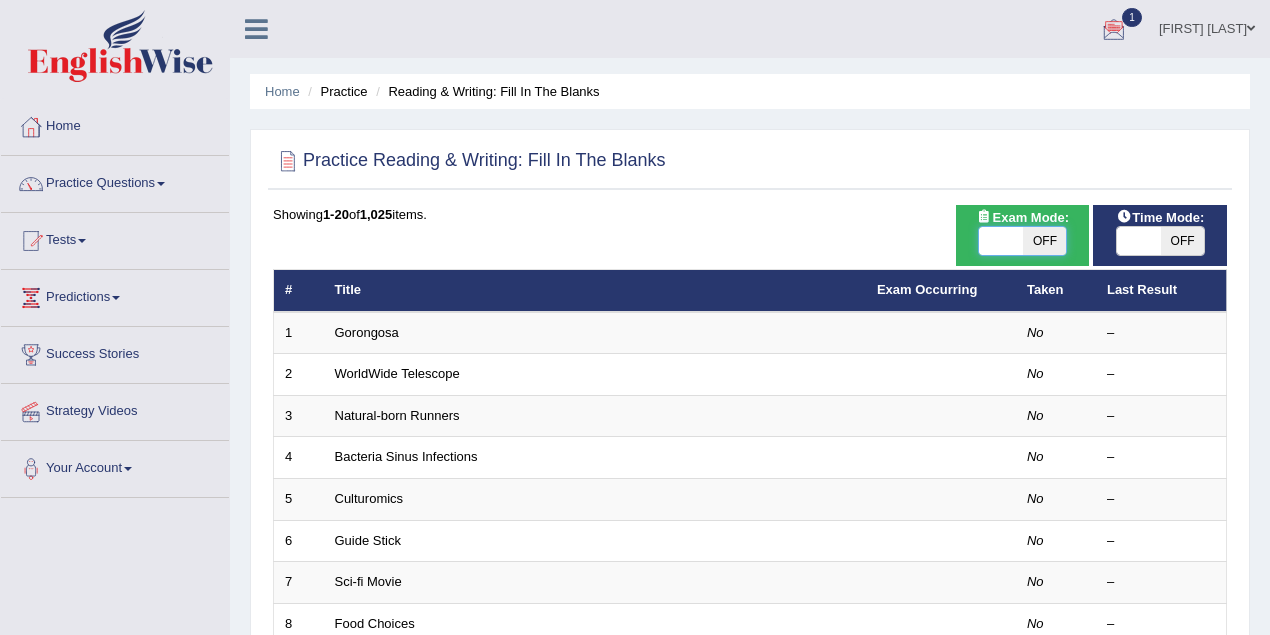 click at bounding box center [1001, 241] 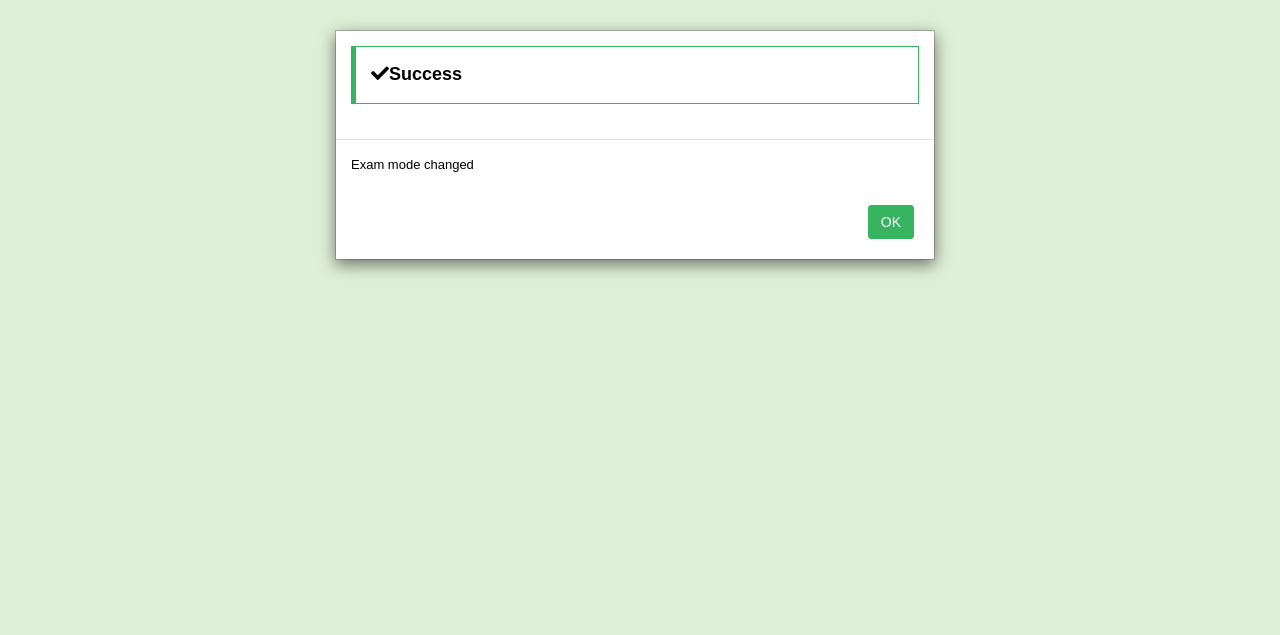 click on "OK" at bounding box center (891, 222) 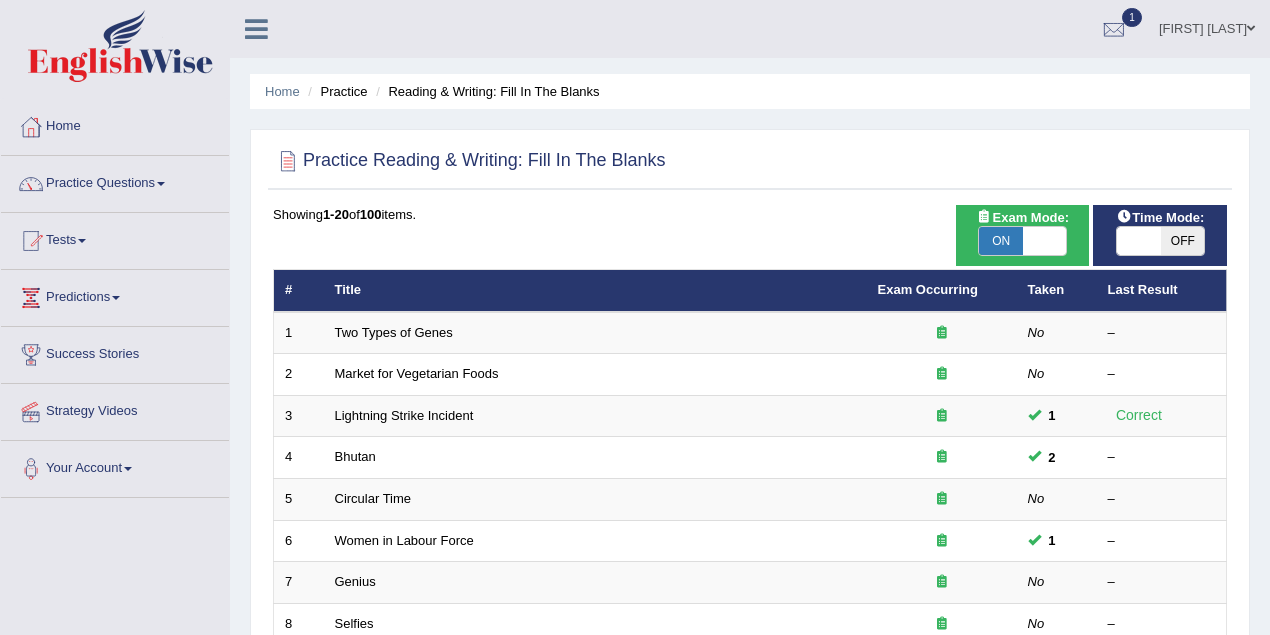scroll, scrollTop: 0, scrollLeft: 0, axis: both 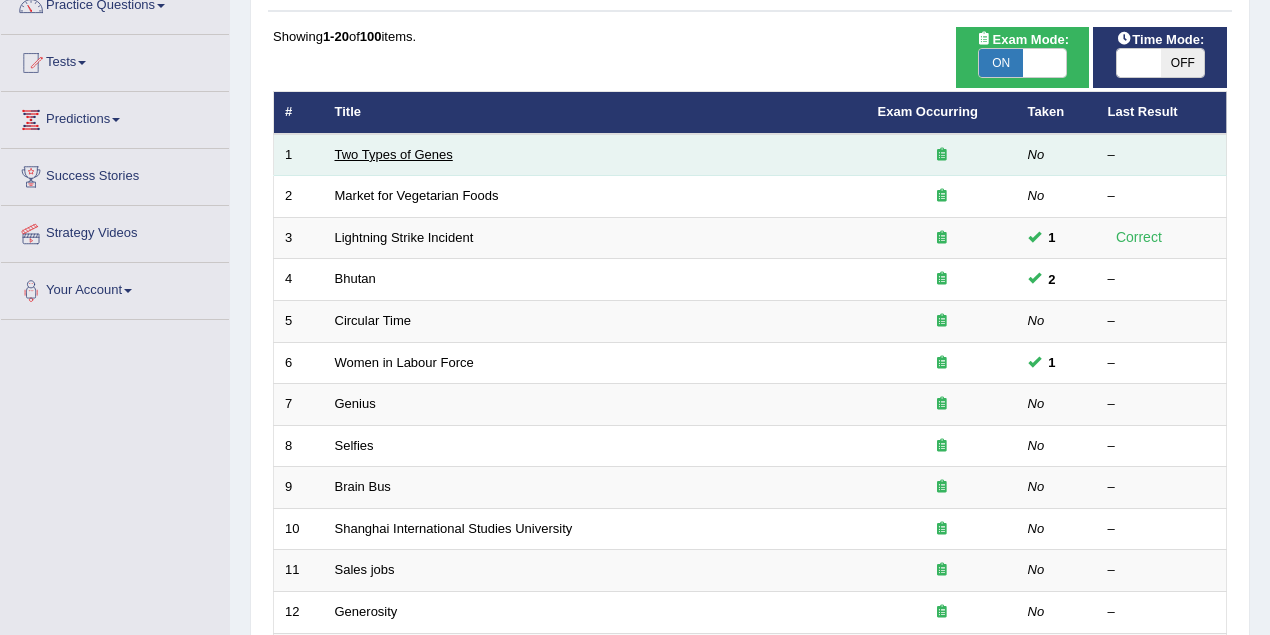 click on "Two Types of Genes" at bounding box center (394, 154) 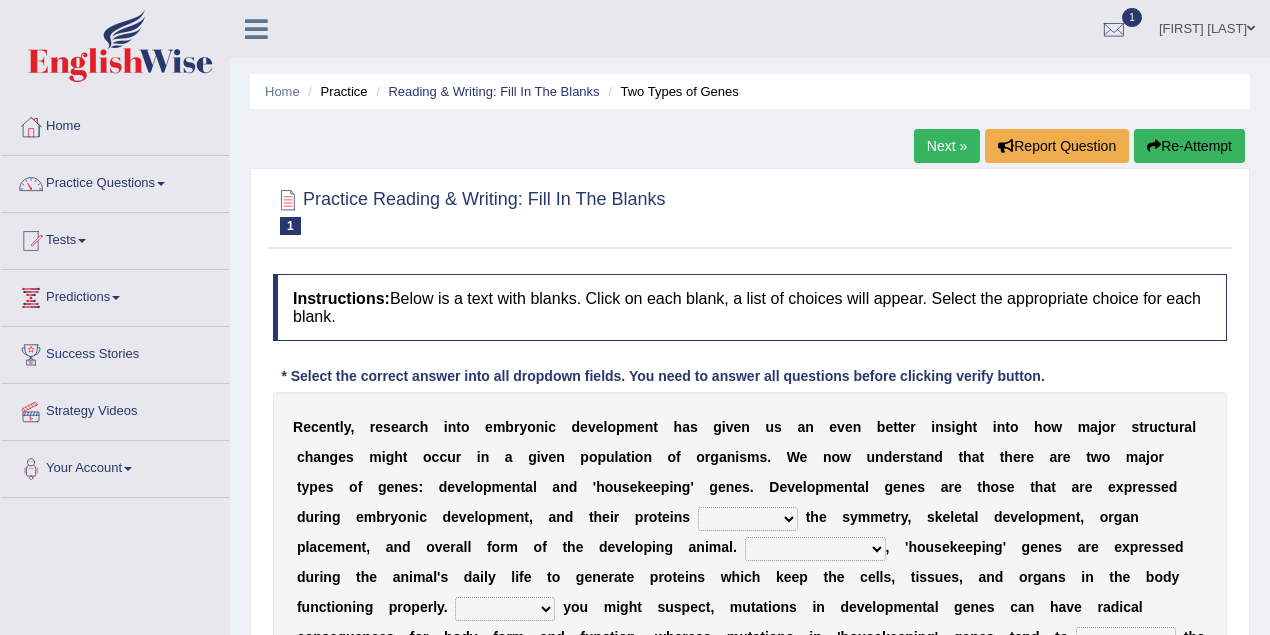 scroll, scrollTop: 0, scrollLeft: 0, axis: both 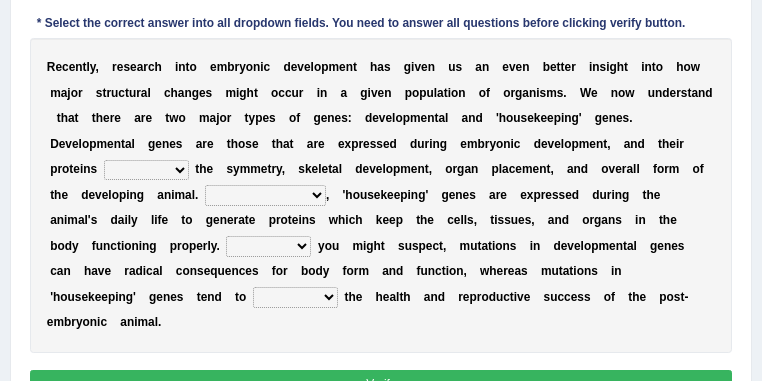 click on "push control hold elevate" at bounding box center (146, 170) 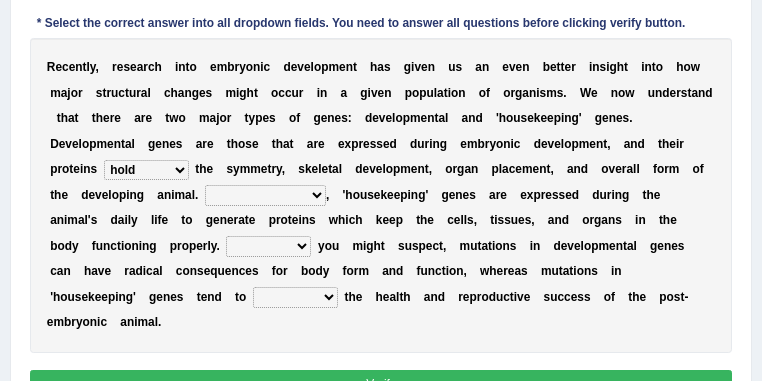 click on "push control hold elevate" at bounding box center (146, 170) 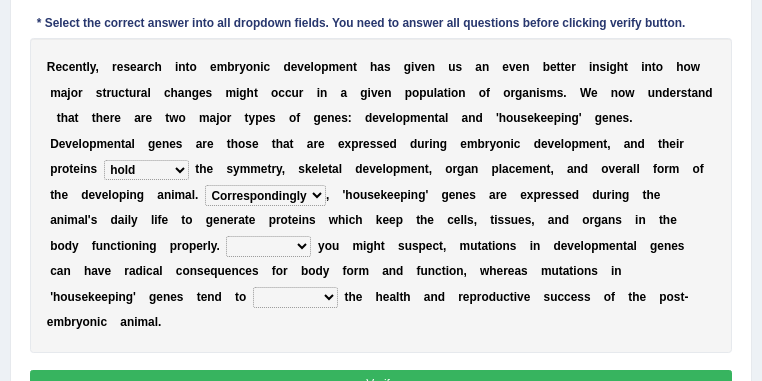 click on "Correspondingly Inclusively Conversely In contrast" at bounding box center (265, 195) 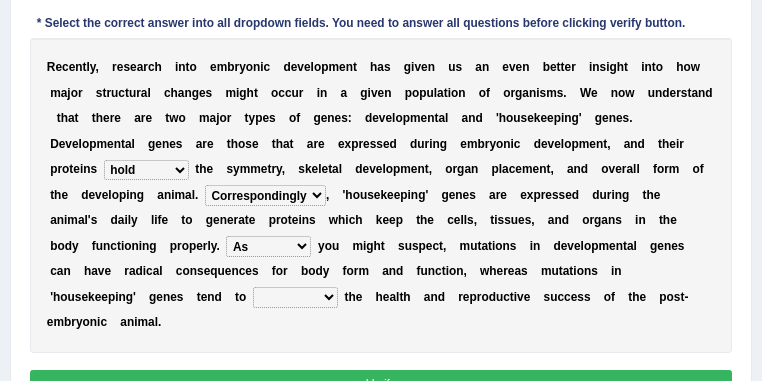 click on "For As With Within" at bounding box center (268, 246) 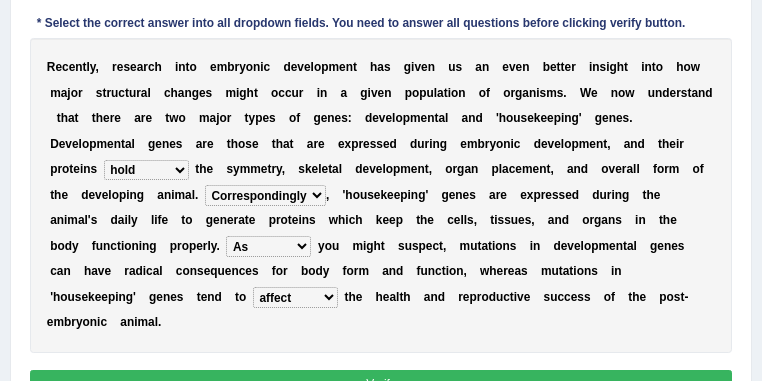 click on "affect effect interrupt defect" at bounding box center (295, 297) 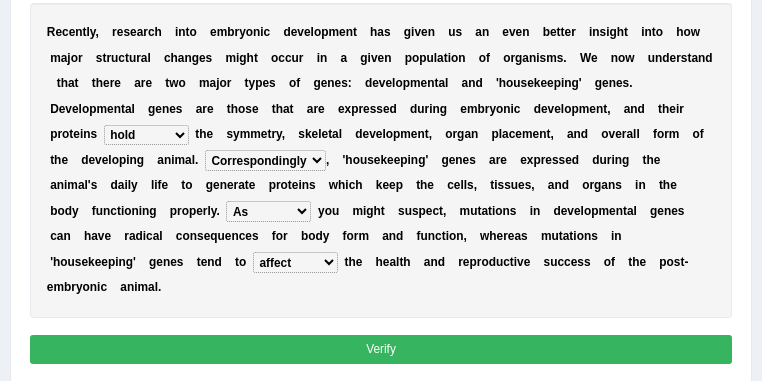 scroll, scrollTop: 373, scrollLeft: 0, axis: vertical 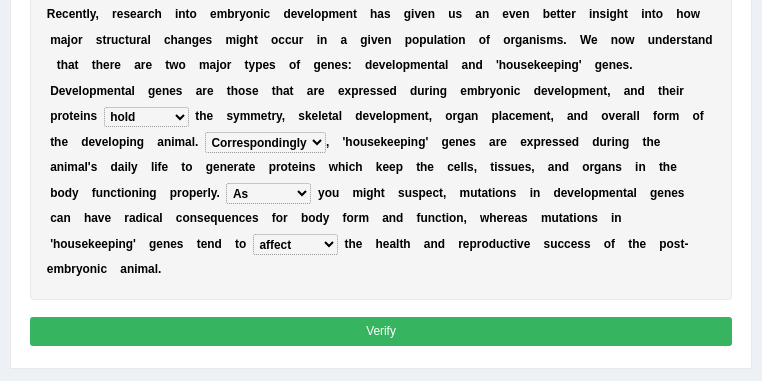 click on "Verify" at bounding box center (381, 331) 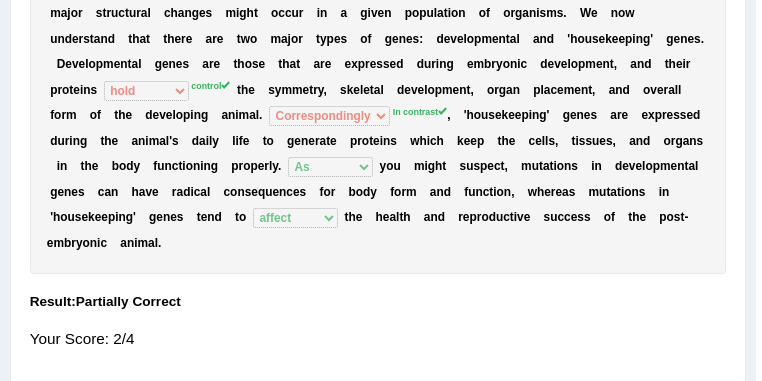 scroll, scrollTop: 346, scrollLeft: 0, axis: vertical 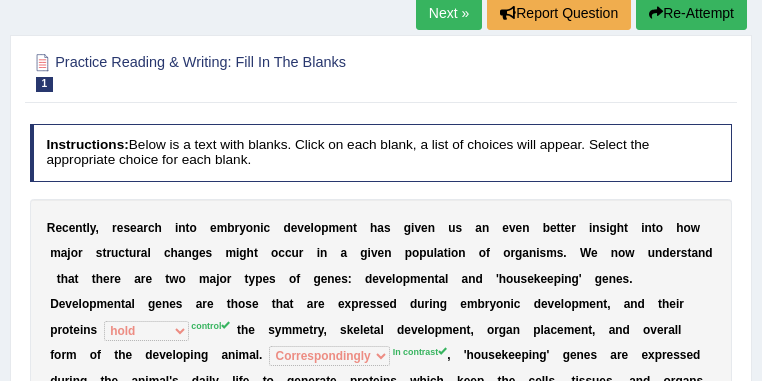 click on "Next »" at bounding box center [449, 13] 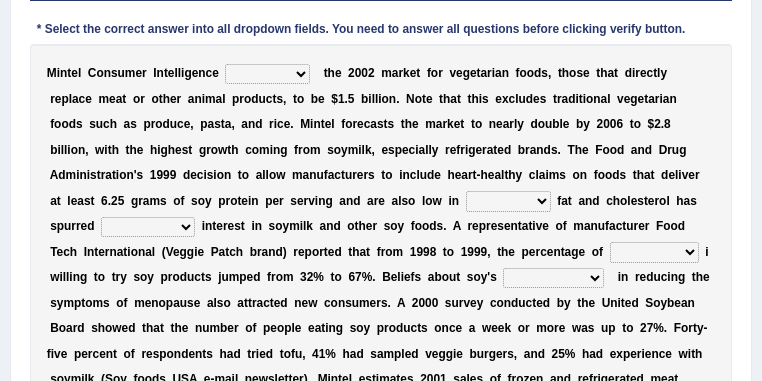scroll, scrollTop: 0, scrollLeft: 0, axis: both 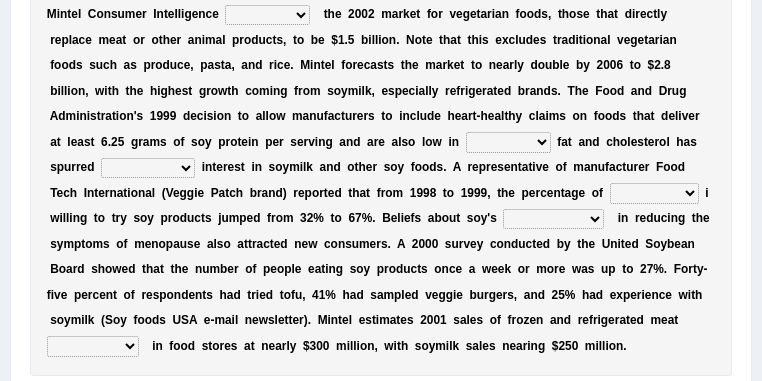 click on "deals fulfills creates estimates" at bounding box center [267, 15] 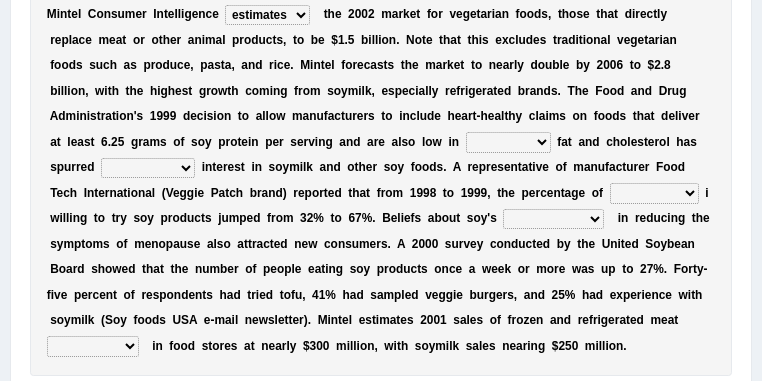 click on "deals fulfills creates estimates" at bounding box center [267, 15] 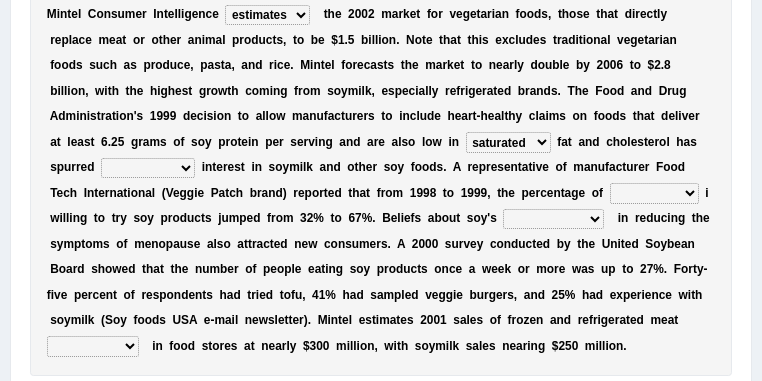 click on "saturated solid acid liquid" at bounding box center (508, 142) 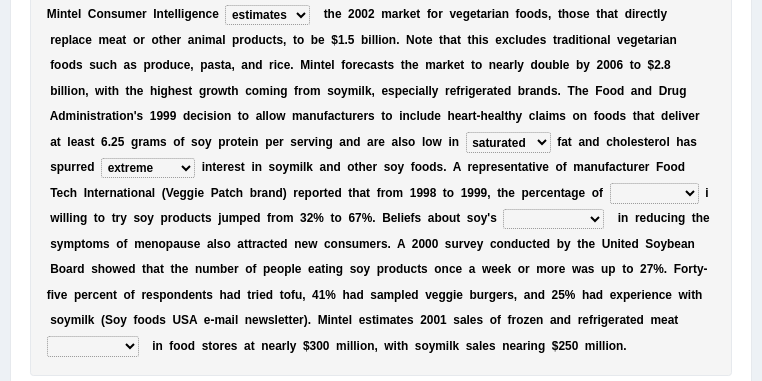 click on "guests consumers customers clients" at bounding box center (654, 193) 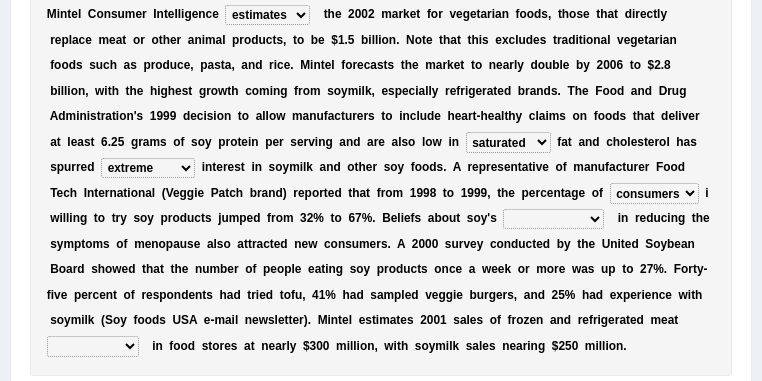 click on "effectiveness timeliness efficiency goodness" at bounding box center (553, 219) 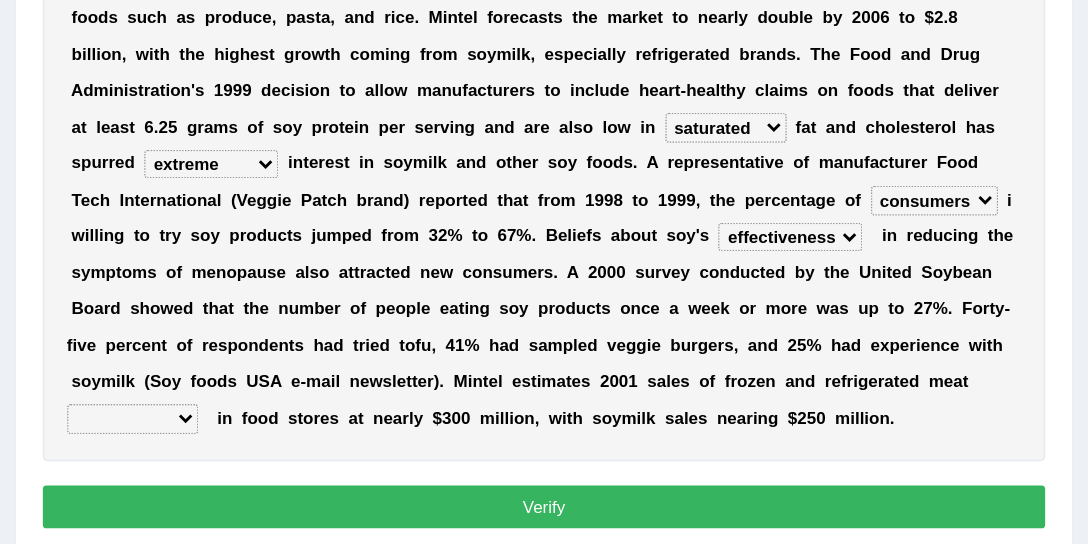 scroll, scrollTop: 480, scrollLeft: 0, axis: vertical 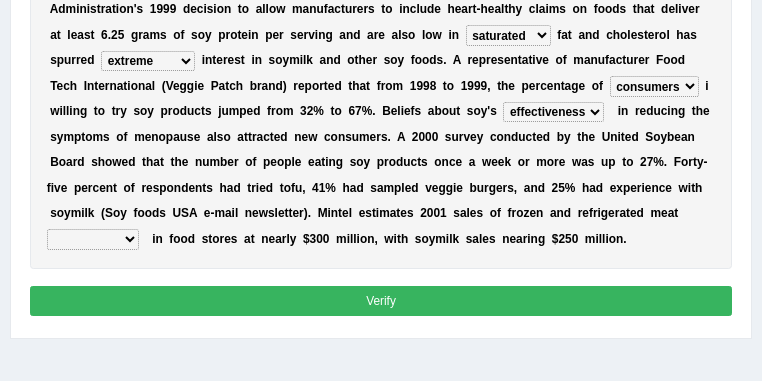 click on "foods choices staffs alternatives" at bounding box center (93, 239) 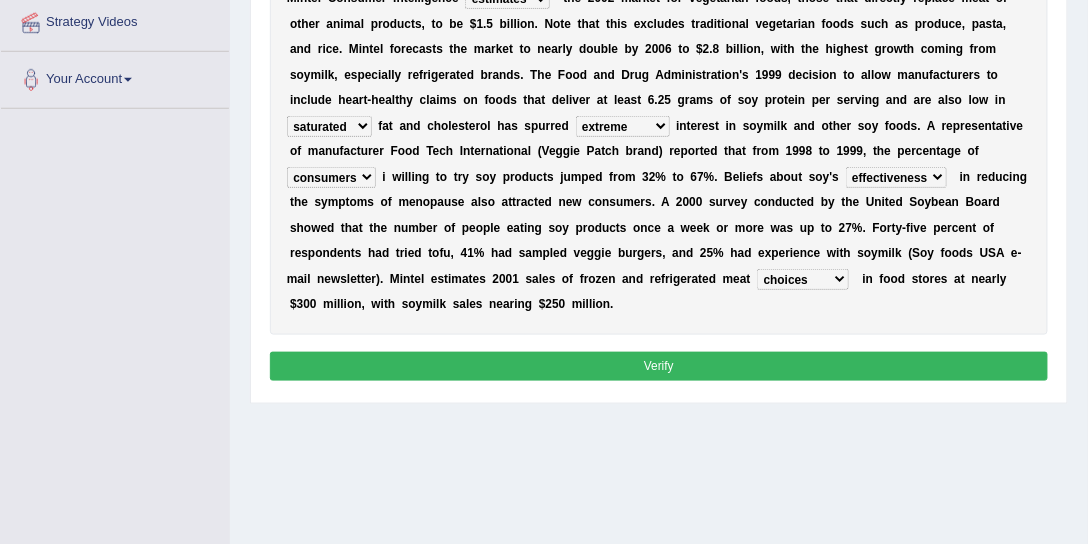 scroll, scrollTop: 327, scrollLeft: 0, axis: vertical 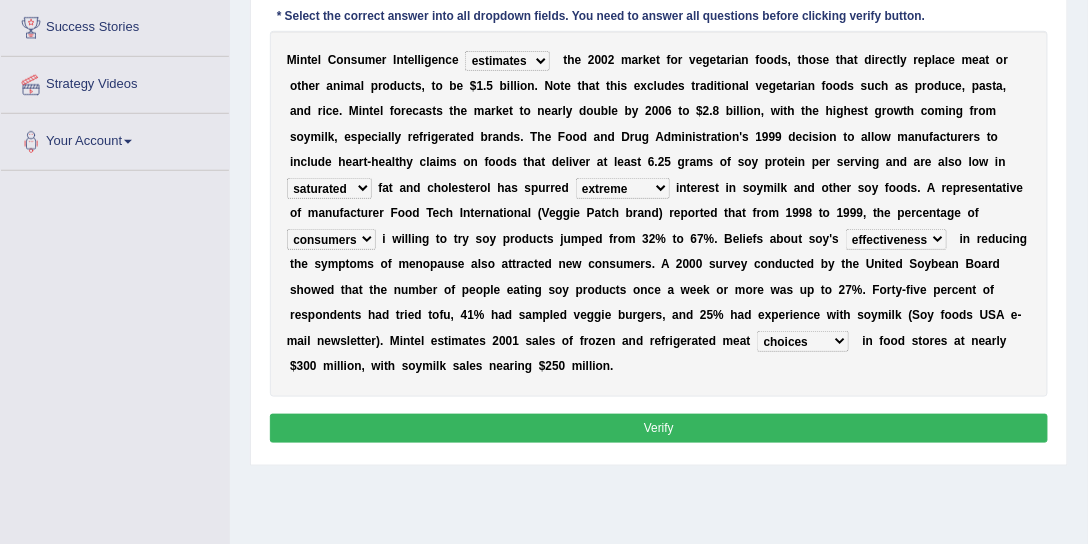 click on "Verify" at bounding box center (659, 428) 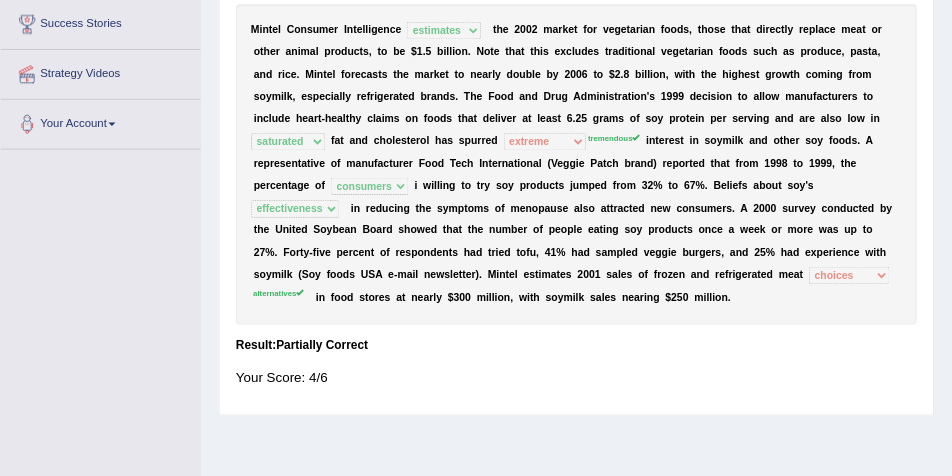 scroll, scrollTop: 327, scrollLeft: 0, axis: vertical 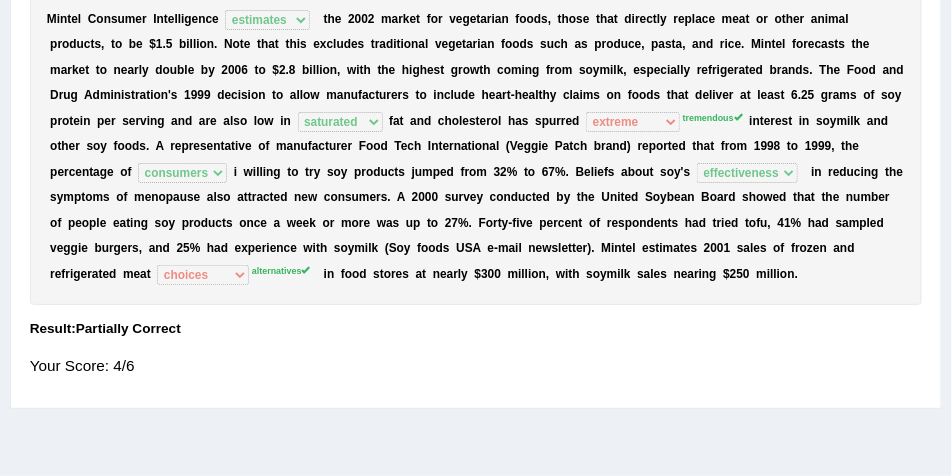 drag, startPoint x: 1084, startPoint y: 0, endPoint x: 590, endPoint y: 308, distance: 582.1512 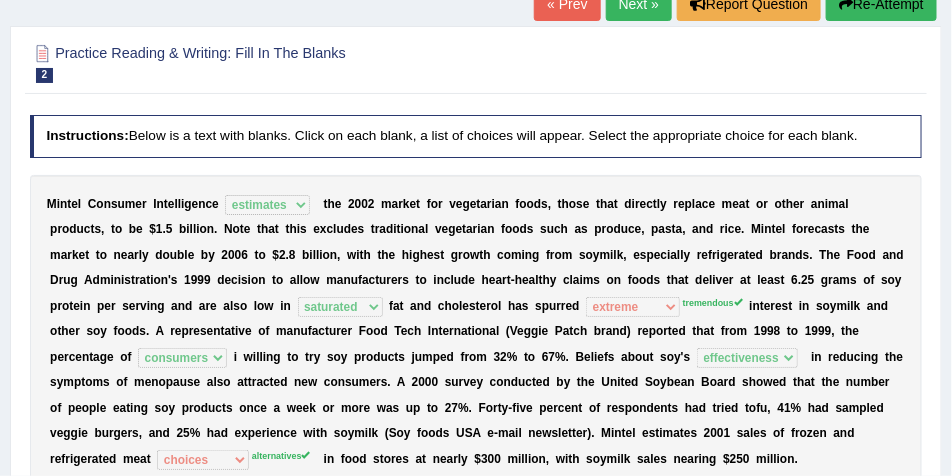 scroll, scrollTop: 127, scrollLeft: 0, axis: vertical 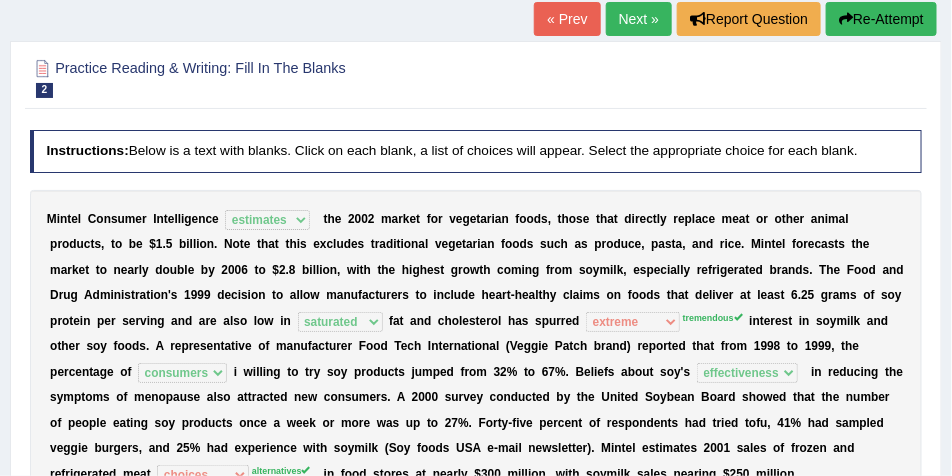click on "Next »" at bounding box center (639, 19) 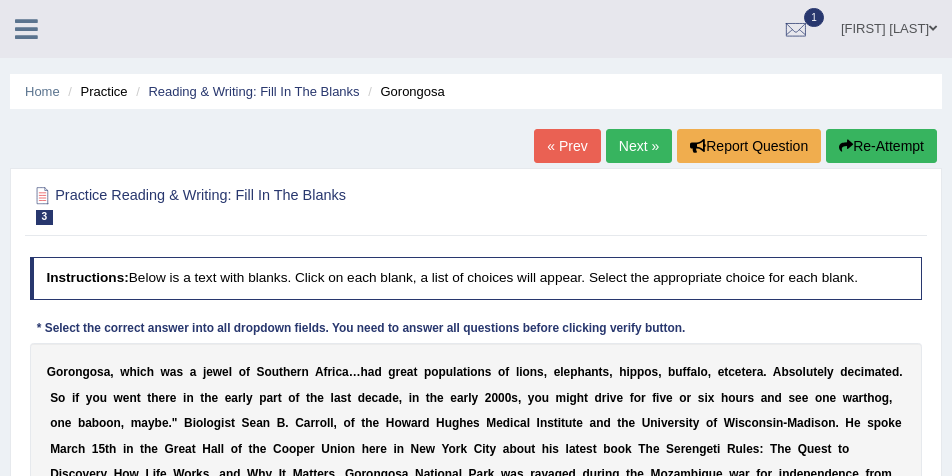 scroll, scrollTop: 200, scrollLeft: 0, axis: vertical 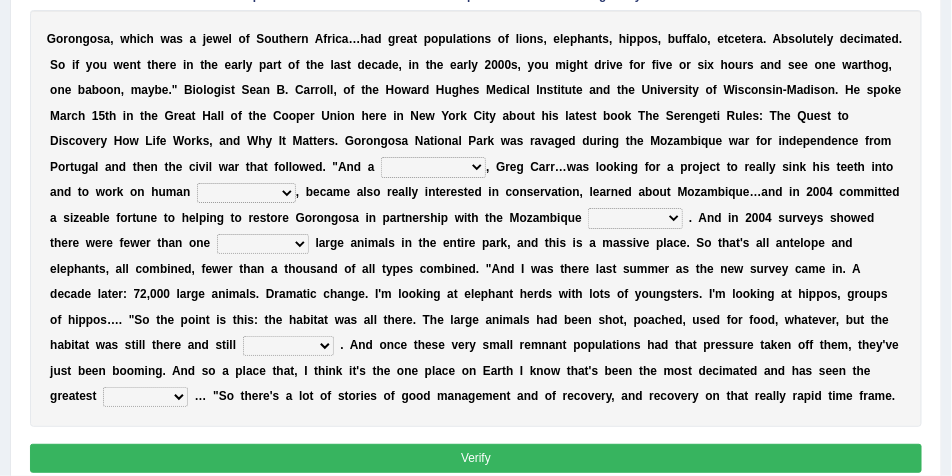 drag, startPoint x: 918, startPoint y: 0, endPoint x: 751, endPoint y: 29, distance: 169.49927 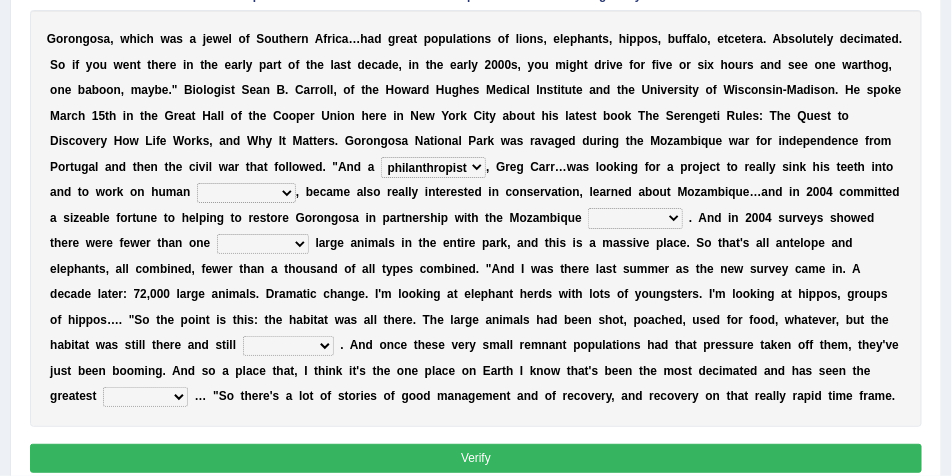 click on "passion solstice ballast philanthropist" at bounding box center (433, 167) 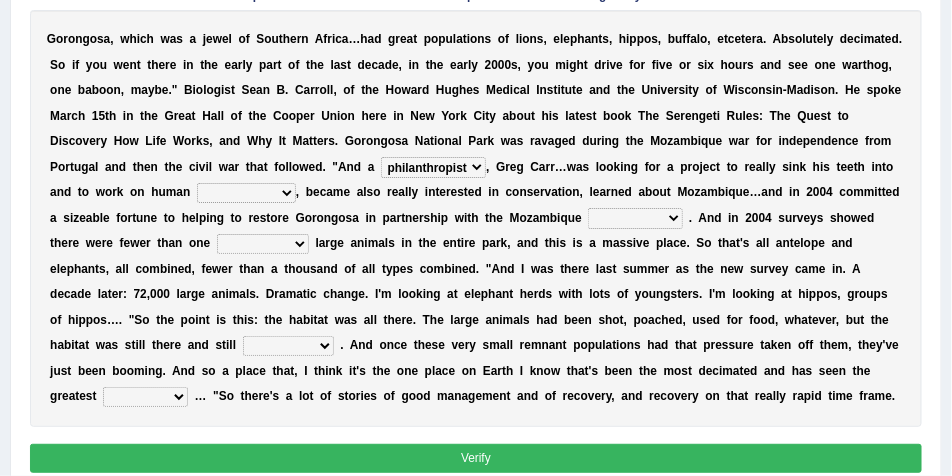 click on "negligence prevalence development malevolence" at bounding box center (246, 193) 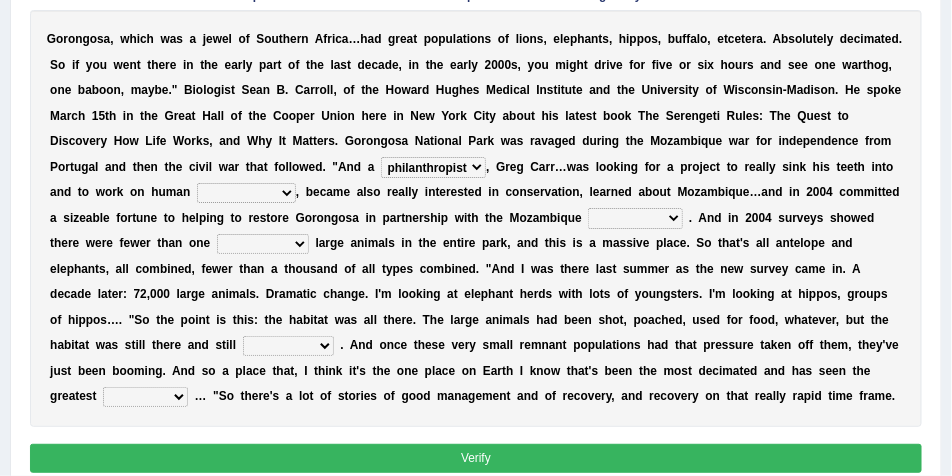 click on "parliament semanticist government journalist" at bounding box center [635, 218] 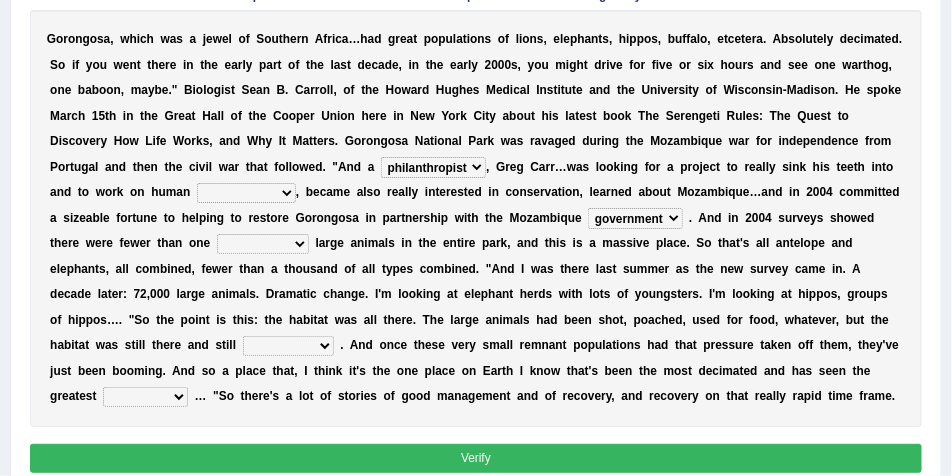 click on "parliament semanticist government journalist" at bounding box center (635, 218) 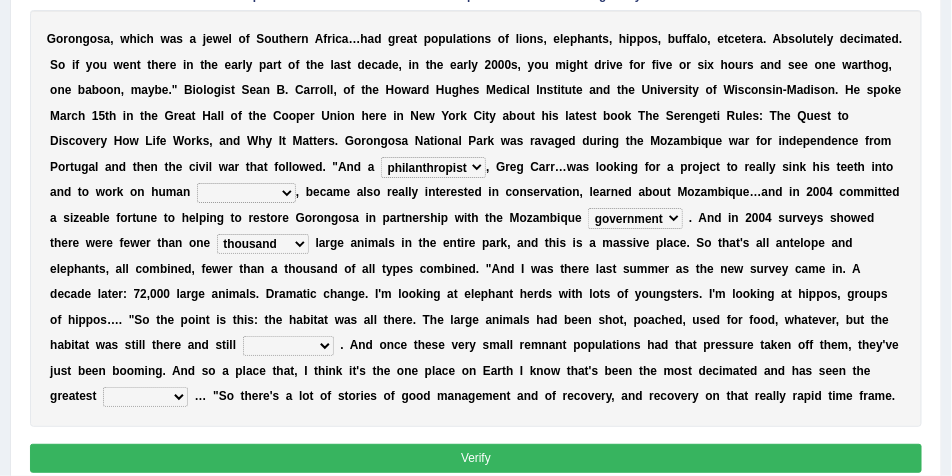 click on "deflowered embowered roundest thousand" at bounding box center (263, 244) 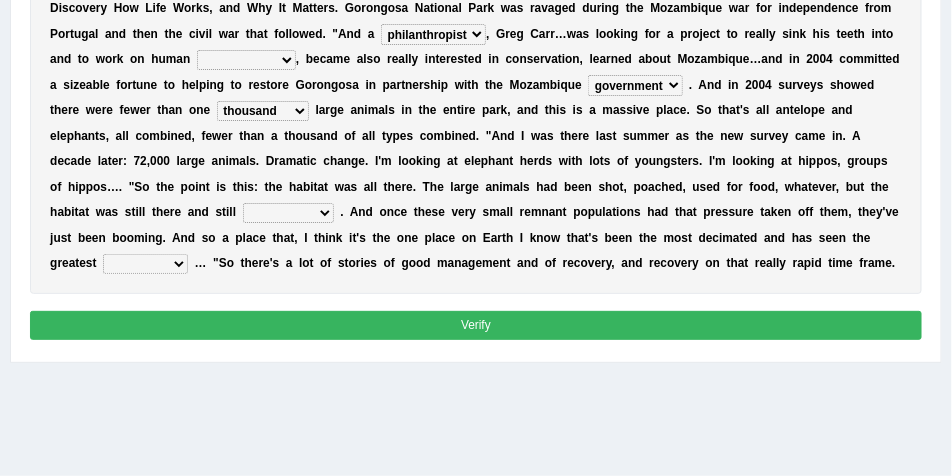 click on "assertive incidental compulsive productive" at bounding box center (288, 213) 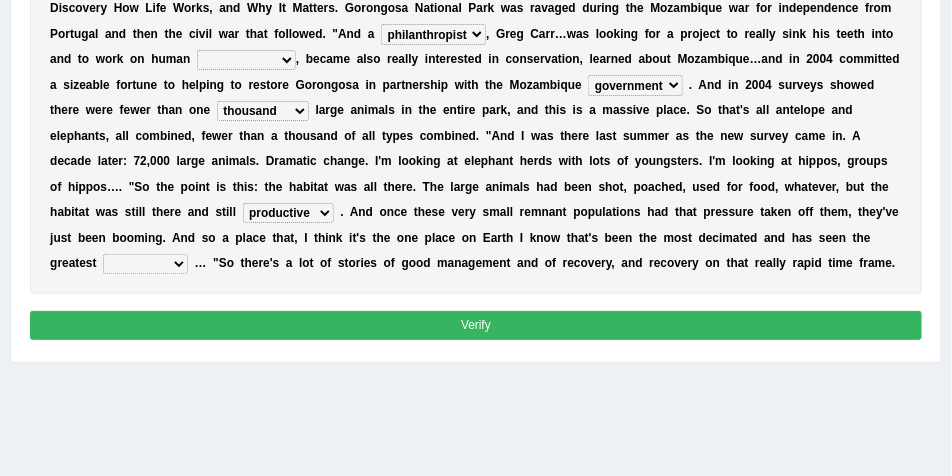 click on "recovery efficacy golly stumpy" at bounding box center (145, 264) 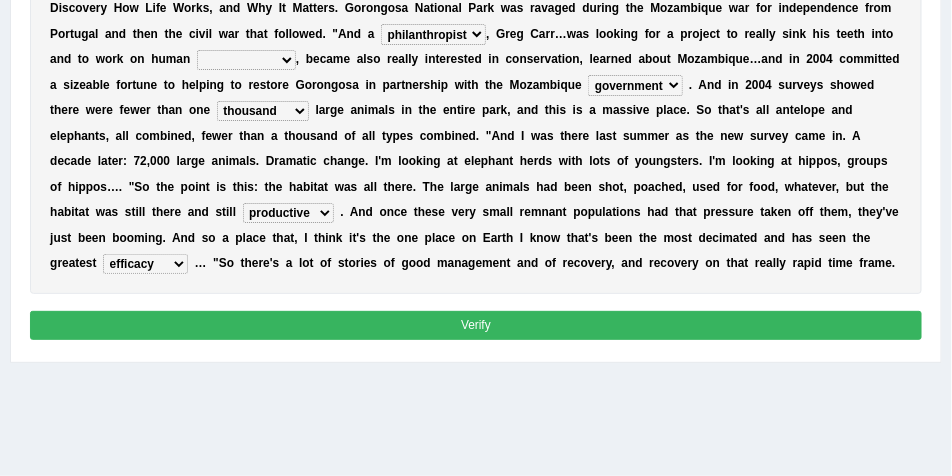 click on "recovery efficacy golly stumpy" at bounding box center (145, 264) 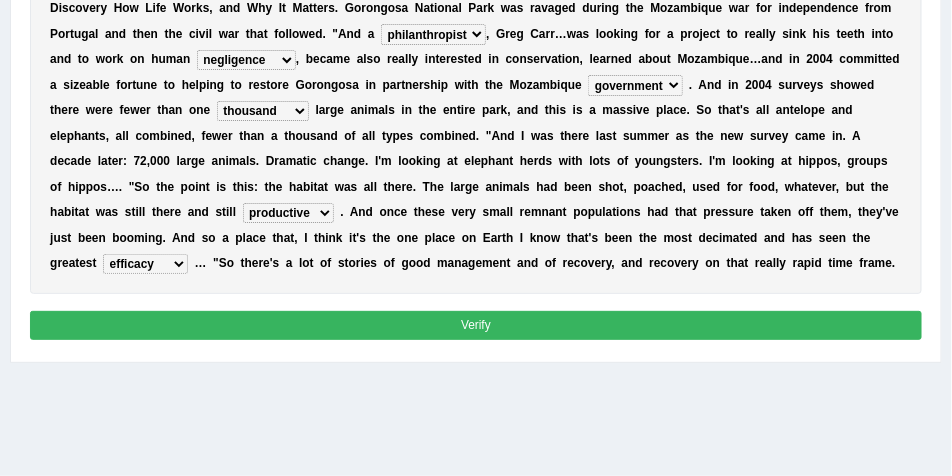 click on "negligence prevalence development malevolence" at bounding box center (246, 60) 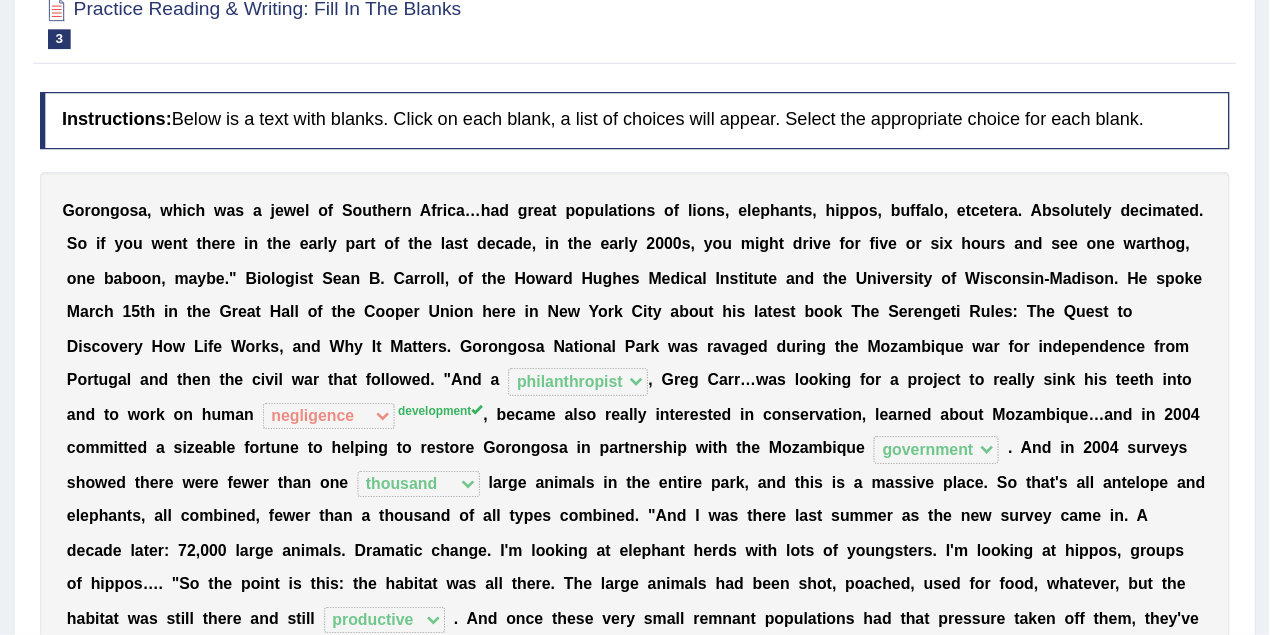 scroll, scrollTop: 40, scrollLeft: 0, axis: vertical 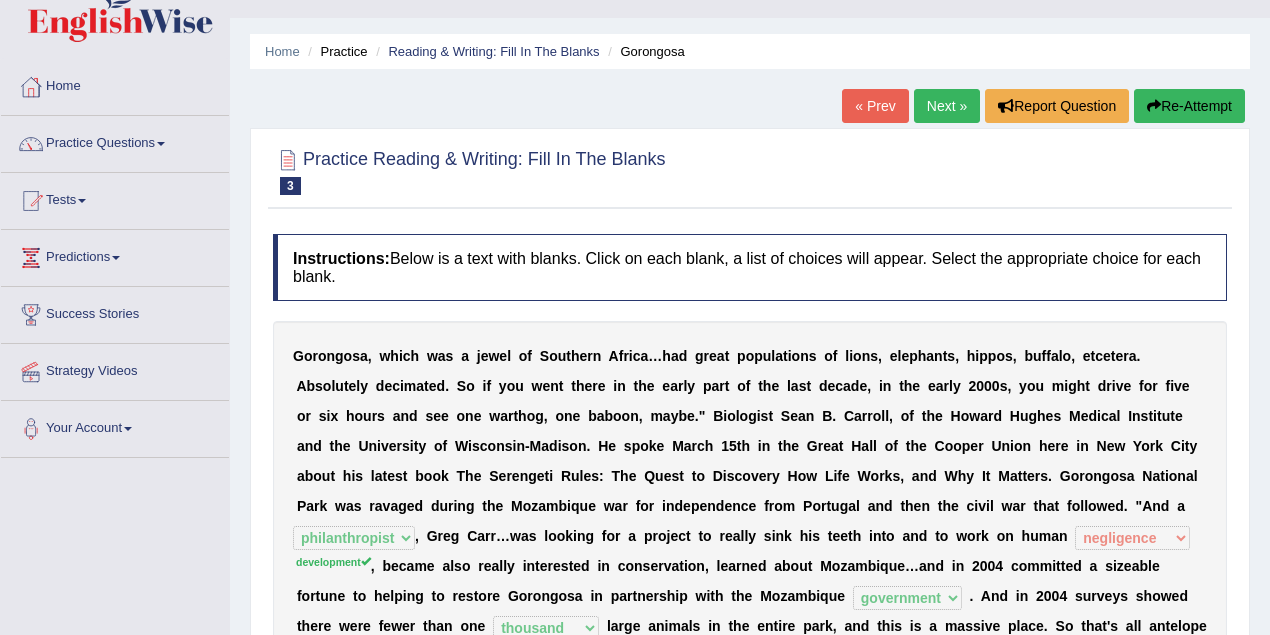 drag, startPoint x: 947, startPoint y: 0, endPoint x: 518, endPoint y: 188, distance: 468.38553 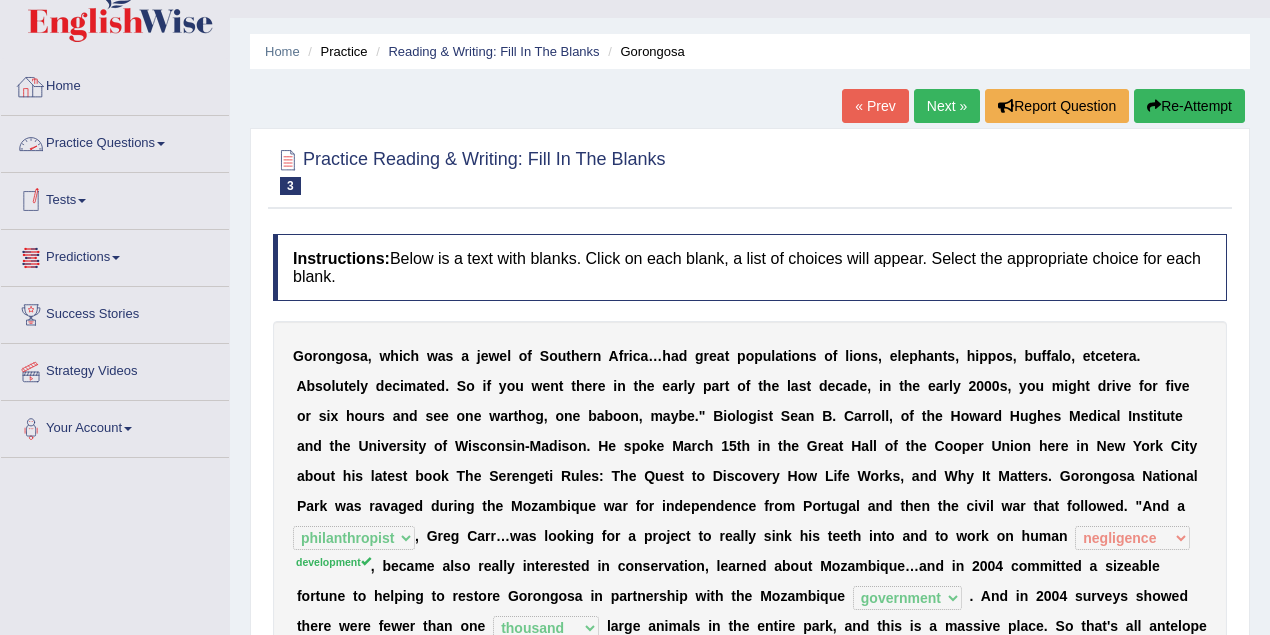 click on "Practice Questions" at bounding box center [115, 141] 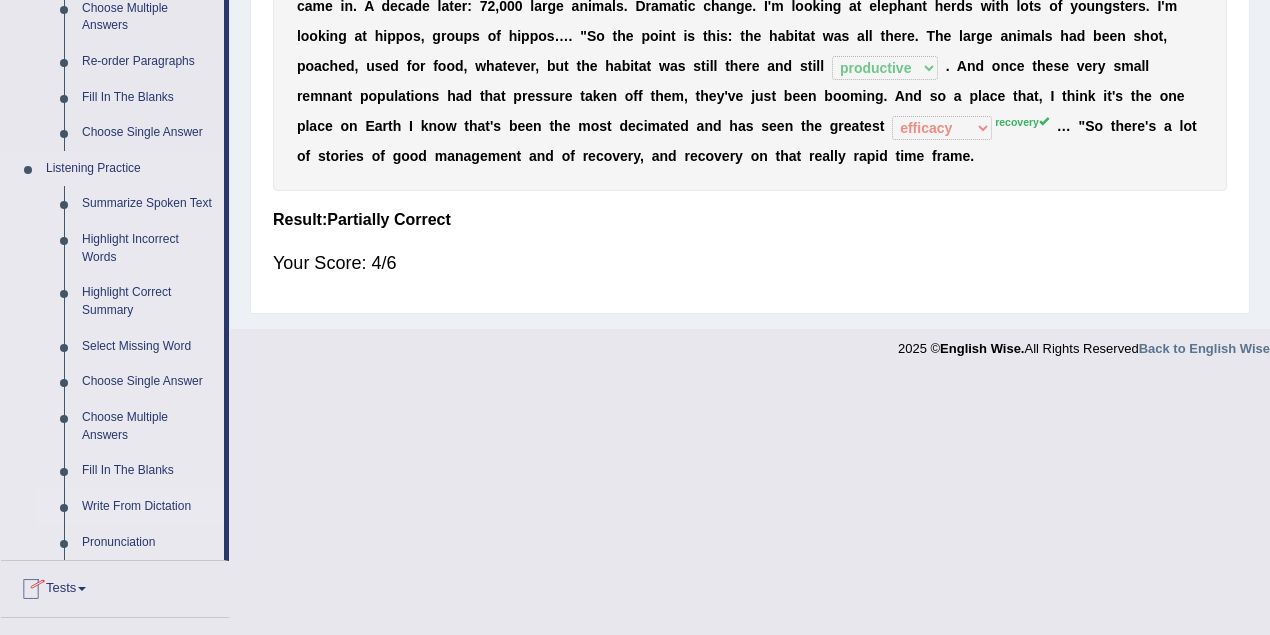scroll, scrollTop: 662, scrollLeft: 0, axis: vertical 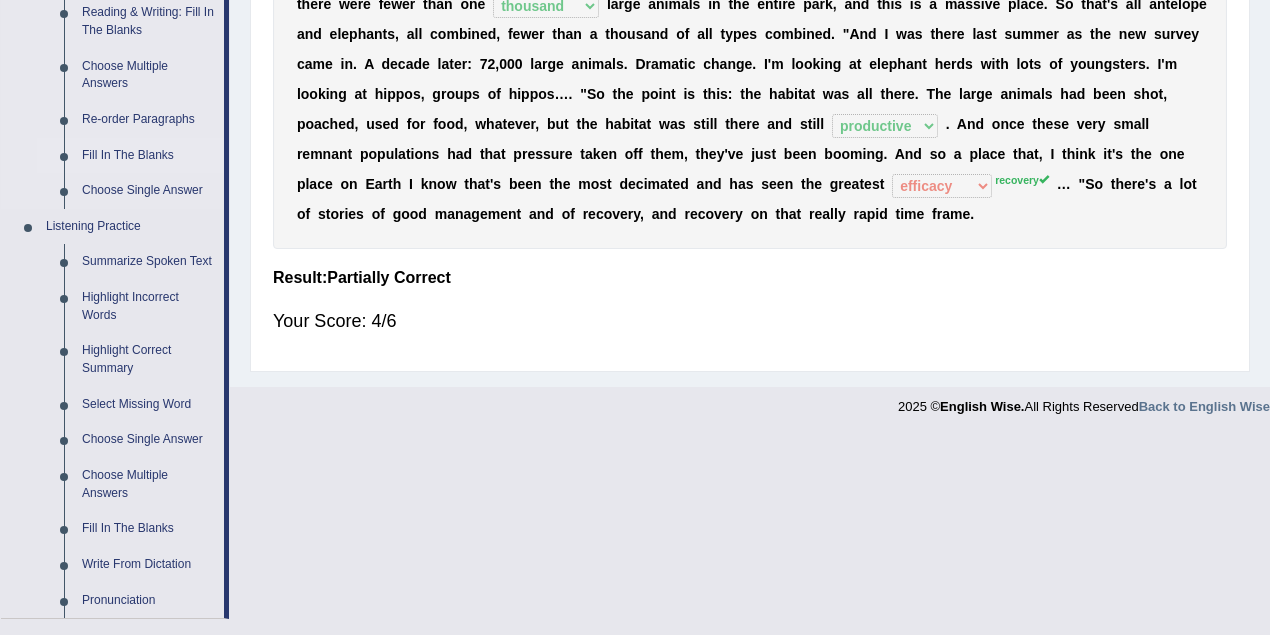 click on "Fill In The Blanks" at bounding box center [148, 156] 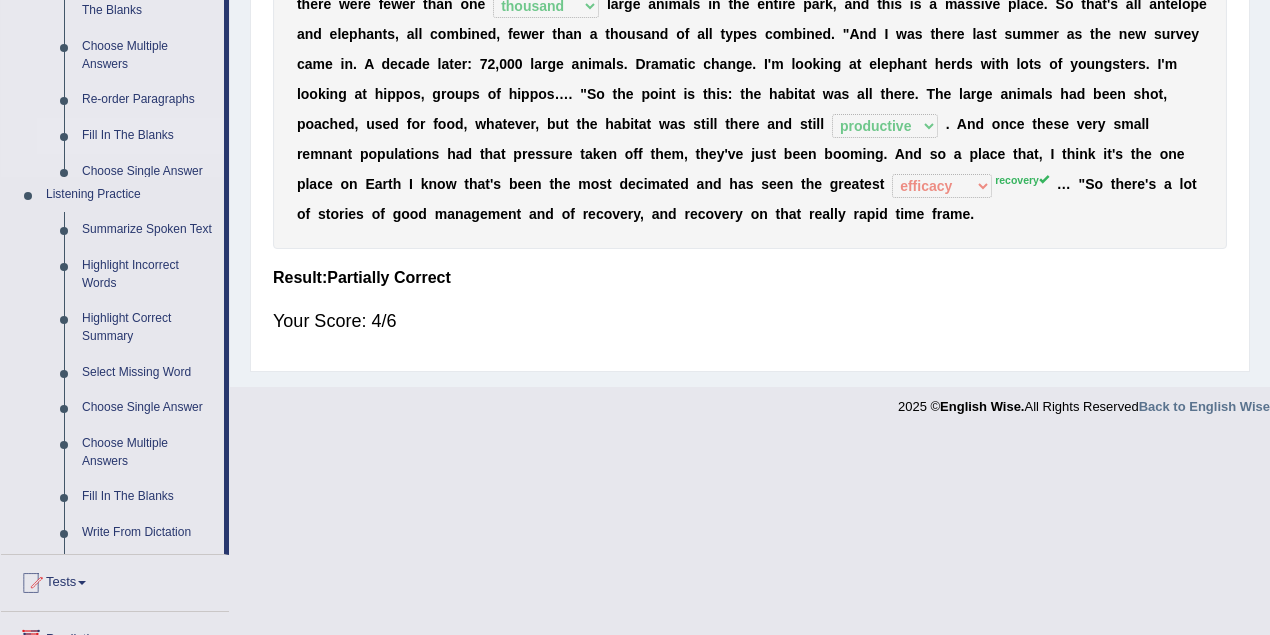 scroll, scrollTop: 552, scrollLeft: 0, axis: vertical 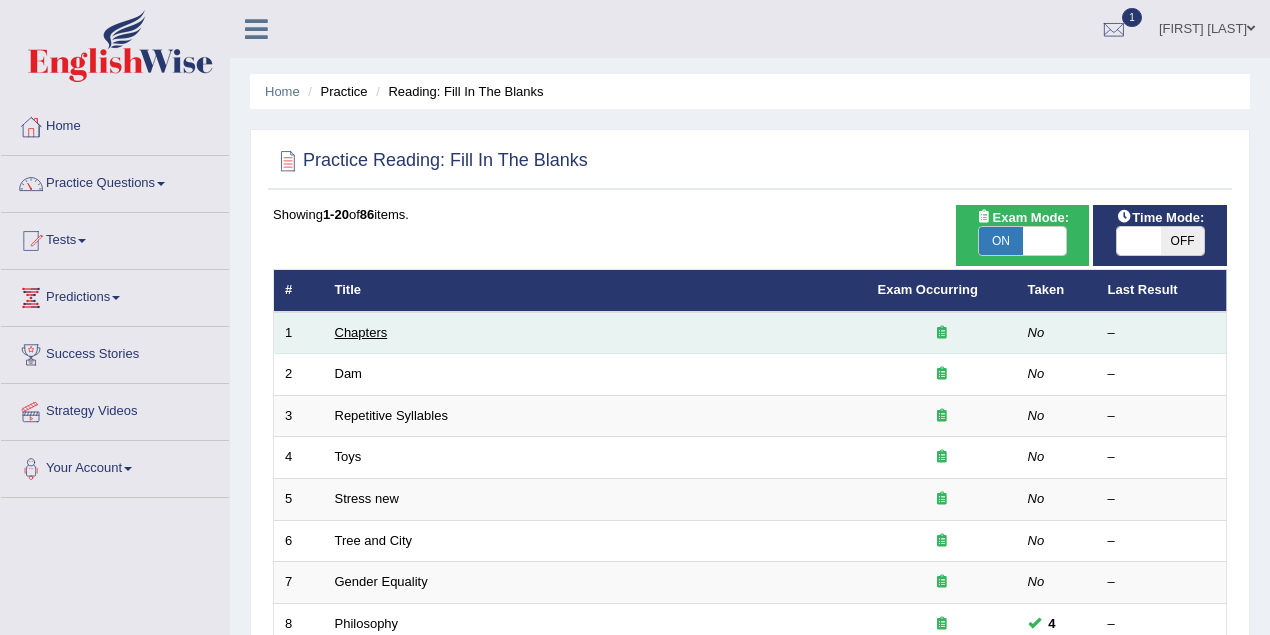 click on "Chapters" at bounding box center (361, 332) 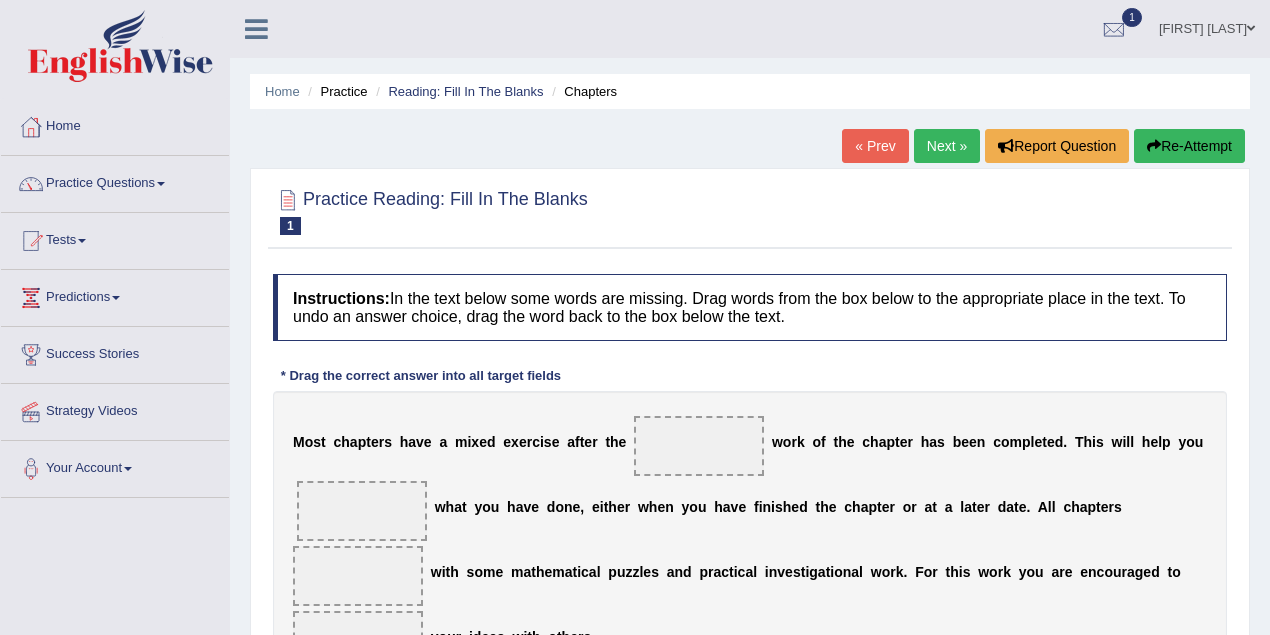 scroll, scrollTop: 0, scrollLeft: 0, axis: both 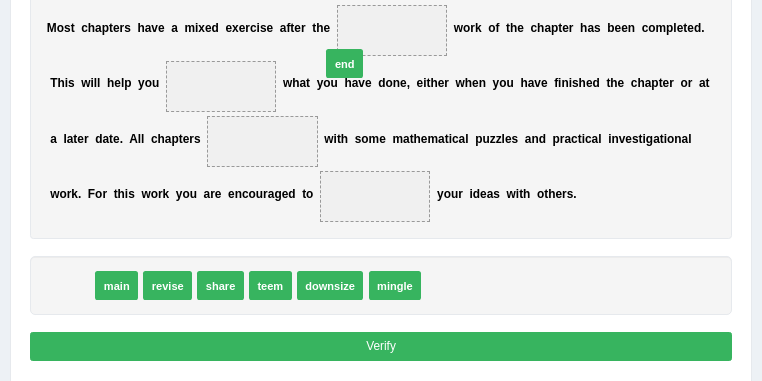 drag, startPoint x: 71, startPoint y: 282, endPoint x: 392, endPoint y: 22, distance: 413.08716 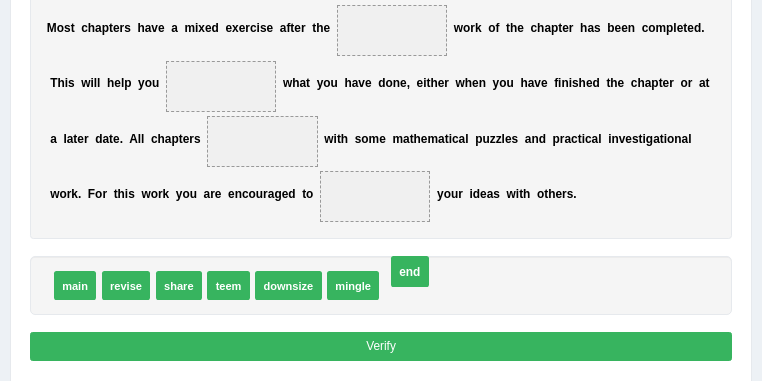 drag, startPoint x: 394, startPoint y: 28, endPoint x: 415, endPoint y: 314, distance: 286.76993 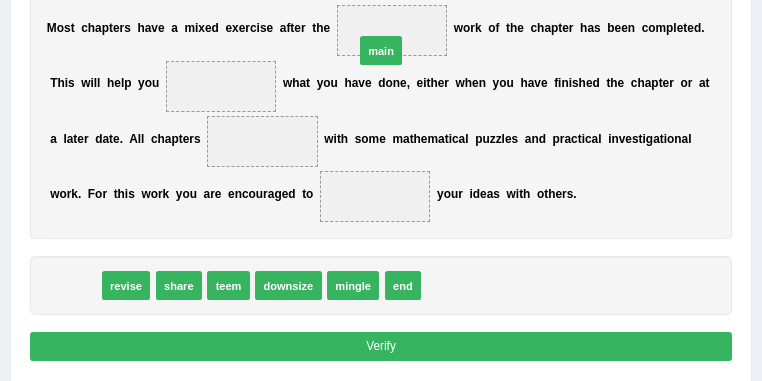 drag, startPoint x: 65, startPoint y: 284, endPoint x: 425, endPoint y: 8, distance: 453.6254 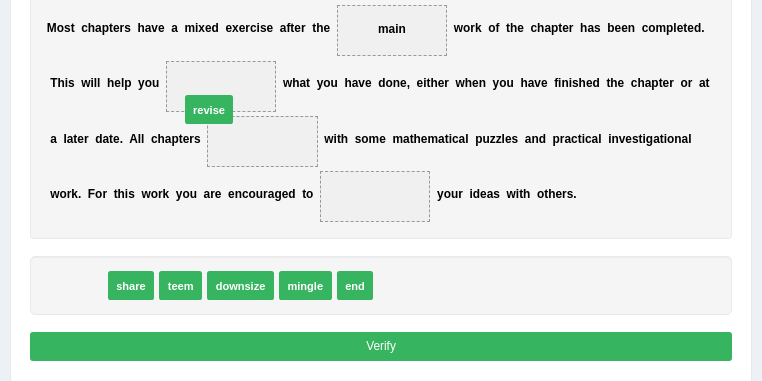 drag, startPoint x: 78, startPoint y: 288, endPoint x: 232, endPoint y: 80, distance: 258.80493 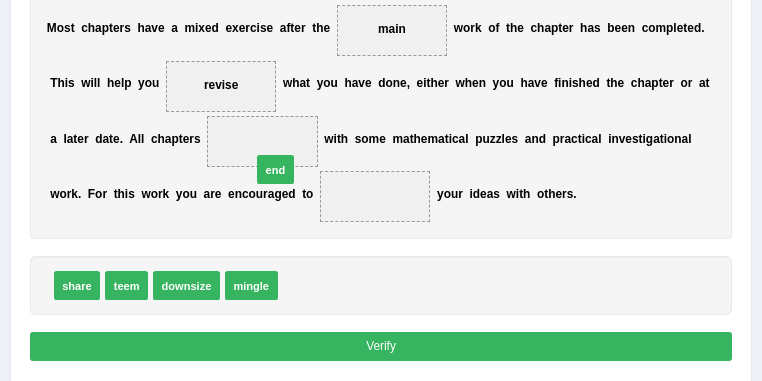 drag, startPoint x: 311, startPoint y: 286, endPoint x: 281, endPoint y: 150, distance: 139.26952 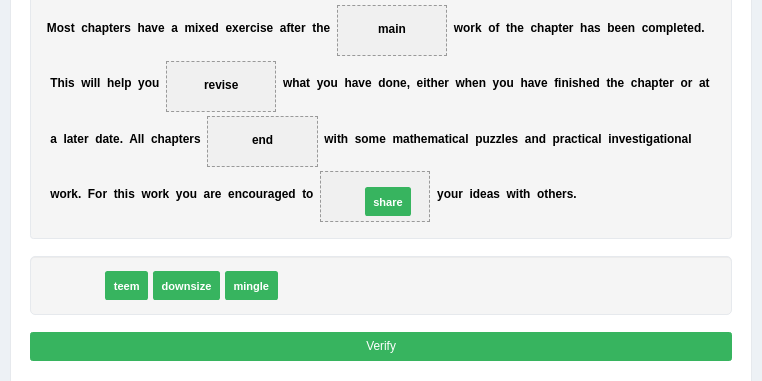 drag, startPoint x: 67, startPoint y: 287, endPoint x: 433, endPoint y: 188, distance: 379.153 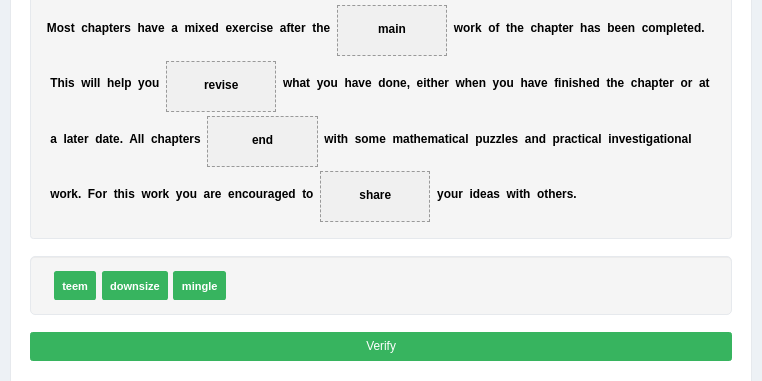 click on "Verify" at bounding box center (381, 346) 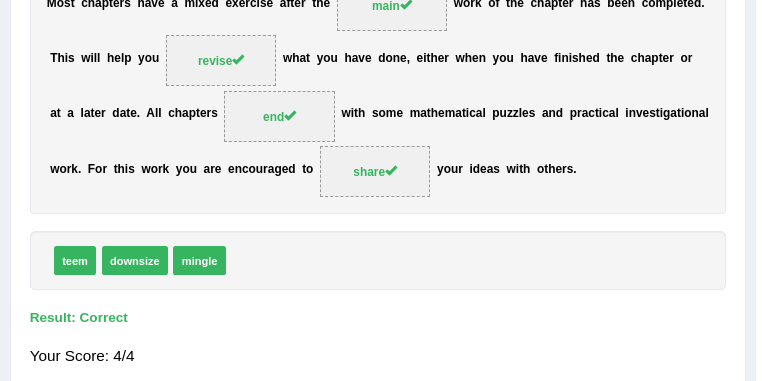 scroll, scrollTop: 348, scrollLeft: 0, axis: vertical 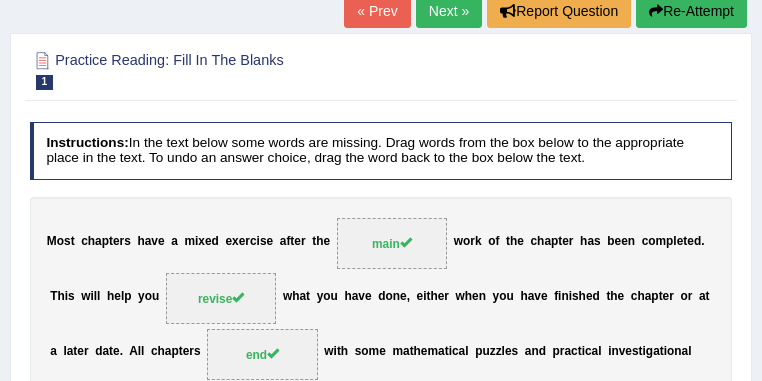 click on "Next »" at bounding box center [449, 11] 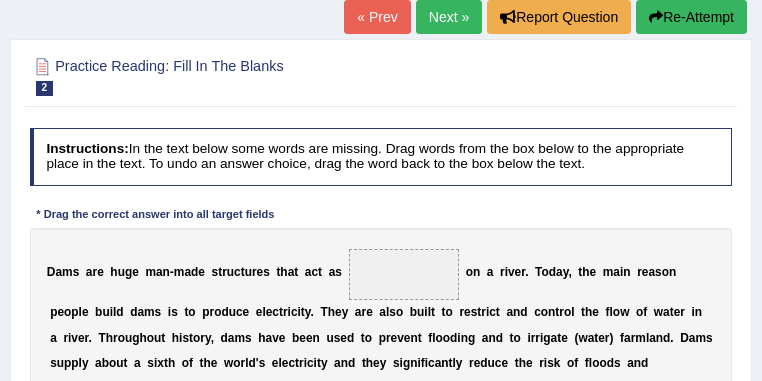 scroll, scrollTop: 0, scrollLeft: 0, axis: both 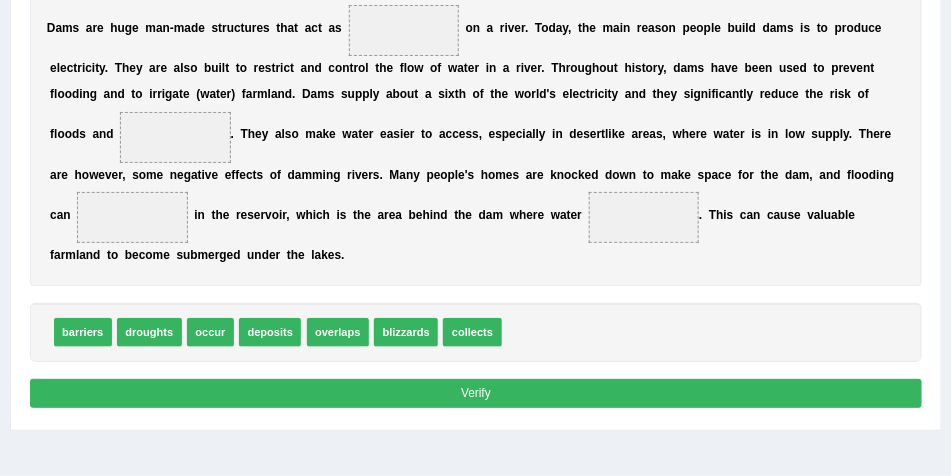 drag, startPoint x: 767, startPoint y: 5, endPoint x: 746, endPoint y: 270, distance: 265.83078 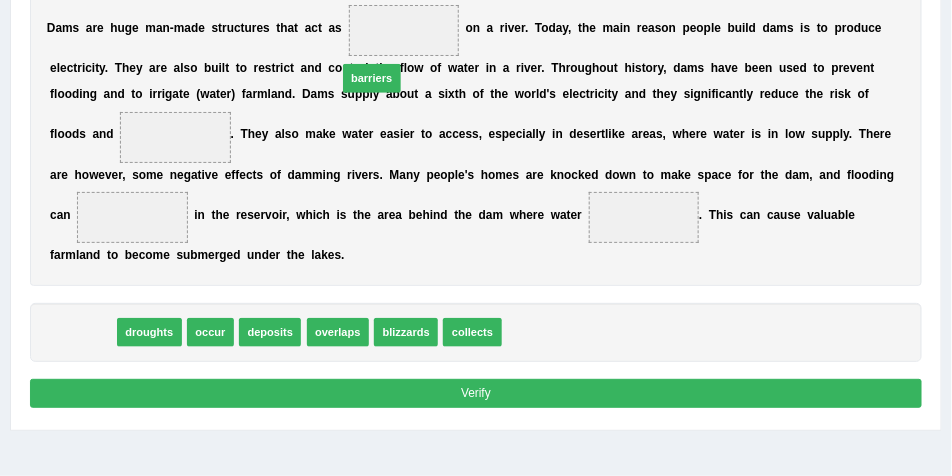 drag, startPoint x: 63, startPoint y: 329, endPoint x: 403, endPoint y: 31, distance: 452.1106 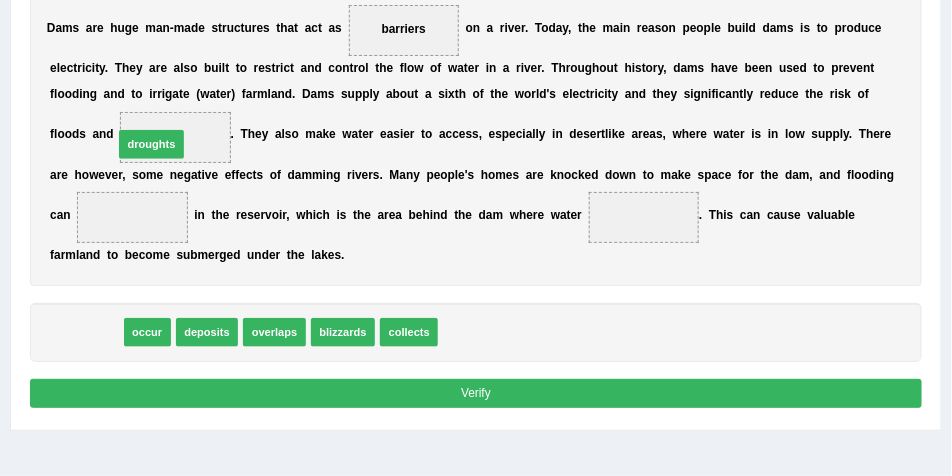 drag, startPoint x: 88, startPoint y: 328, endPoint x: 165, endPoint y: 107, distance: 234.0299 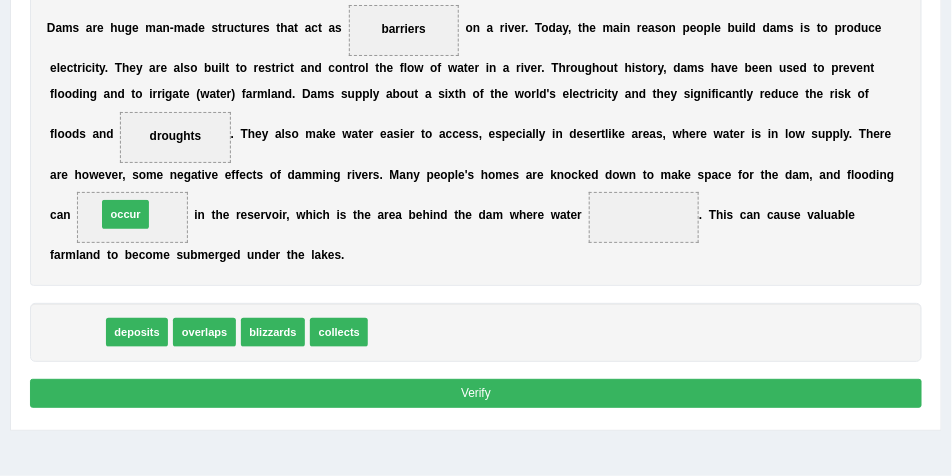 drag, startPoint x: 73, startPoint y: 332, endPoint x: 130, endPoint y: 194, distance: 149.30841 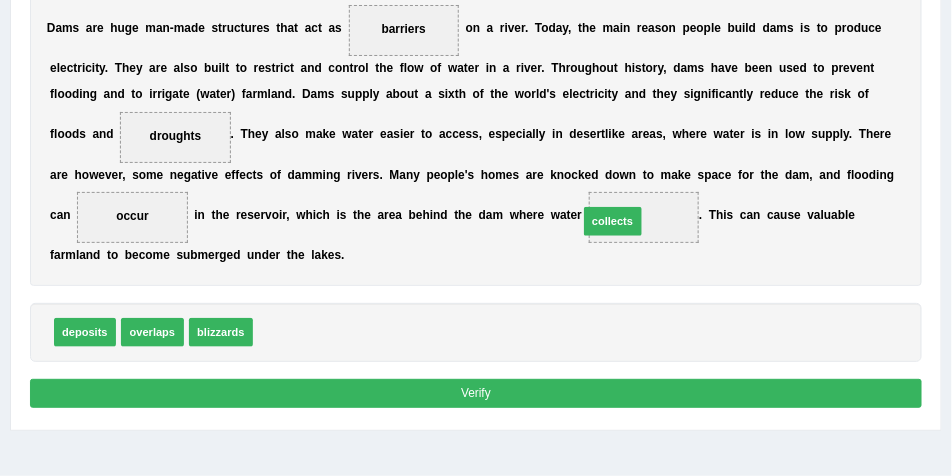 drag, startPoint x: 294, startPoint y: 333, endPoint x: 677, endPoint y: 203, distance: 404.46136 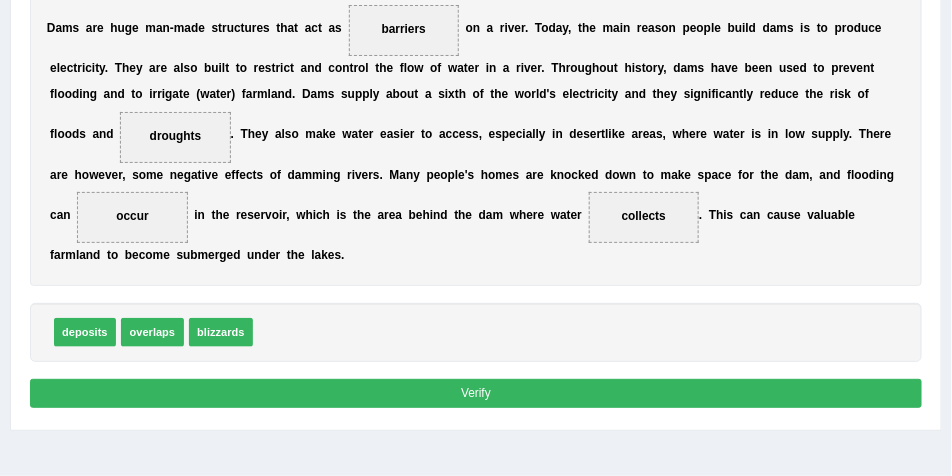 click on "Verify" at bounding box center (476, 393) 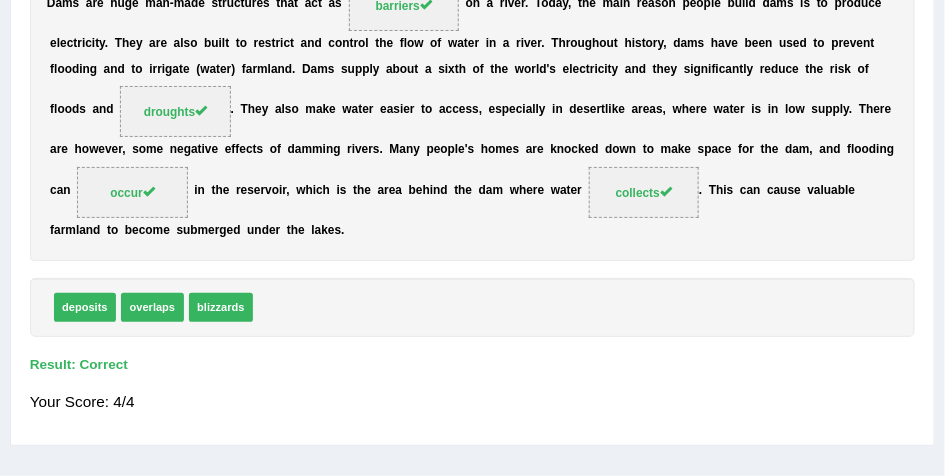scroll, scrollTop: 348, scrollLeft: 0, axis: vertical 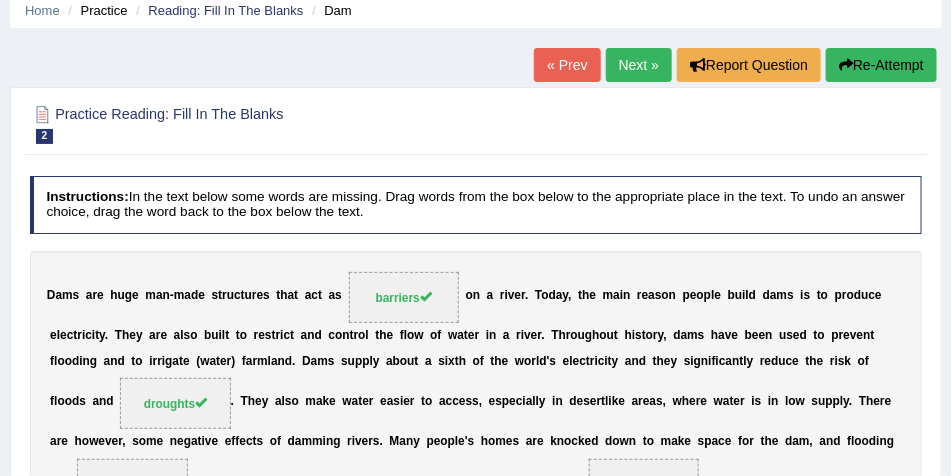 click on "Next »" at bounding box center [639, 65] 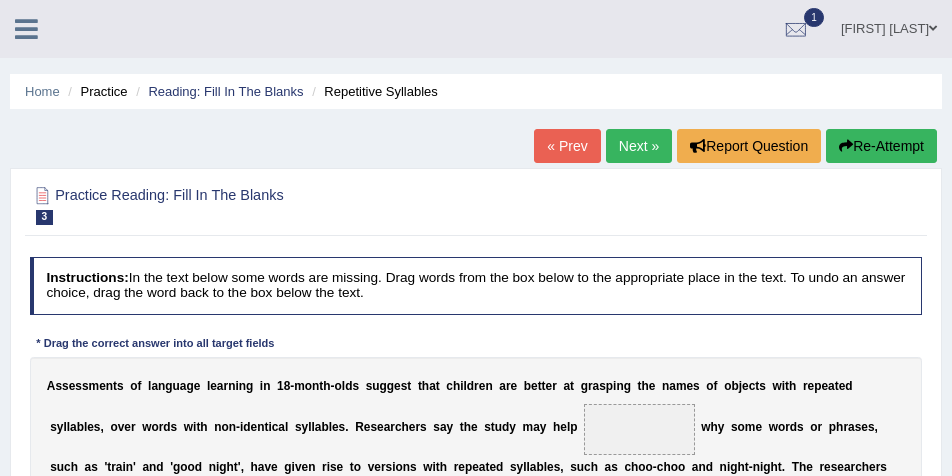 scroll, scrollTop: 200, scrollLeft: 0, axis: vertical 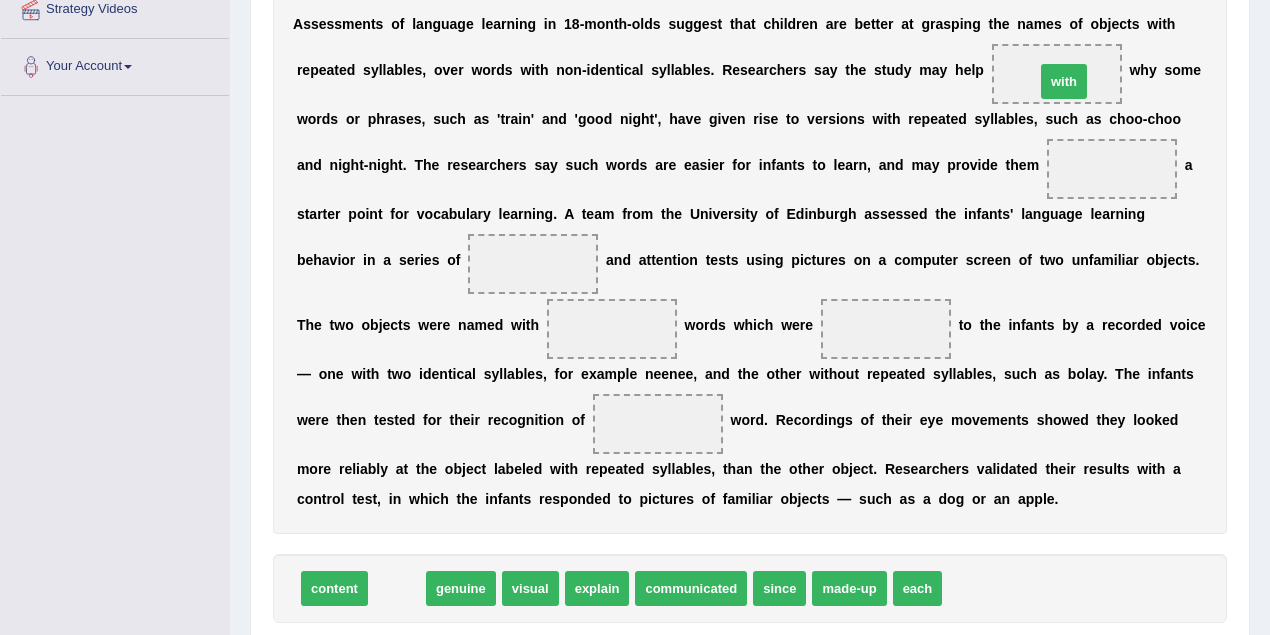 drag, startPoint x: 389, startPoint y: 579, endPoint x: 1051, endPoint y: 76, distance: 831.41626 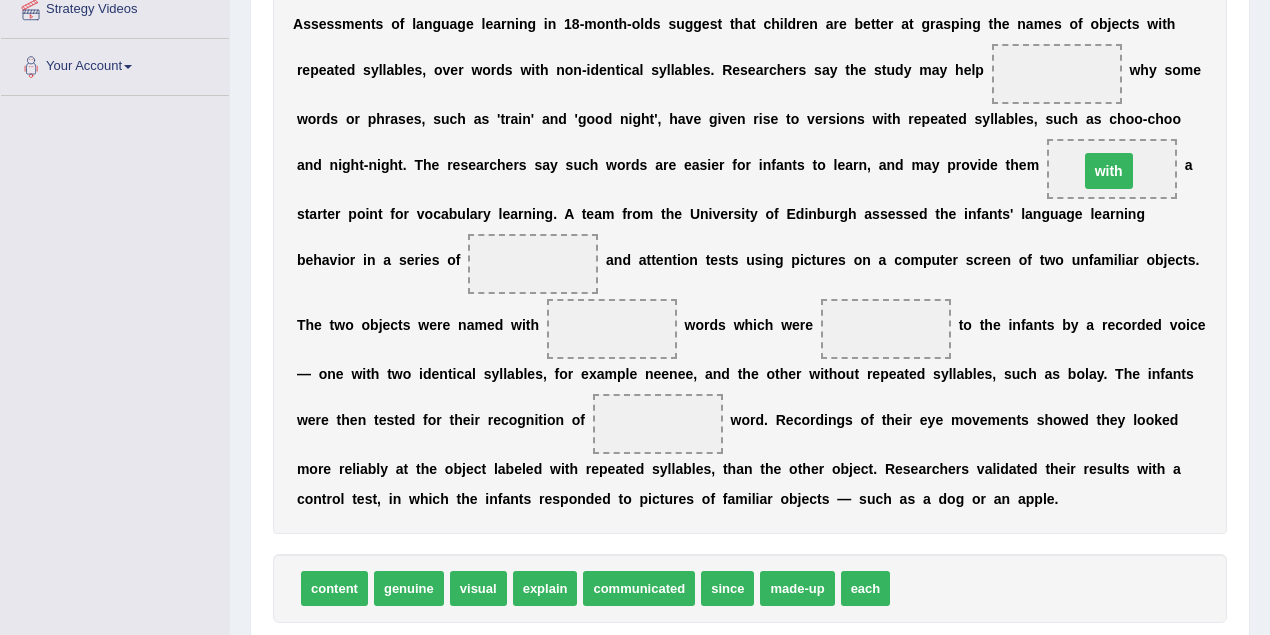 drag, startPoint x: 1279, startPoint y: 1, endPoint x: 1096, endPoint y: 171, distance: 249.77791 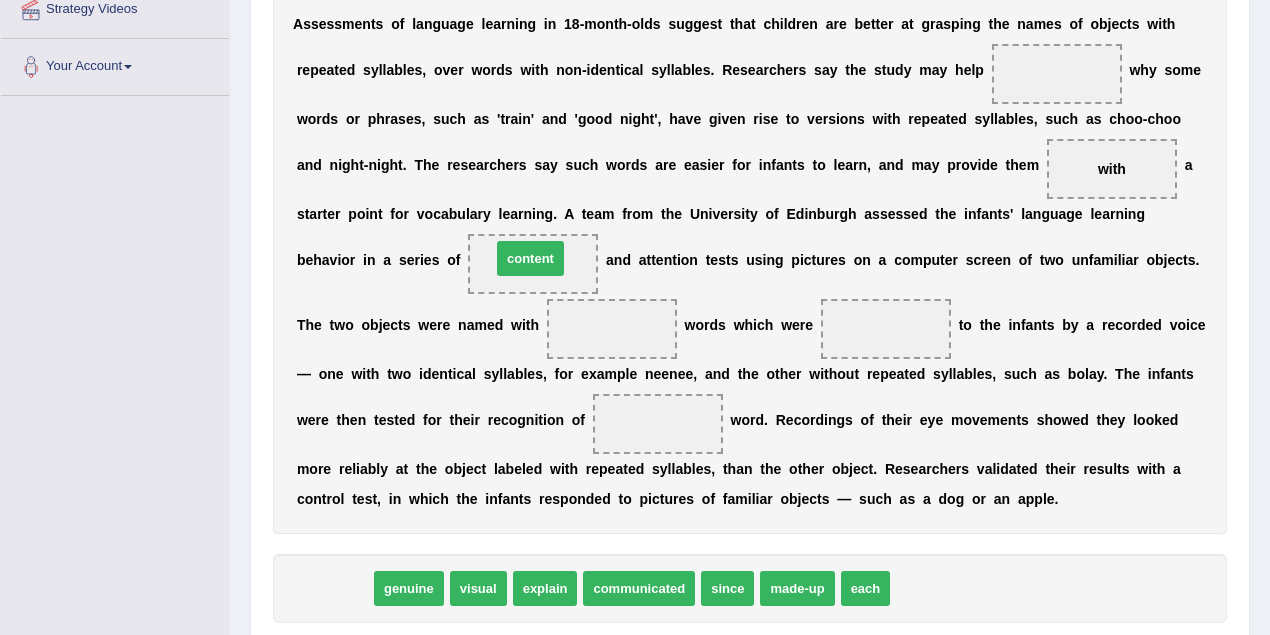 drag, startPoint x: 336, startPoint y: 590, endPoint x: 532, endPoint y: 260, distance: 383.81766 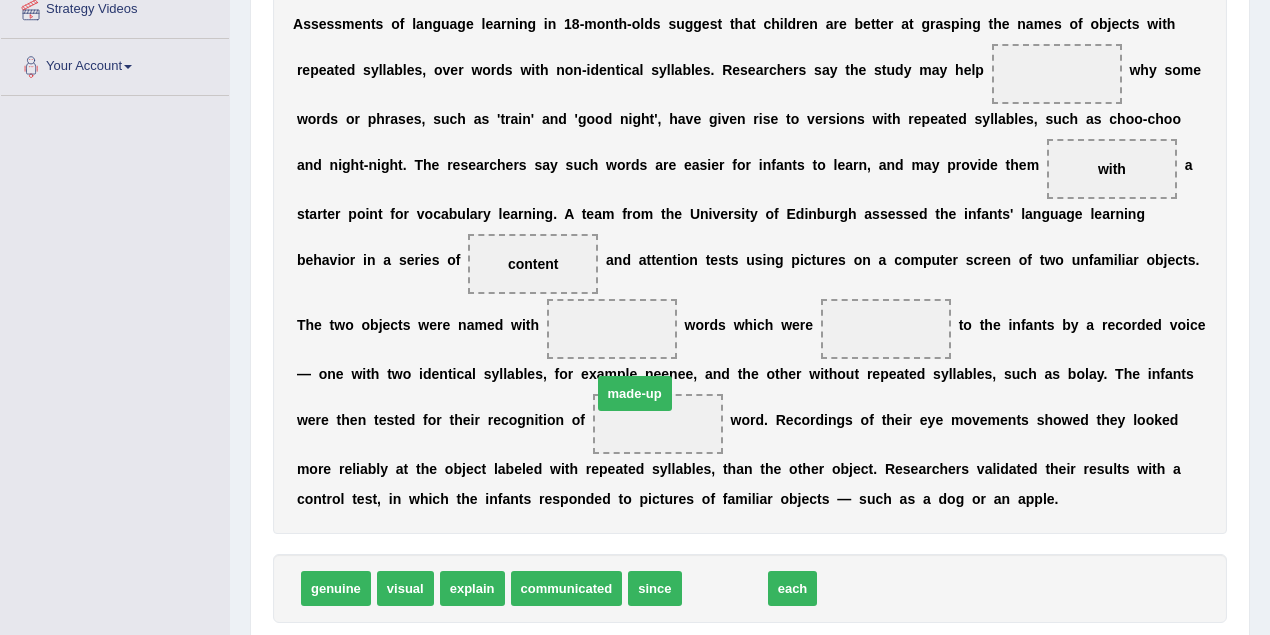 drag, startPoint x: 748, startPoint y: 591, endPoint x: 656, endPoint y: 378, distance: 232.0194 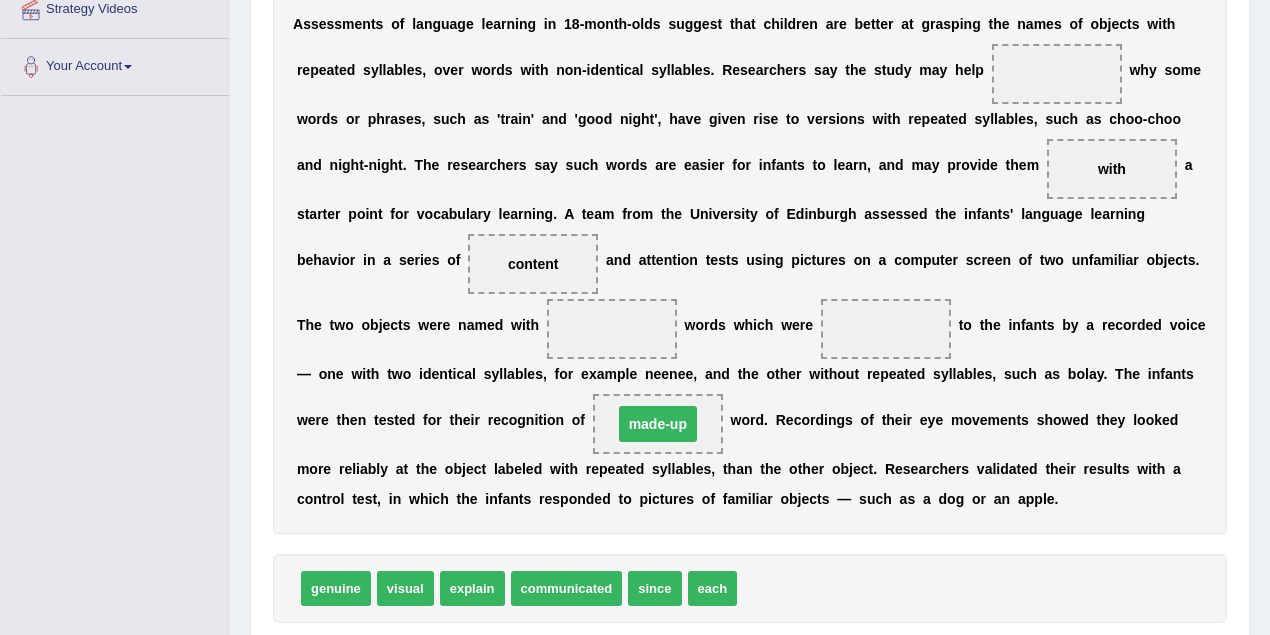 drag, startPoint x: 653, startPoint y: 368, endPoint x: 654, endPoint y: 352, distance: 16.03122 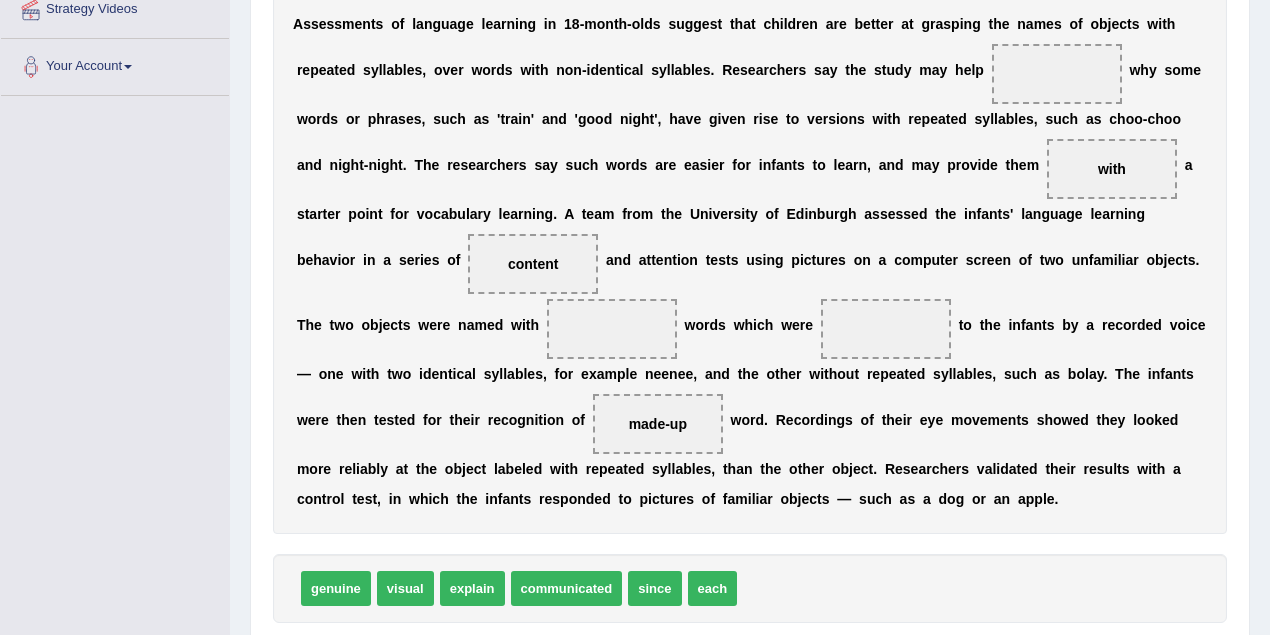 drag, startPoint x: 668, startPoint y: 431, endPoint x: 624, endPoint y: 368, distance: 76.843994 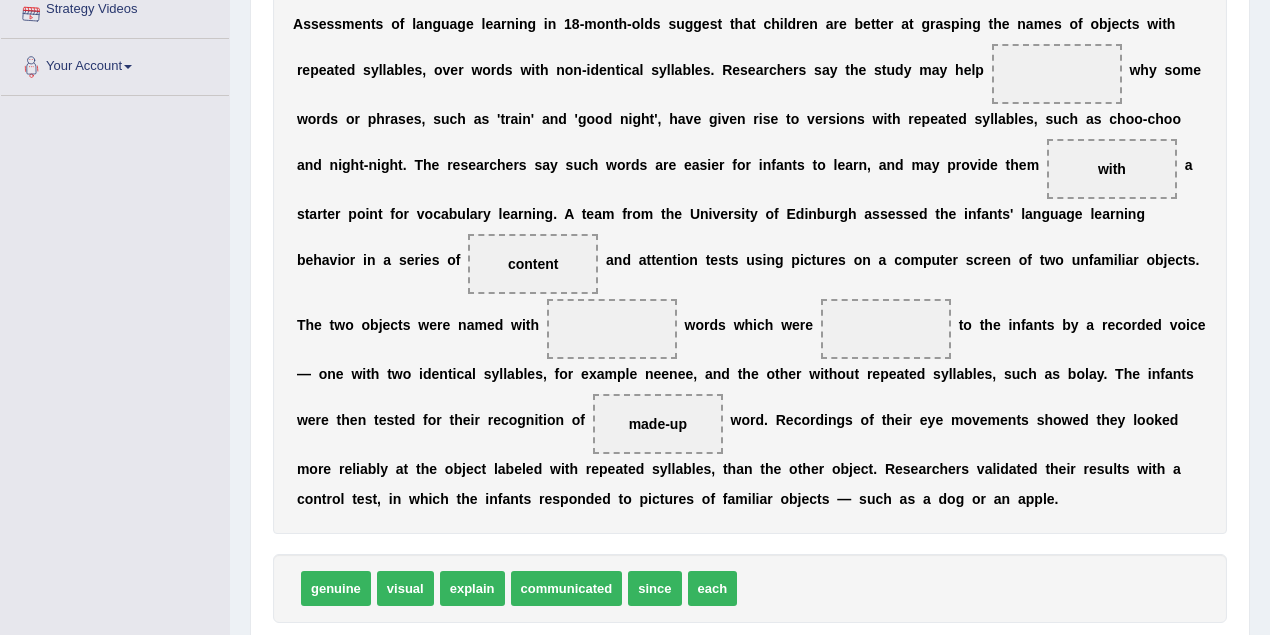 drag, startPoint x: 670, startPoint y: 429, endPoint x: 592, endPoint y: 326, distance: 129.2014 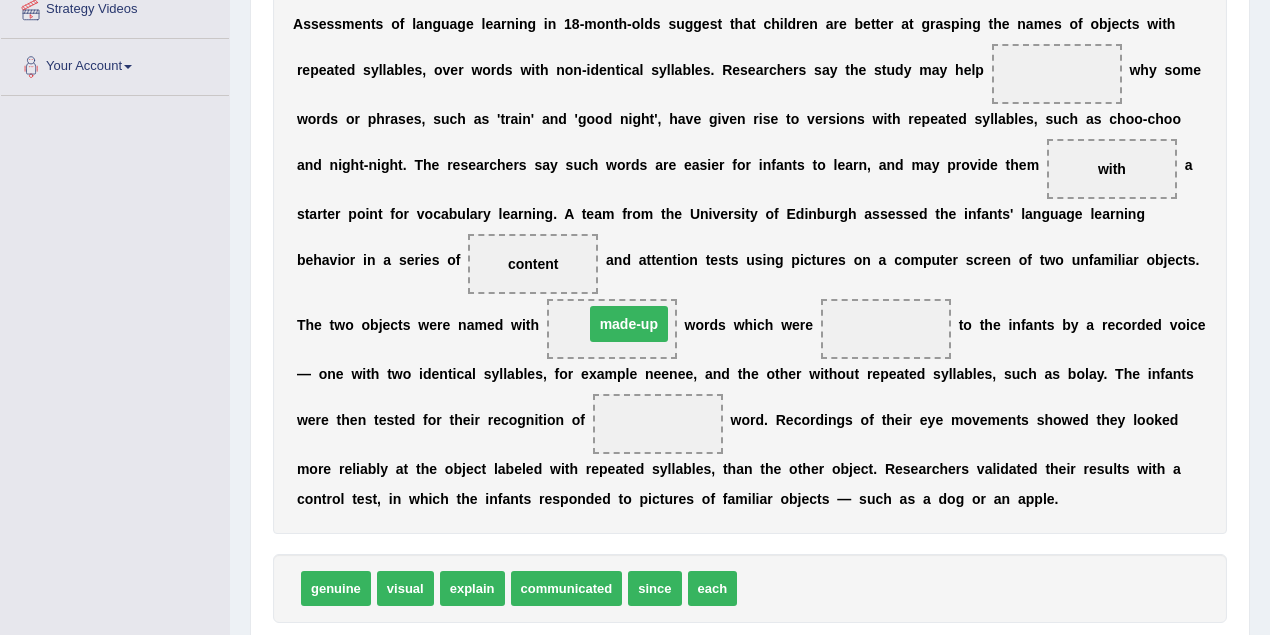 drag, startPoint x: 651, startPoint y: 427, endPoint x: 622, endPoint y: 327, distance: 104.120125 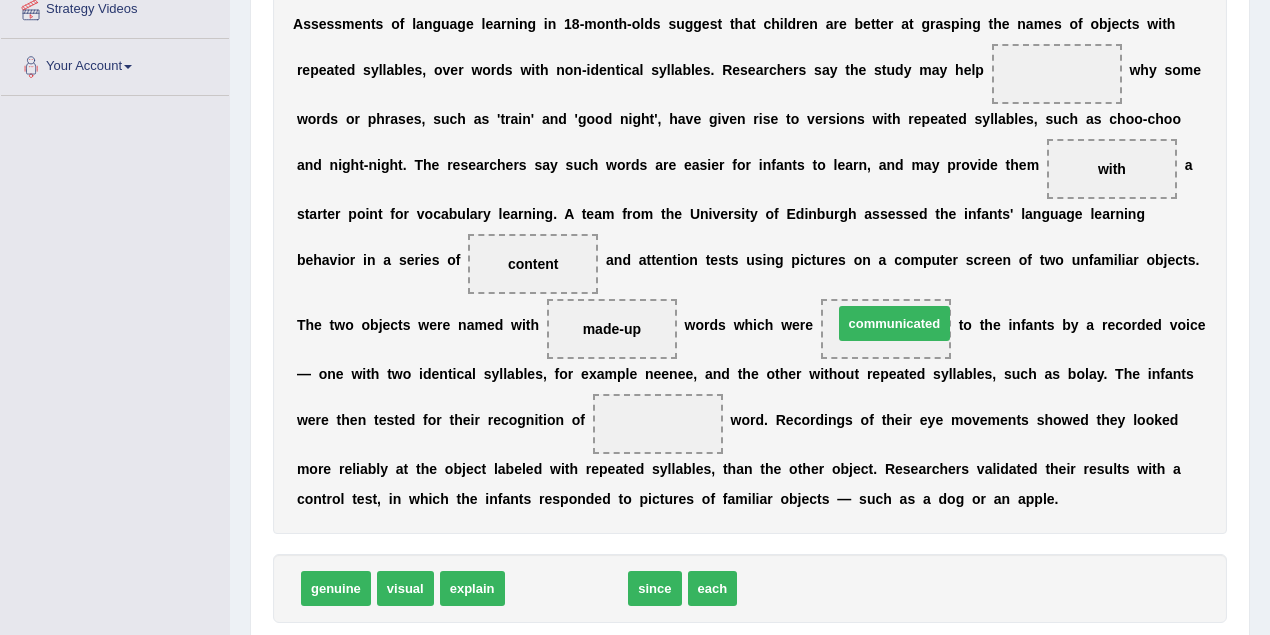 drag, startPoint x: 547, startPoint y: 583, endPoint x: 875, endPoint y: 318, distance: 421.67404 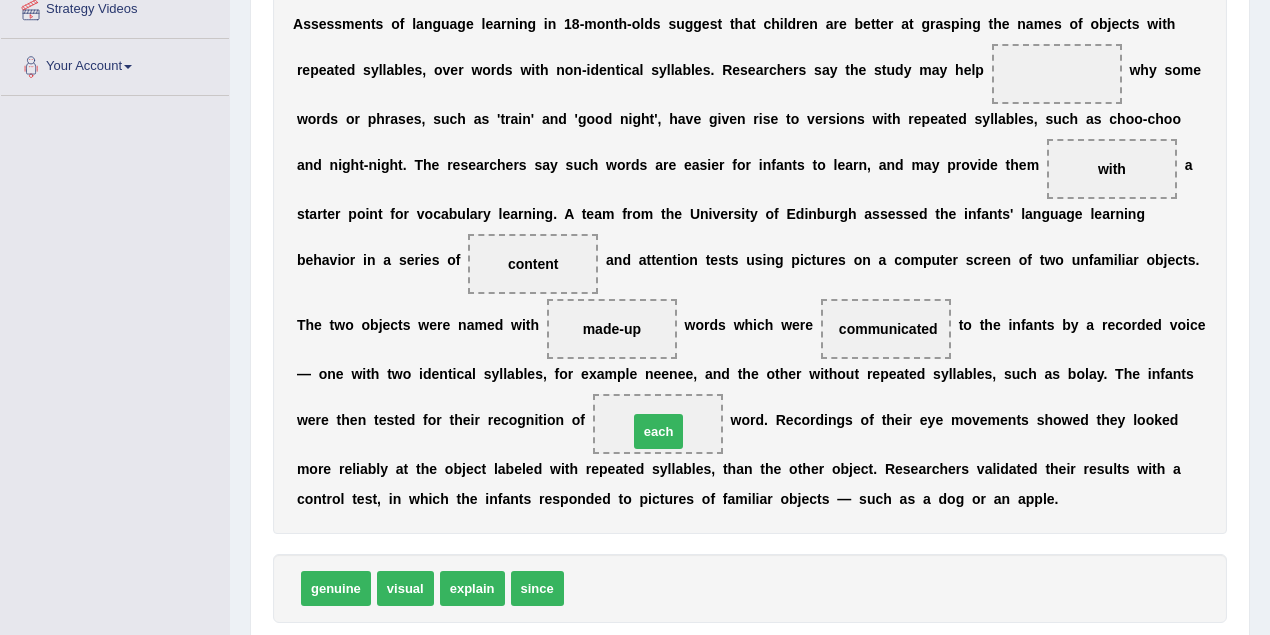 drag, startPoint x: 598, startPoint y: 592, endPoint x: 662, endPoint y: 436, distance: 168.6179 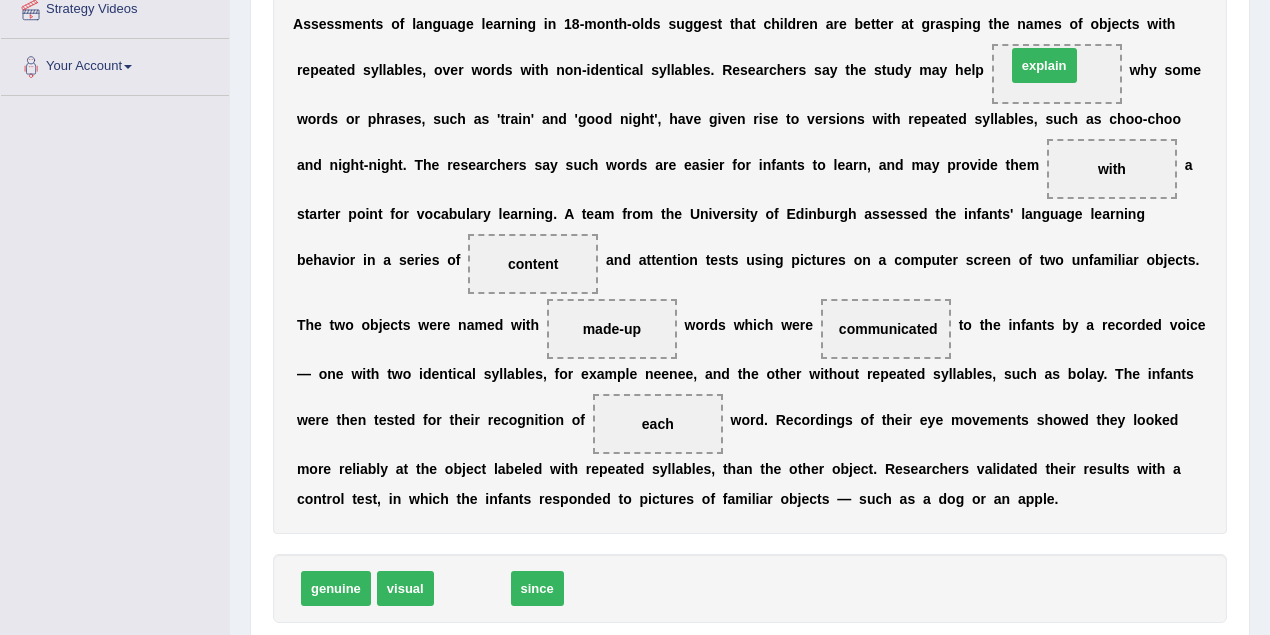 drag, startPoint x: 482, startPoint y: 591, endPoint x: 1054, endPoint y: 68, distance: 775.05676 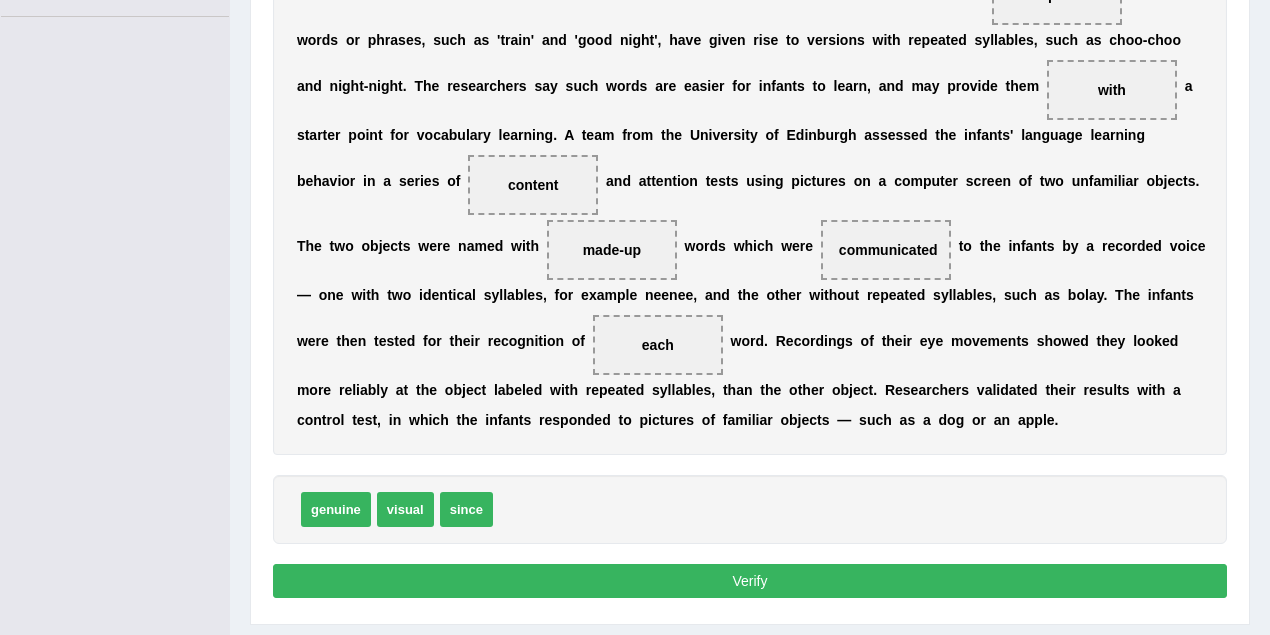 scroll, scrollTop: 532, scrollLeft: 0, axis: vertical 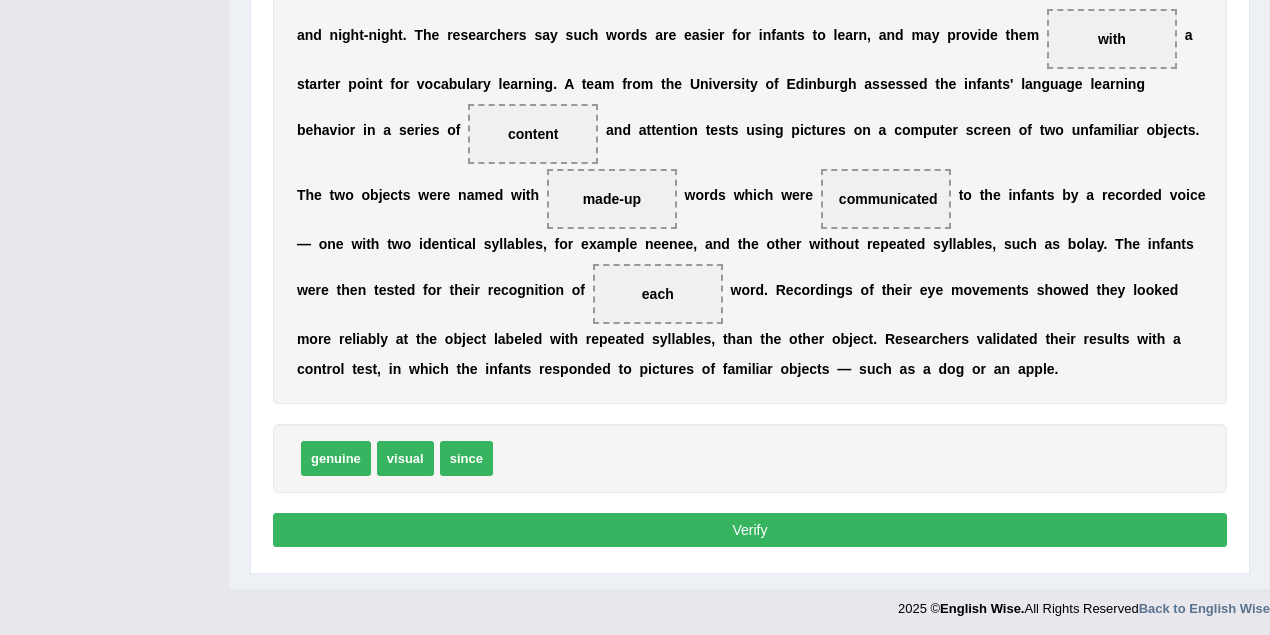 click on "Verify" at bounding box center (750, 530) 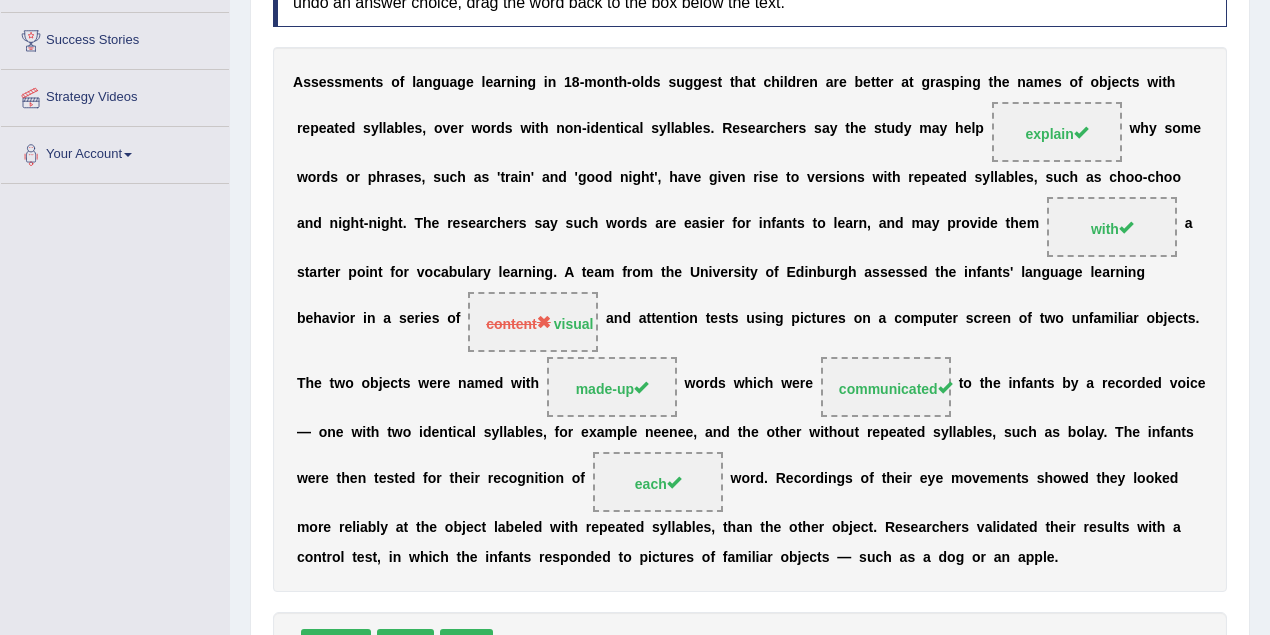scroll, scrollTop: 380, scrollLeft: 0, axis: vertical 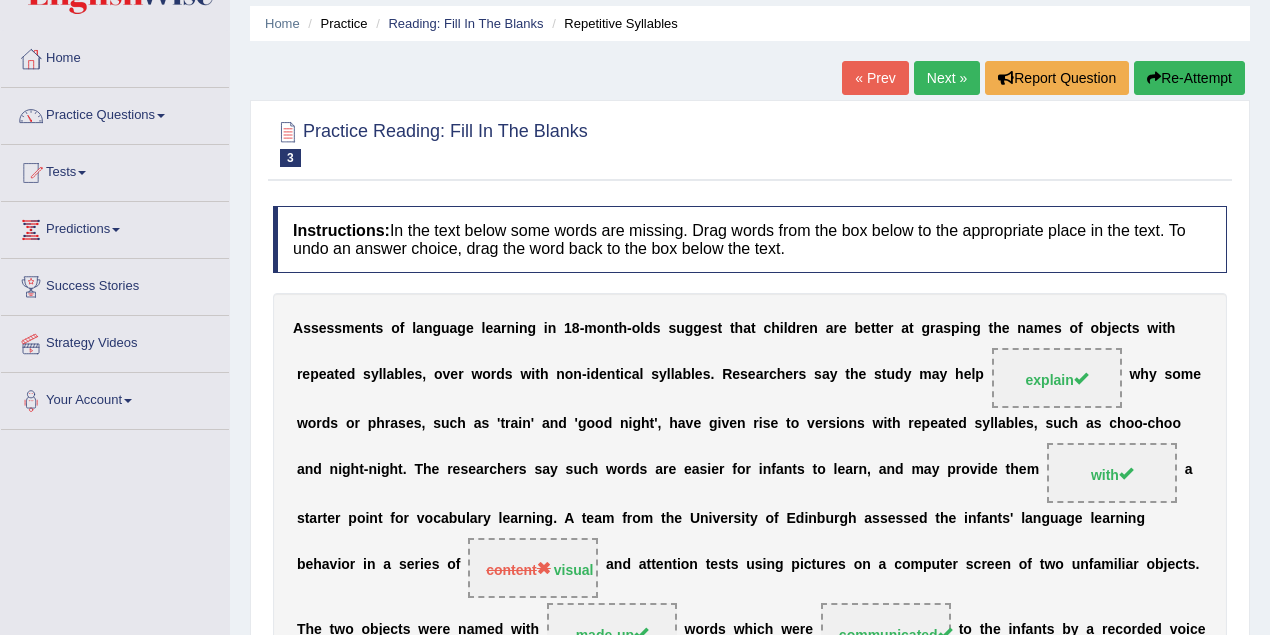 click on "Next »" at bounding box center [947, 78] 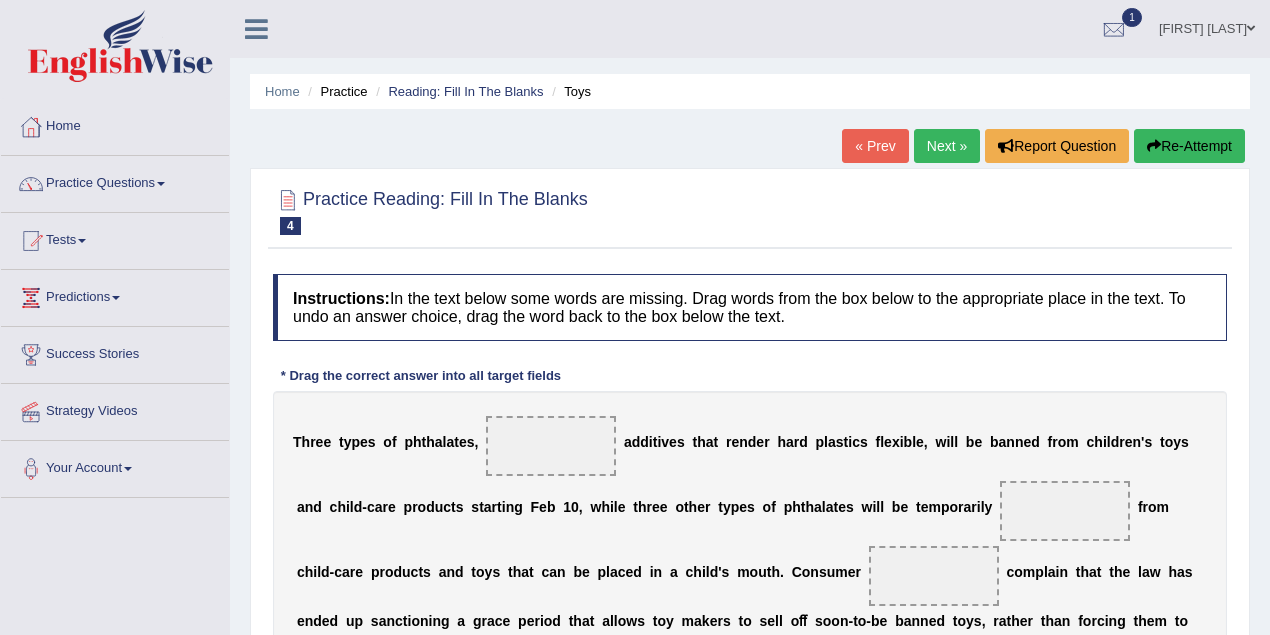 scroll, scrollTop: 6, scrollLeft: 0, axis: vertical 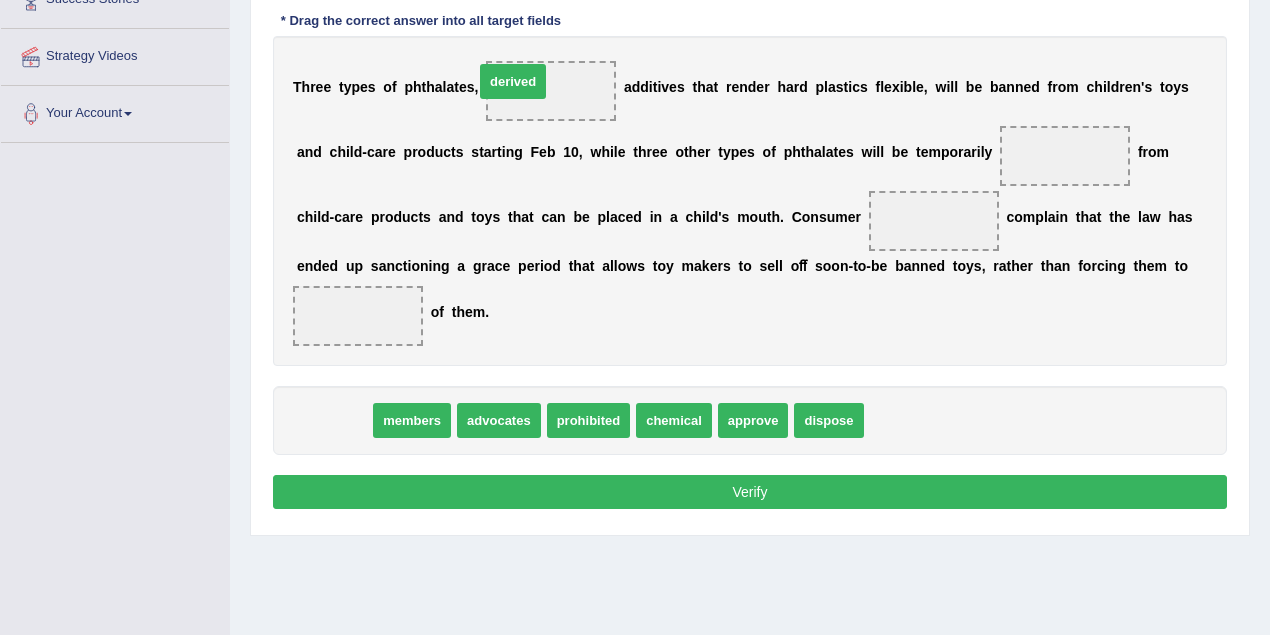 drag, startPoint x: 336, startPoint y: 424, endPoint x: 515, endPoint y: 84, distance: 384.2408 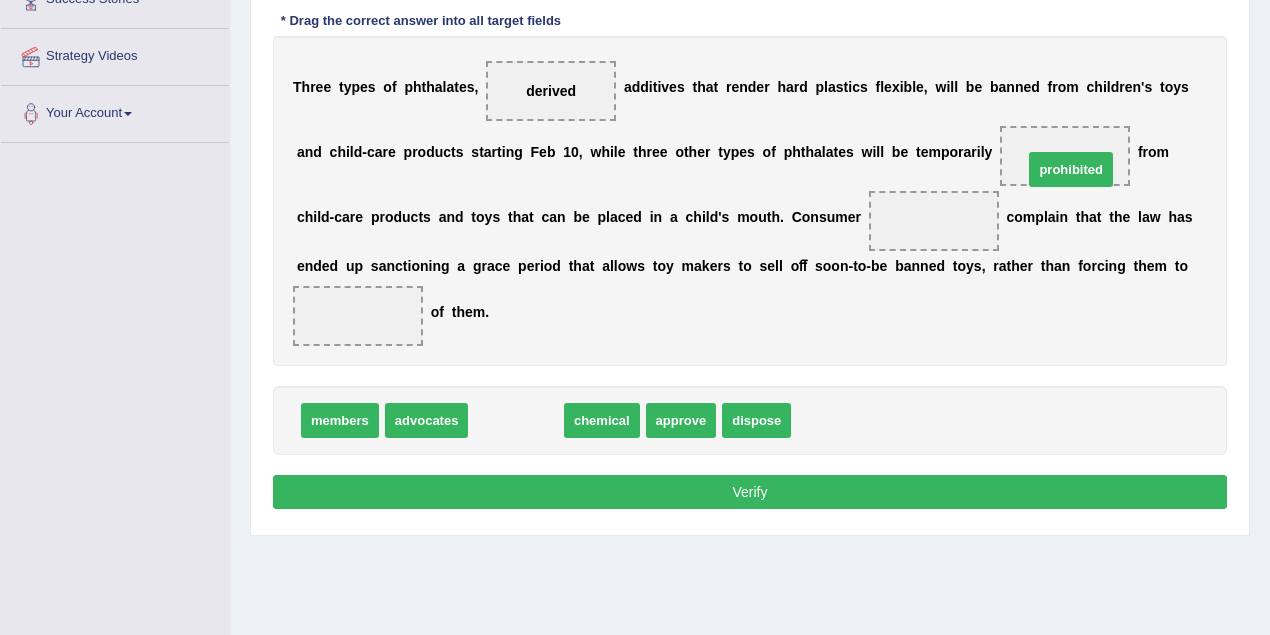 drag, startPoint x: 508, startPoint y: 414, endPoint x: 1063, endPoint y: 163, distance: 609.119 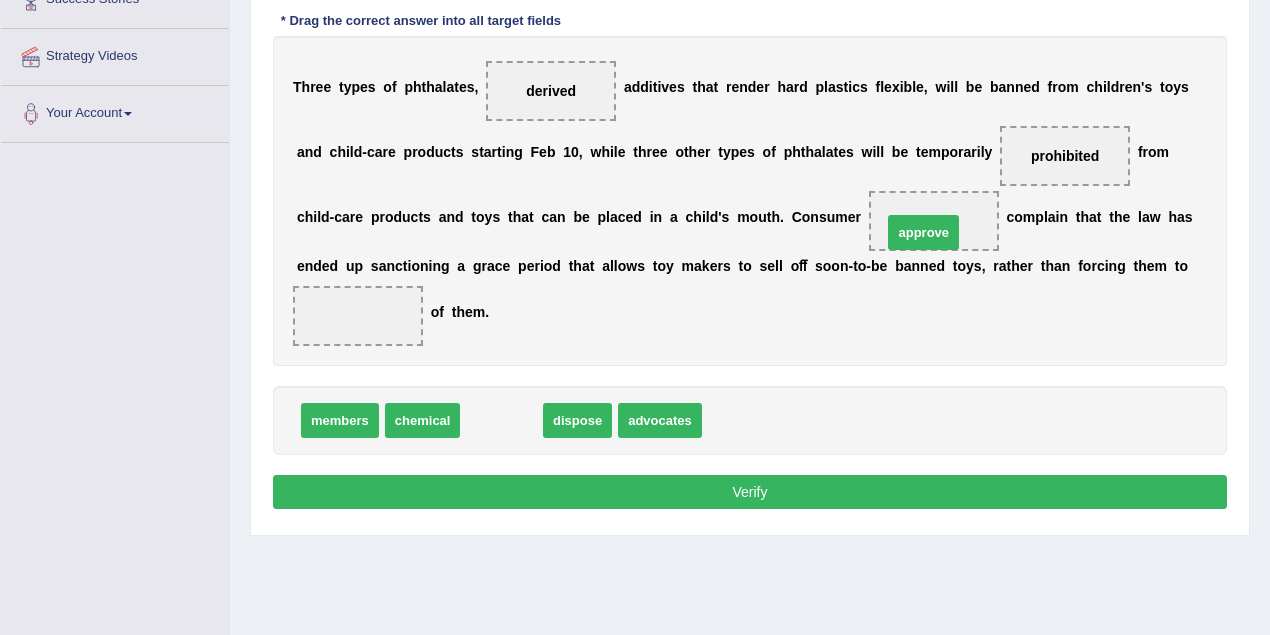 drag, startPoint x: 518, startPoint y: 425, endPoint x: 940, endPoint y: 237, distance: 461.9827 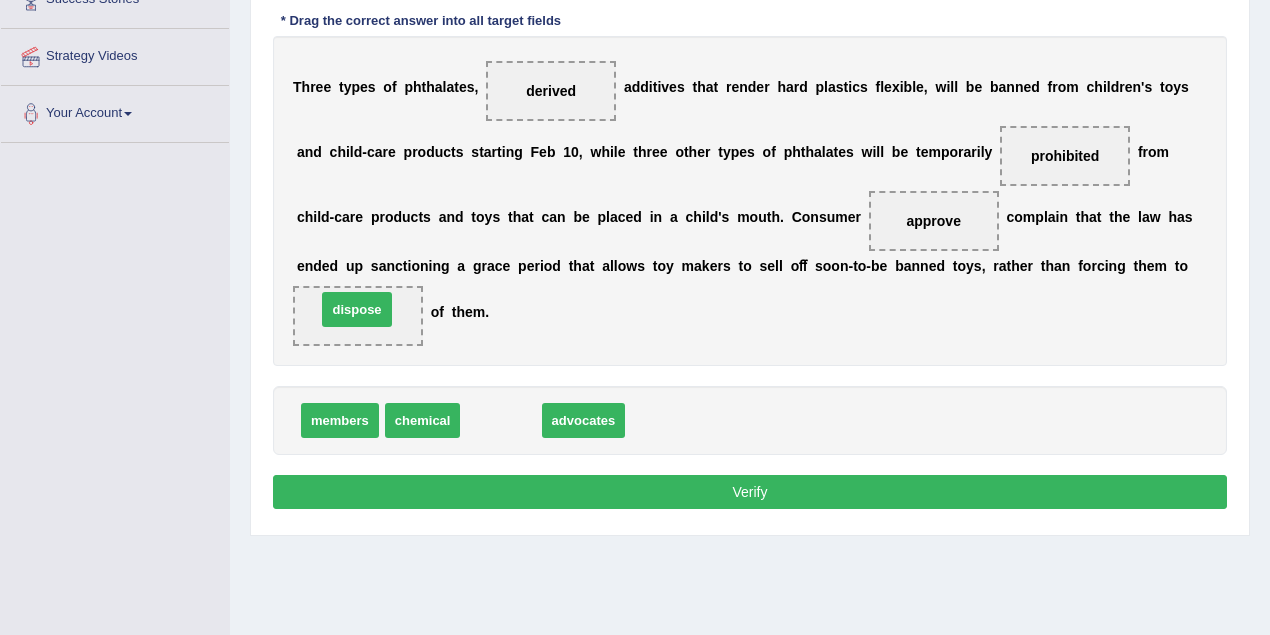 drag, startPoint x: 506, startPoint y: 413, endPoint x: 362, endPoint y: 302, distance: 181.81584 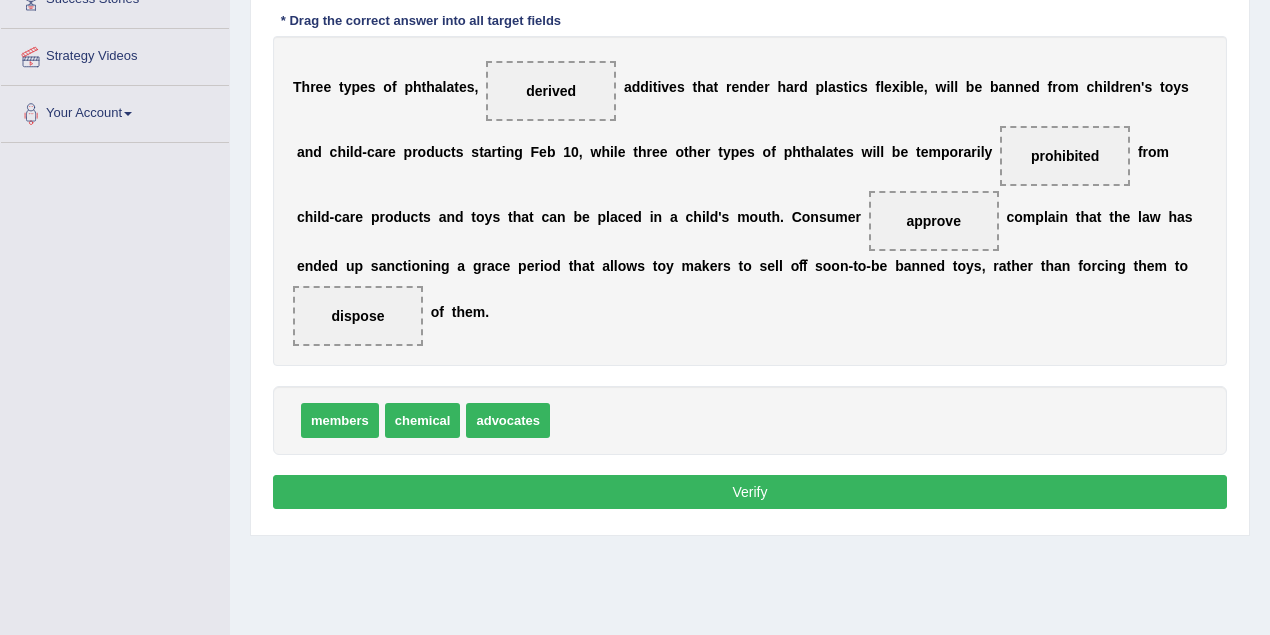 click on "Verify" at bounding box center [750, 492] 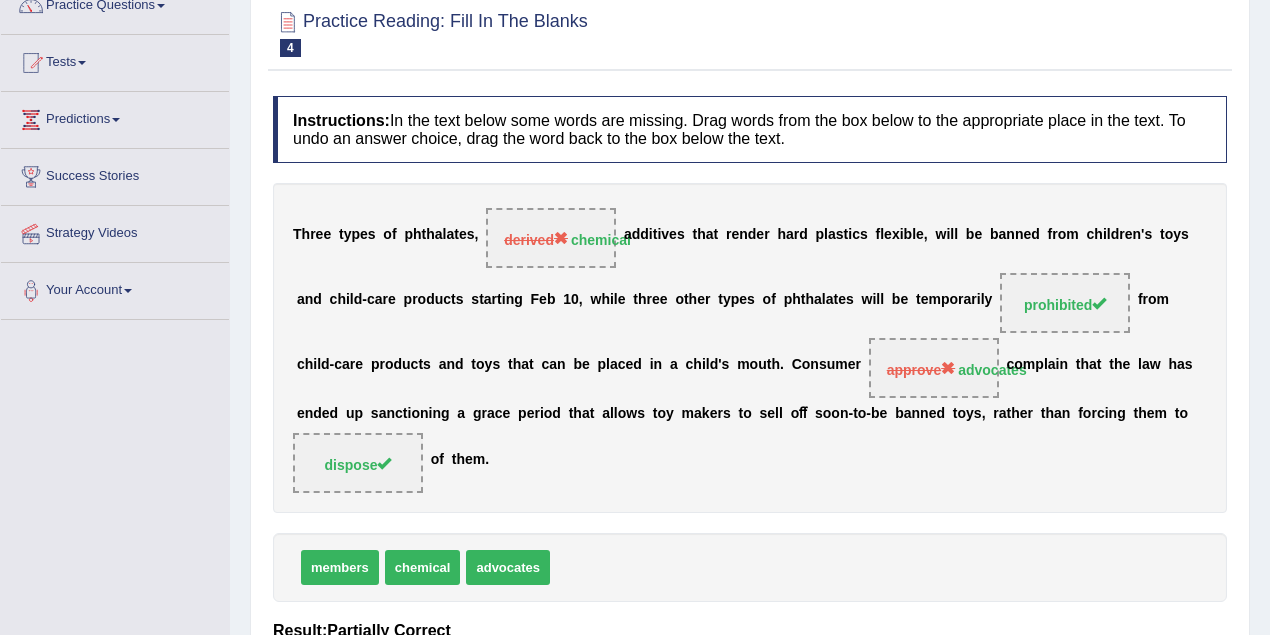 scroll, scrollTop: 148, scrollLeft: 0, axis: vertical 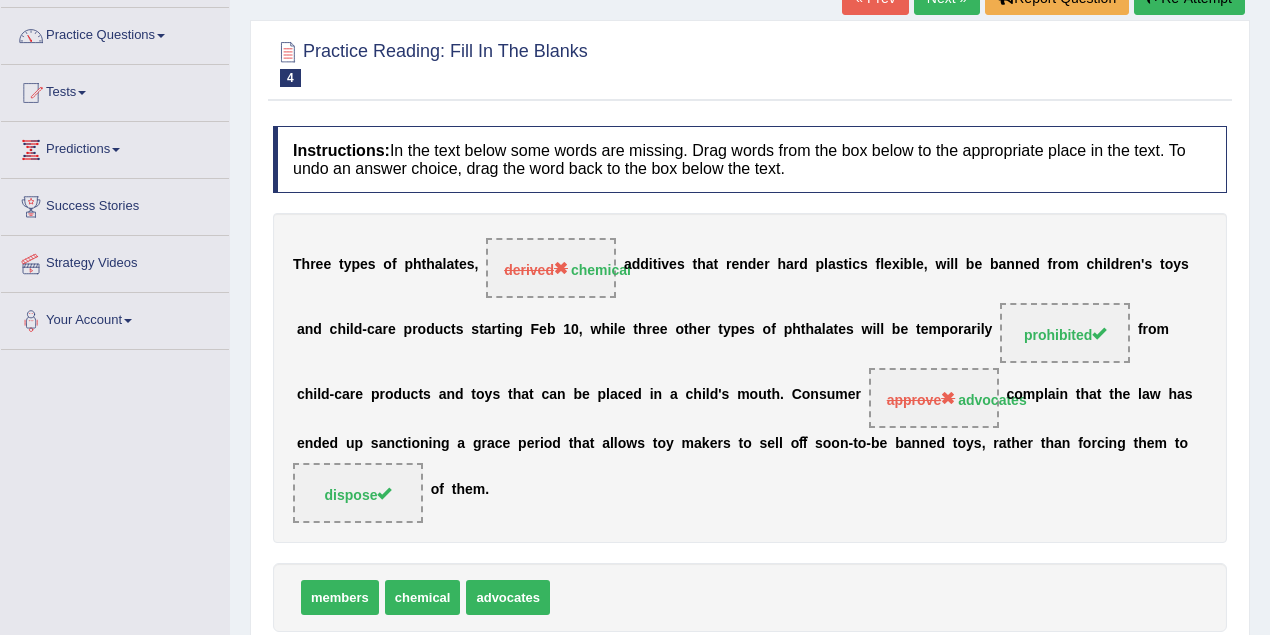 click on "Next »" at bounding box center (947, -2) 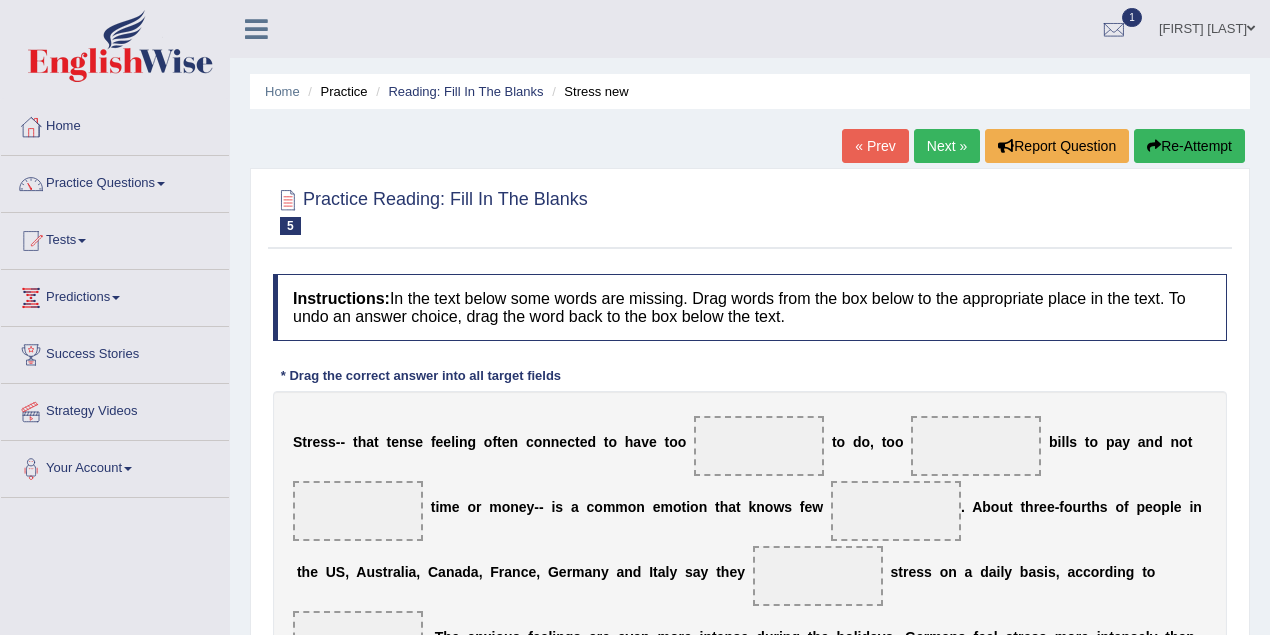 scroll, scrollTop: 116, scrollLeft: 0, axis: vertical 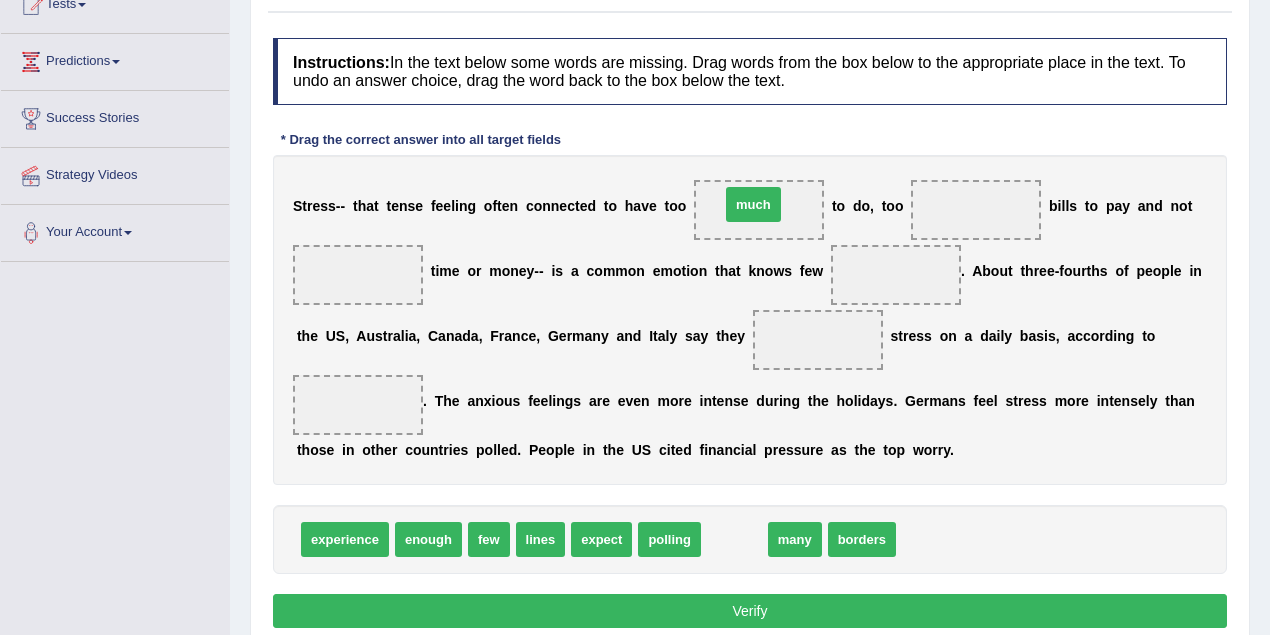 drag, startPoint x: 743, startPoint y: 537, endPoint x: 762, endPoint y: 202, distance: 335.53836 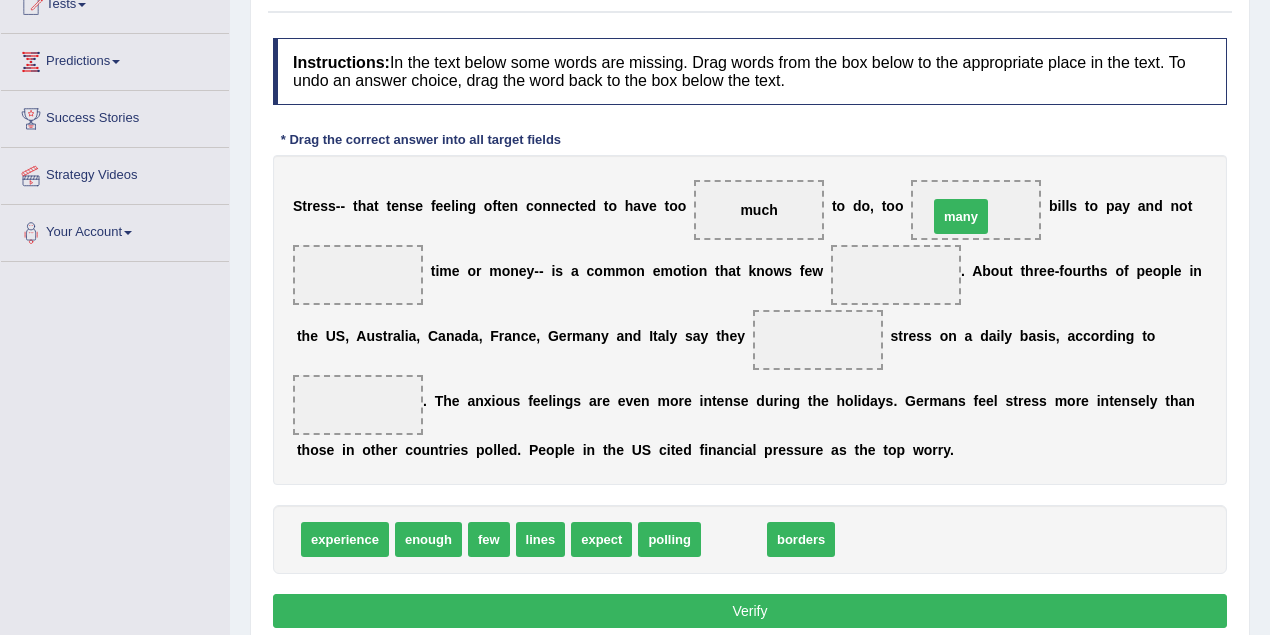 drag, startPoint x: 716, startPoint y: 534, endPoint x: 943, endPoint y: 210, distance: 395.60712 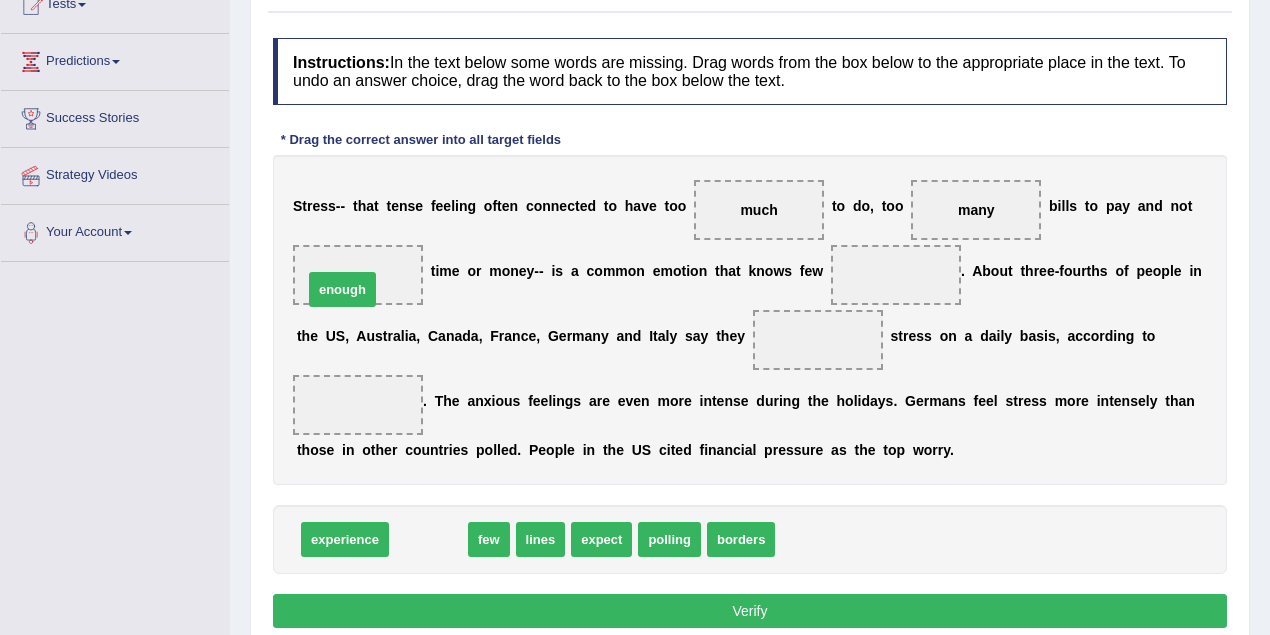 drag, startPoint x: 414, startPoint y: 530, endPoint x: 328, endPoint y: 279, distance: 265.32434 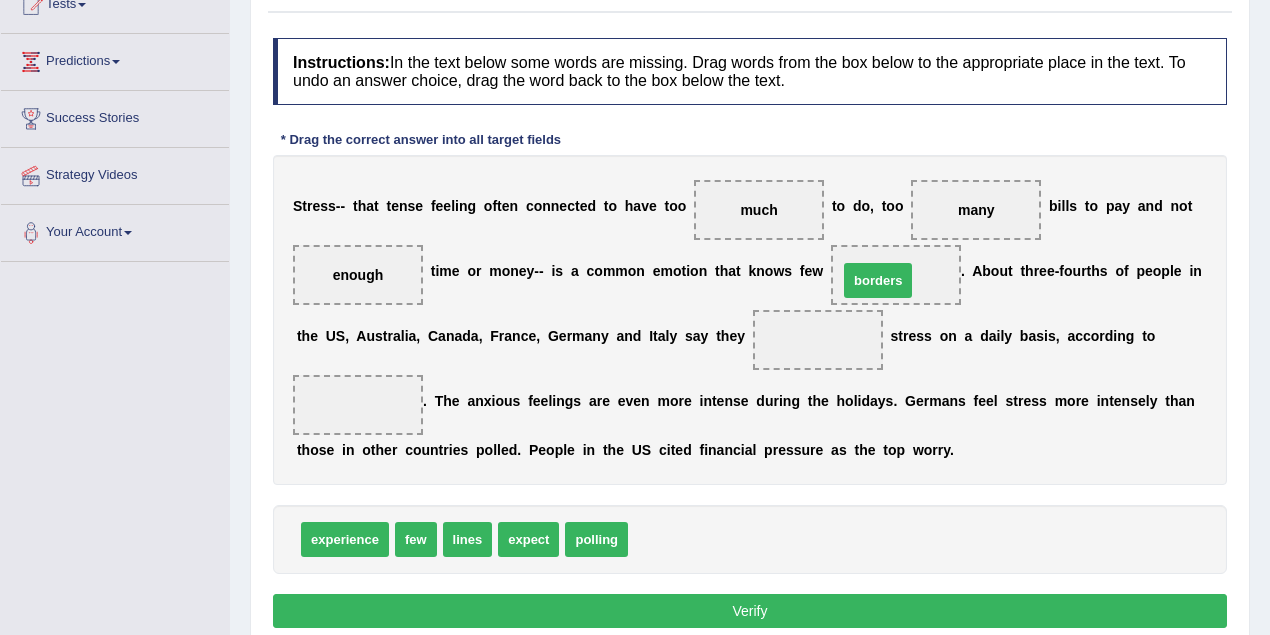 drag, startPoint x: 661, startPoint y: 544, endPoint x: 871, endPoint y: 285, distance: 333.43814 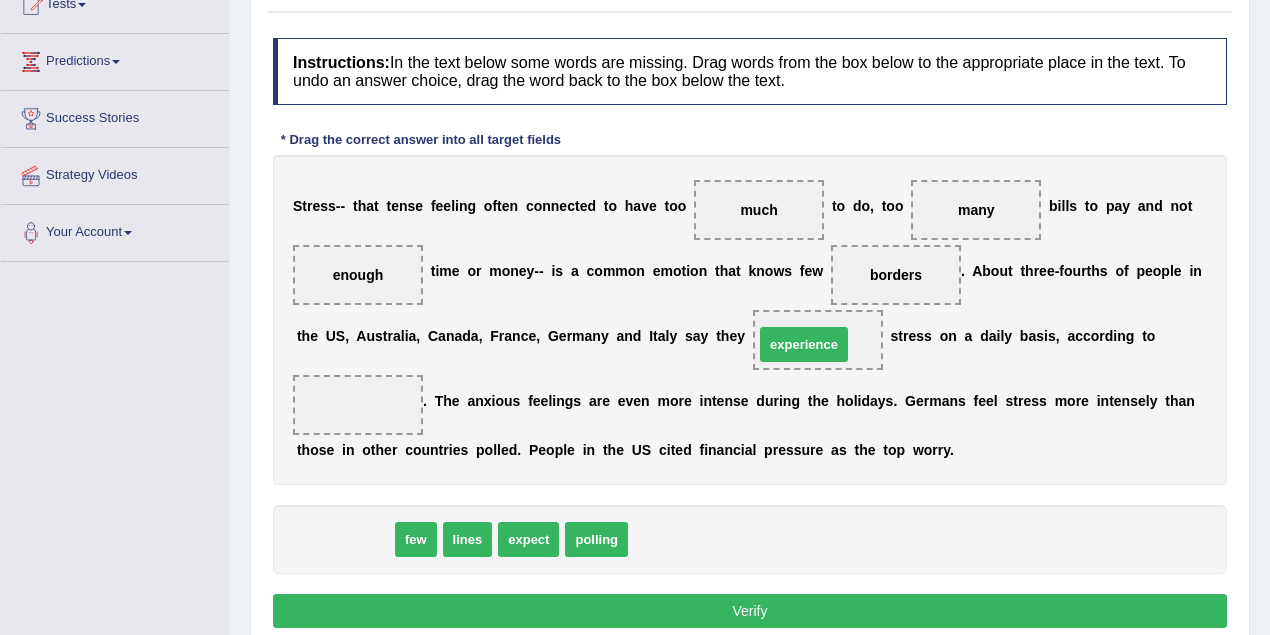 drag, startPoint x: 361, startPoint y: 529, endPoint x: 816, endPoint y: 331, distance: 496.21466 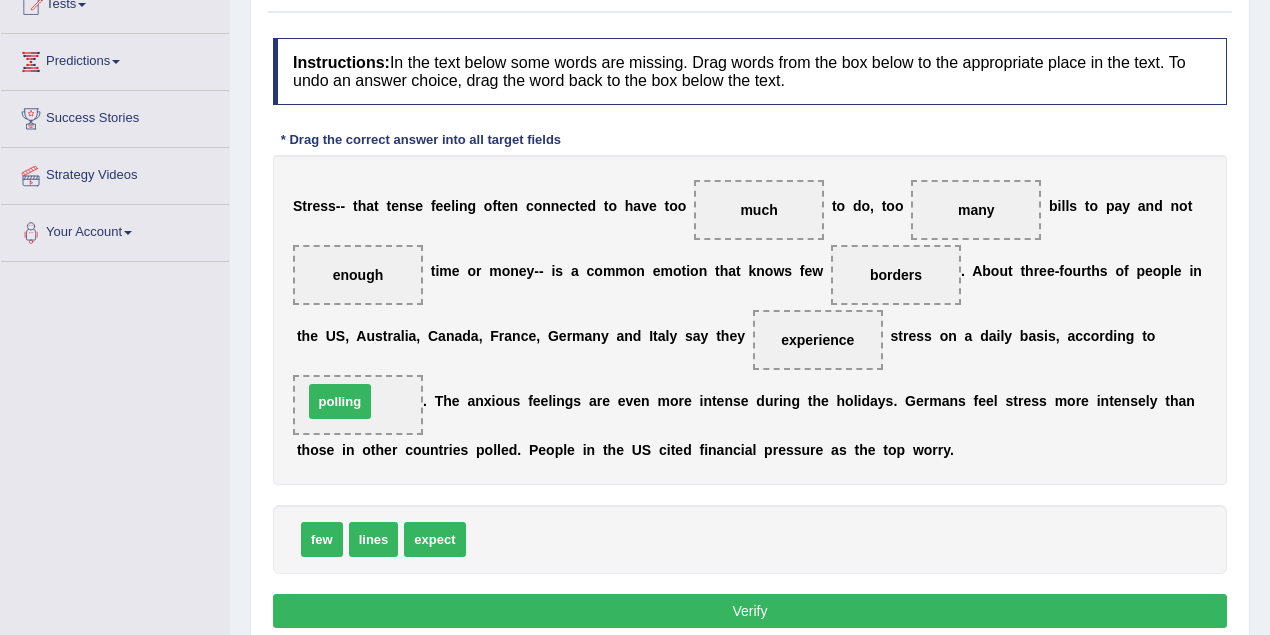 drag, startPoint x: 515, startPoint y: 542, endPoint x: 352, endPoint y: 404, distance: 213.572 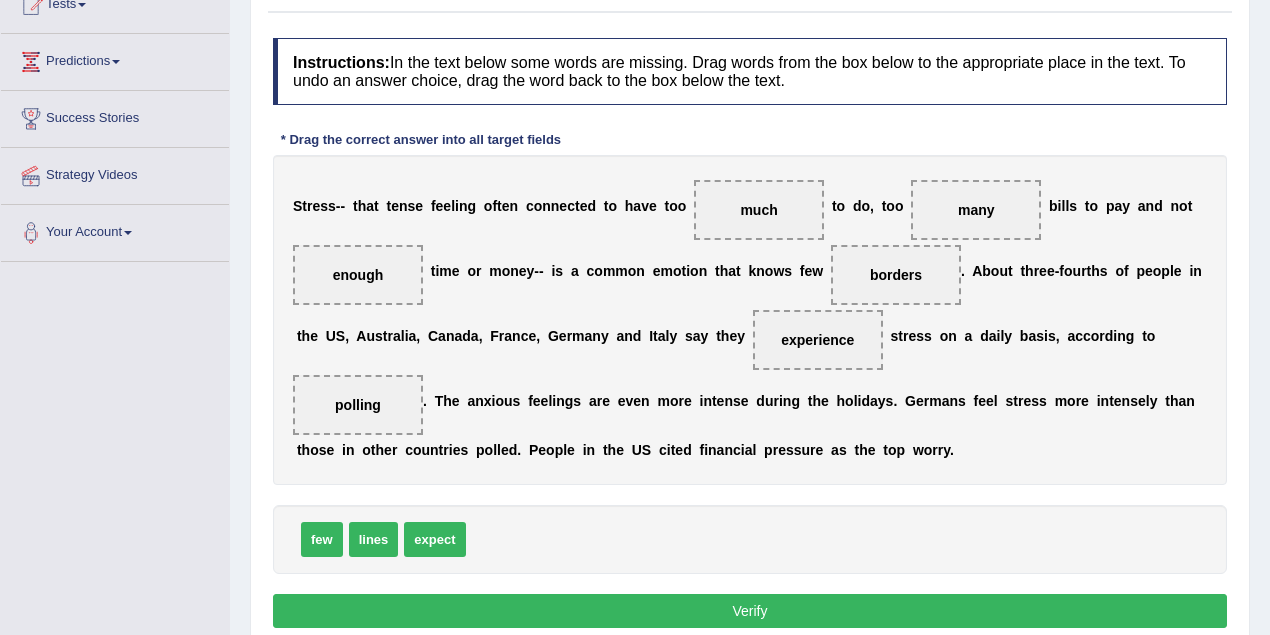 drag, startPoint x: 800, startPoint y: 610, endPoint x: 826, endPoint y: 493, distance: 119.85408 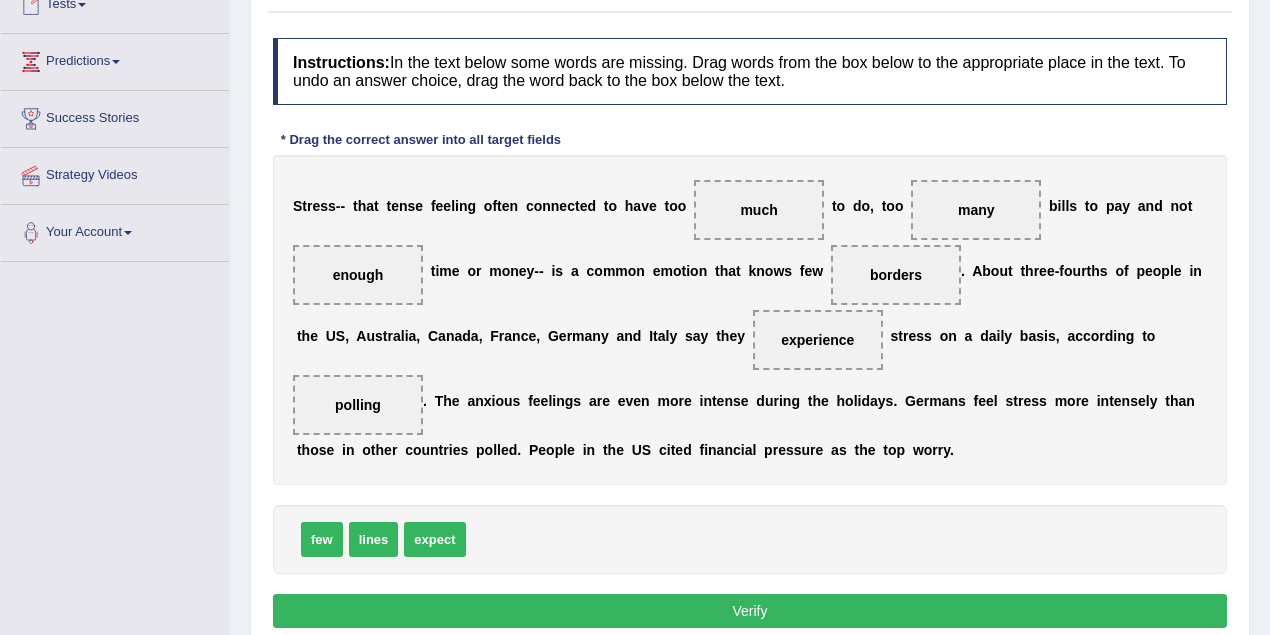 drag, startPoint x: 400, startPoint y: 401, endPoint x: 558, endPoint y: 520, distance: 197.8004 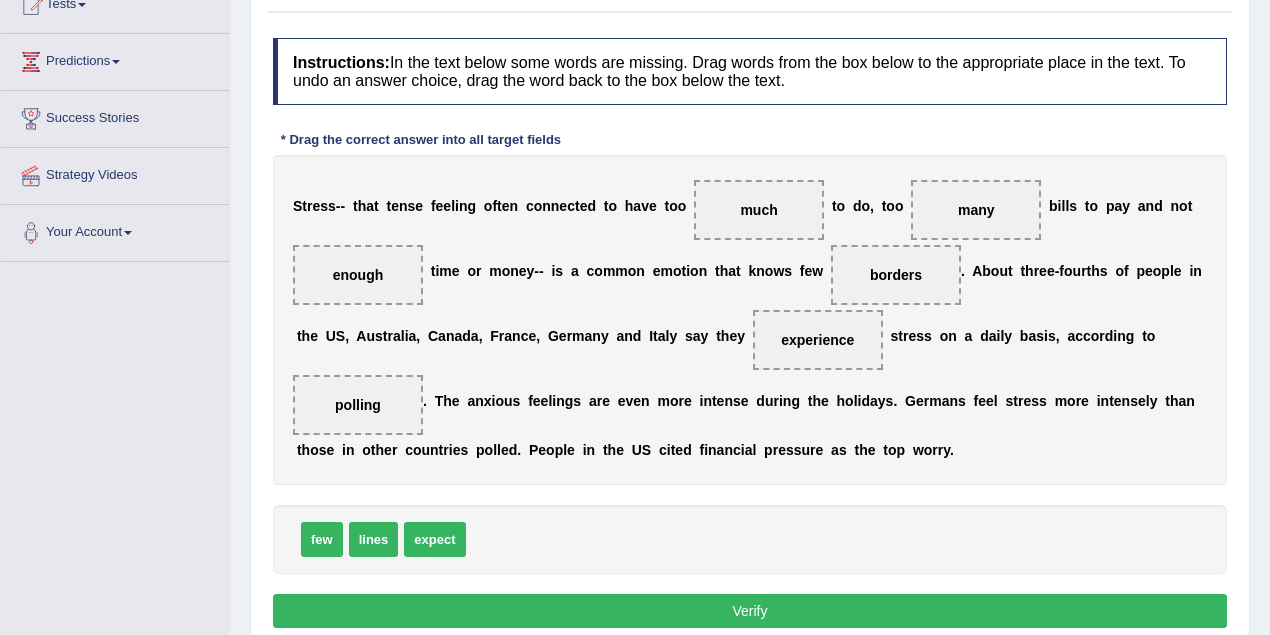 drag, startPoint x: 330, startPoint y: 388, endPoint x: 498, endPoint y: 490, distance: 196.54007 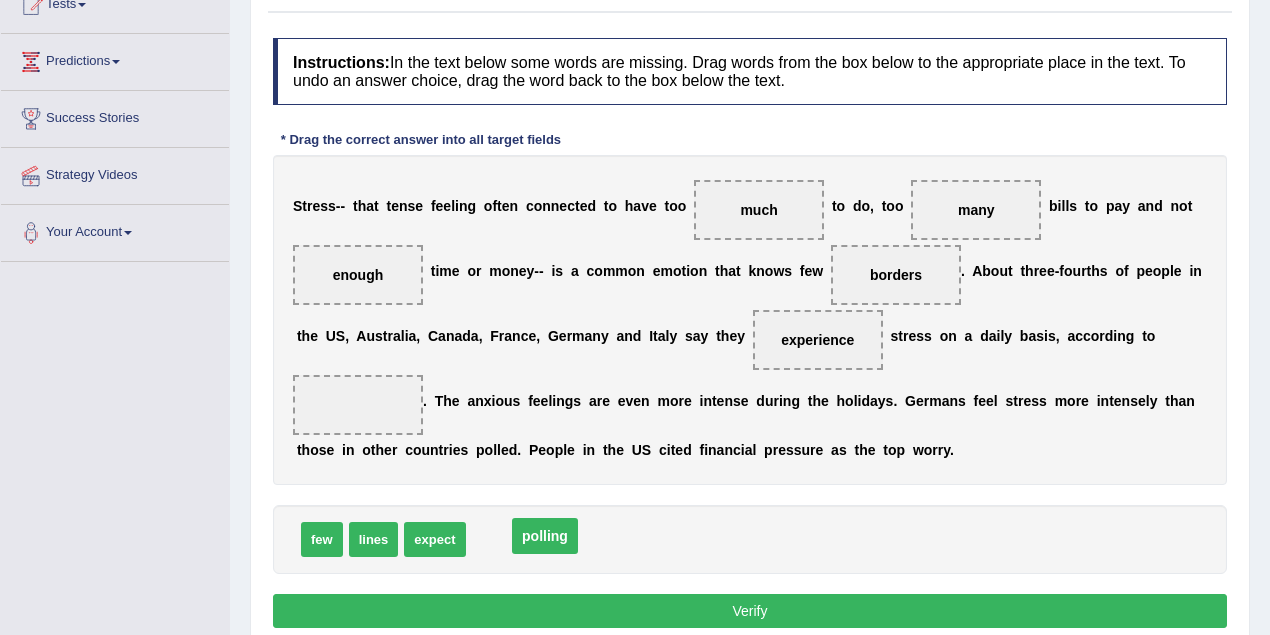 drag, startPoint x: 352, startPoint y: 400, endPoint x: 548, endPoint y: 548, distance: 245.6013 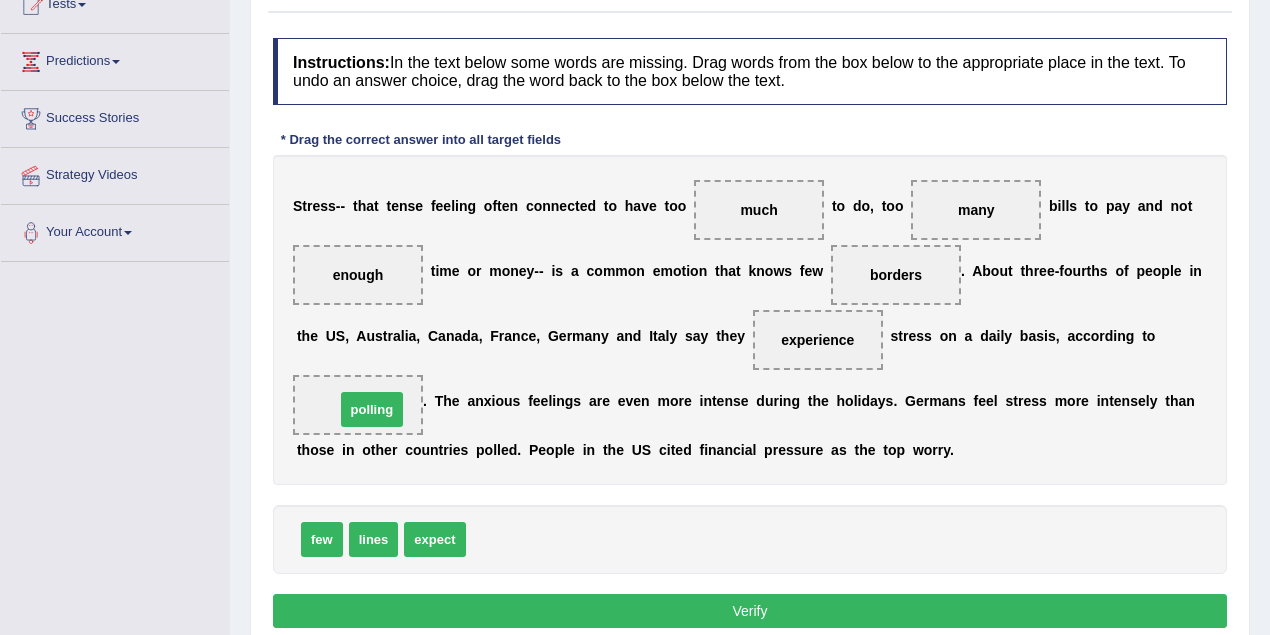drag, startPoint x: 512, startPoint y: 542, endPoint x: 381, endPoint y: 412, distance: 184.55623 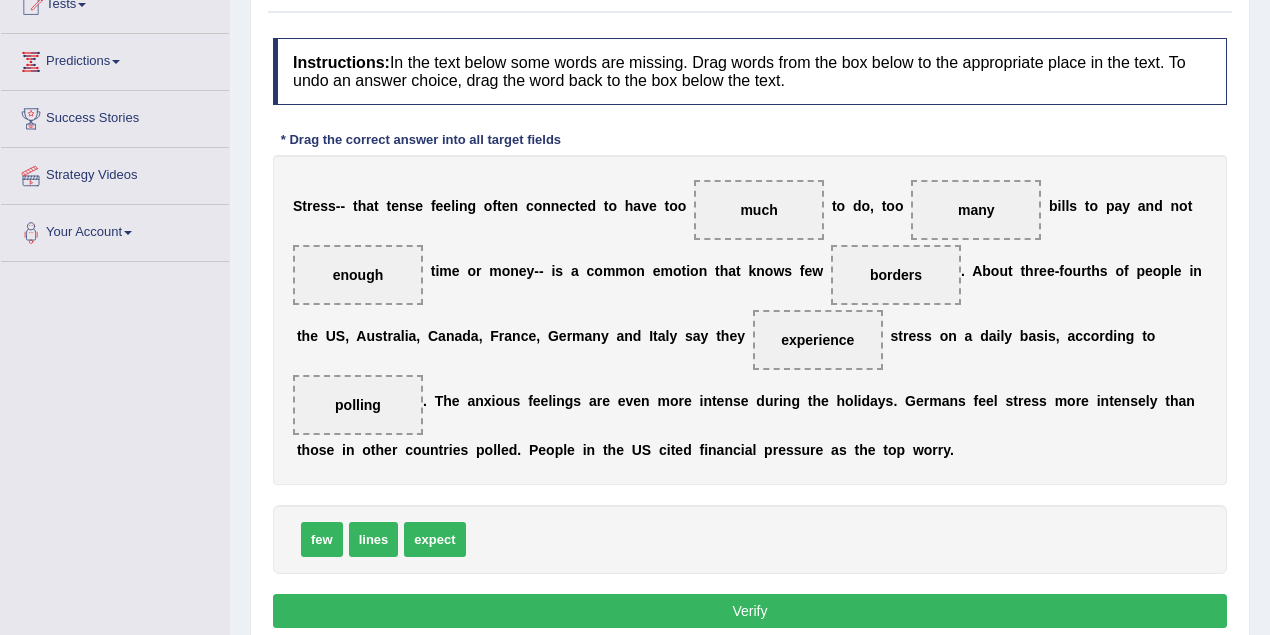 click on "Verify" at bounding box center [750, 611] 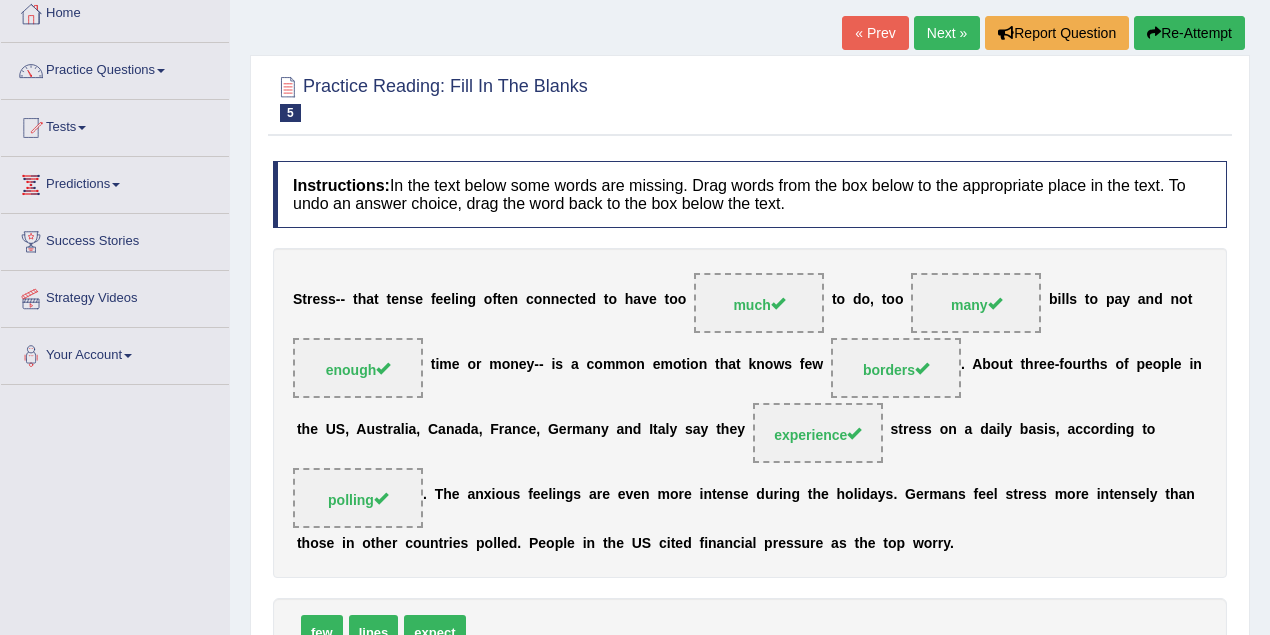 scroll, scrollTop: 59, scrollLeft: 0, axis: vertical 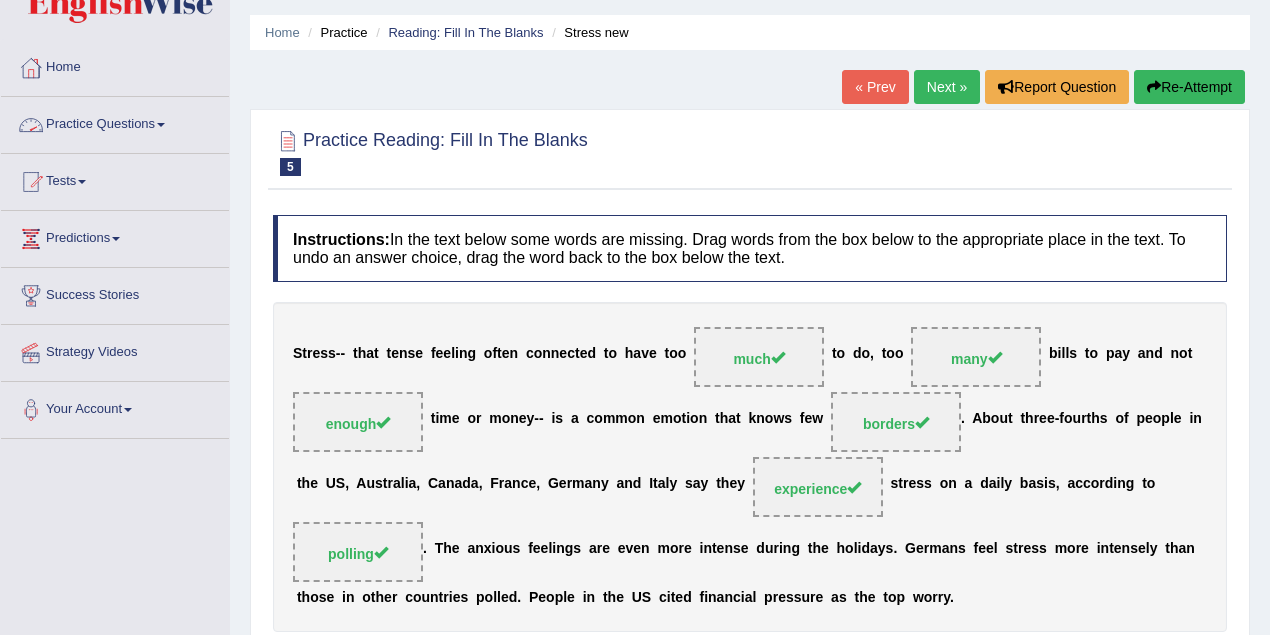 click on "Practice Questions" at bounding box center (115, 122) 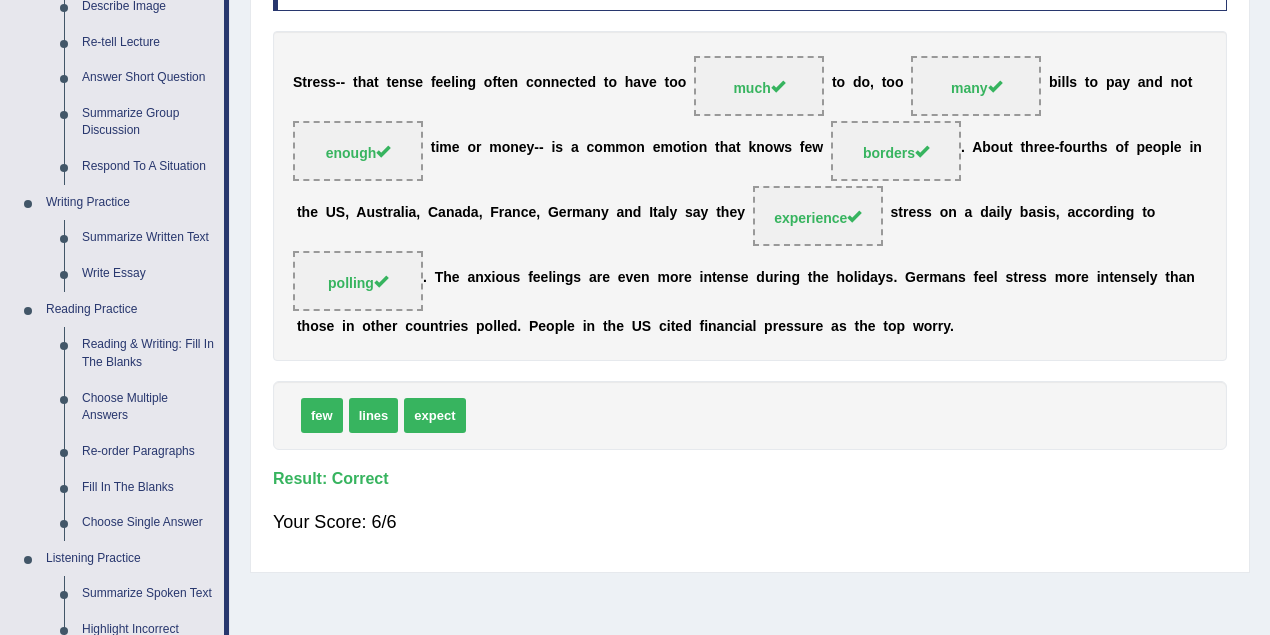 scroll, scrollTop: 414, scrollLeft: 0, axis: vertical 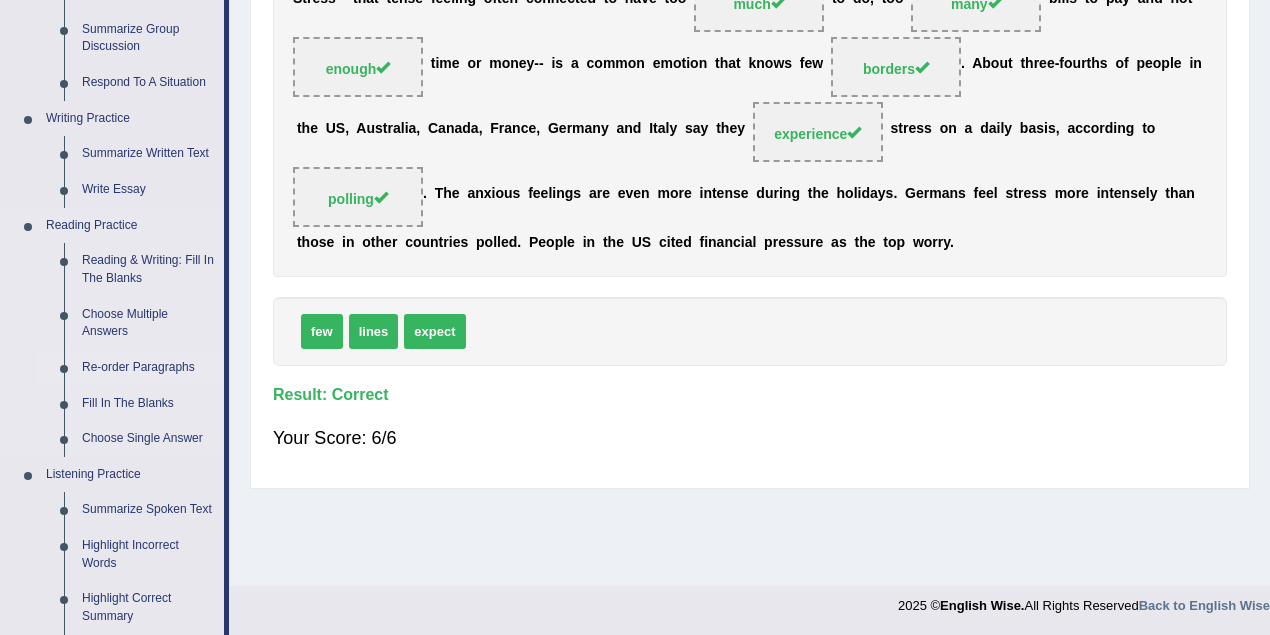 click on "Re-order Paragraphs" at bounding box center (148, 368) 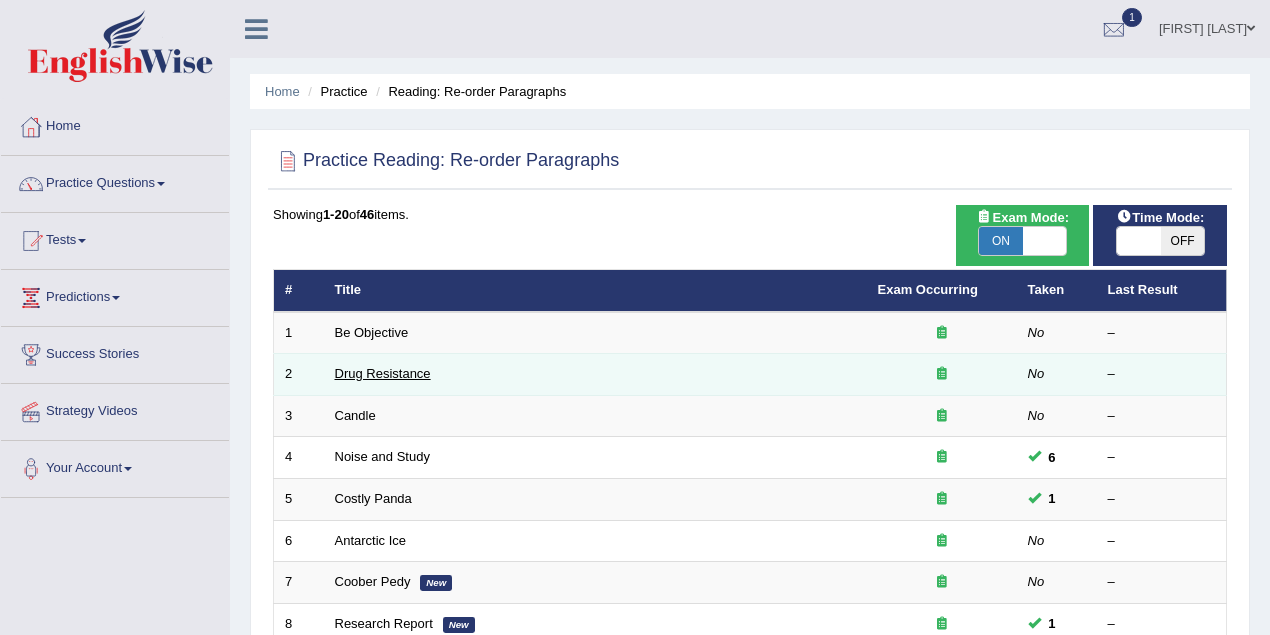scroll, scrollTop: 0, scrollLeft: 0, axis: both 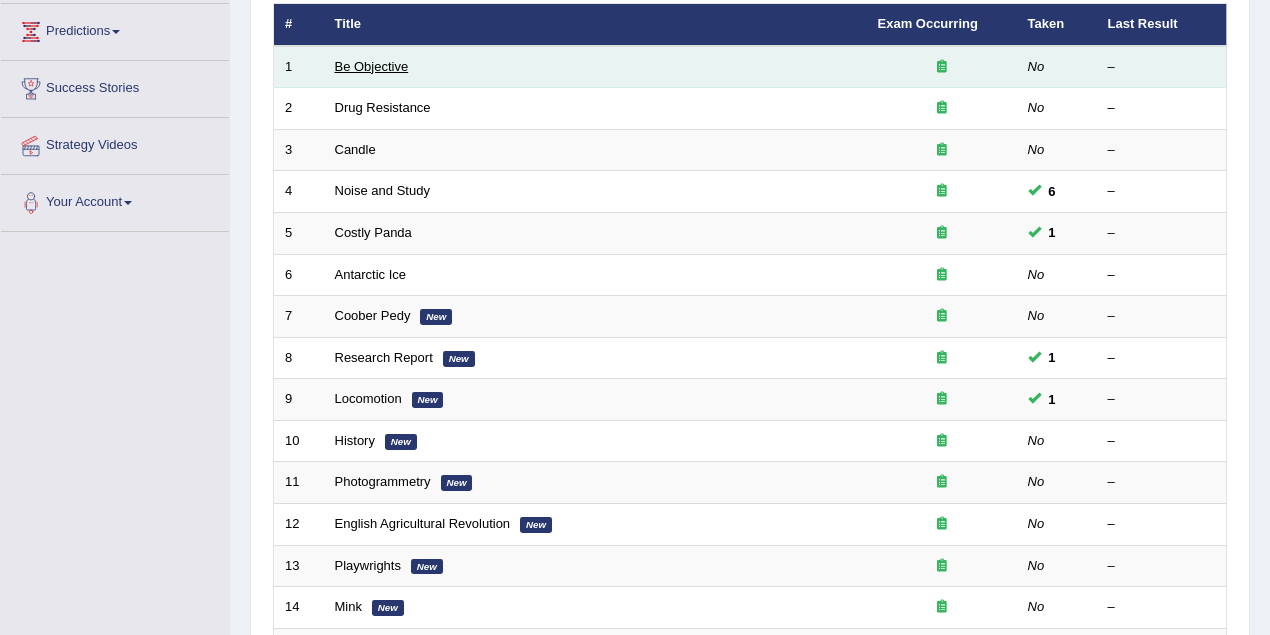click on "Be Objective" at bounding box center [372, 66] 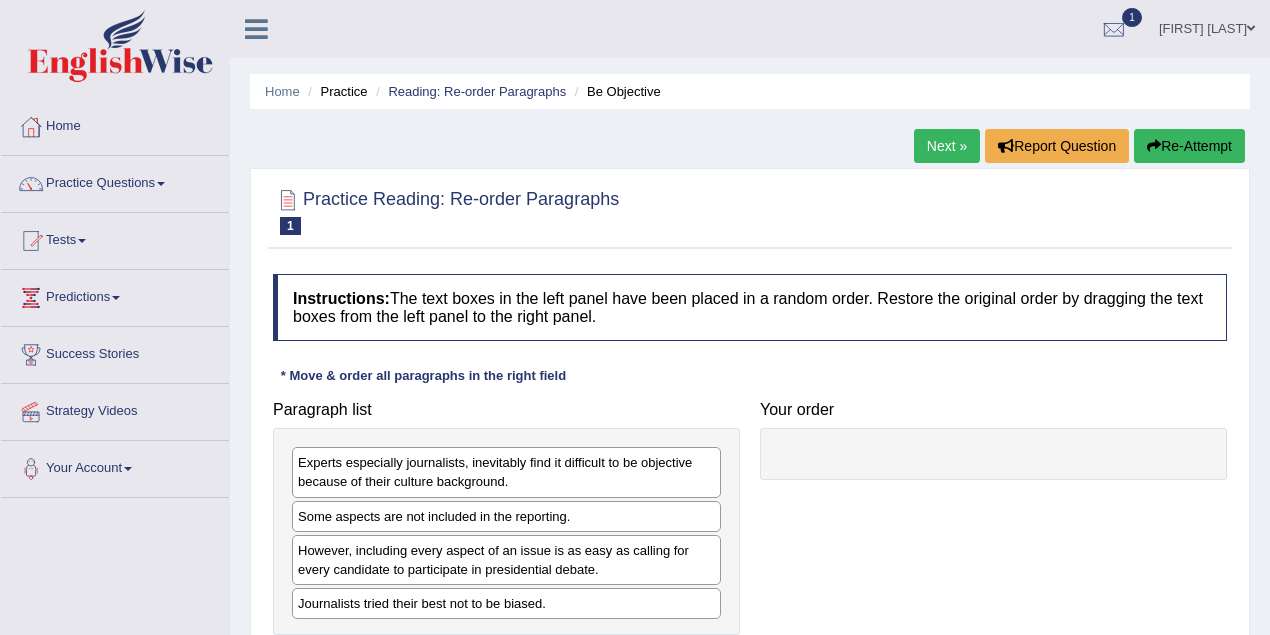 scroll, scrollTop: 0, scrollLeft: 0, axis: both 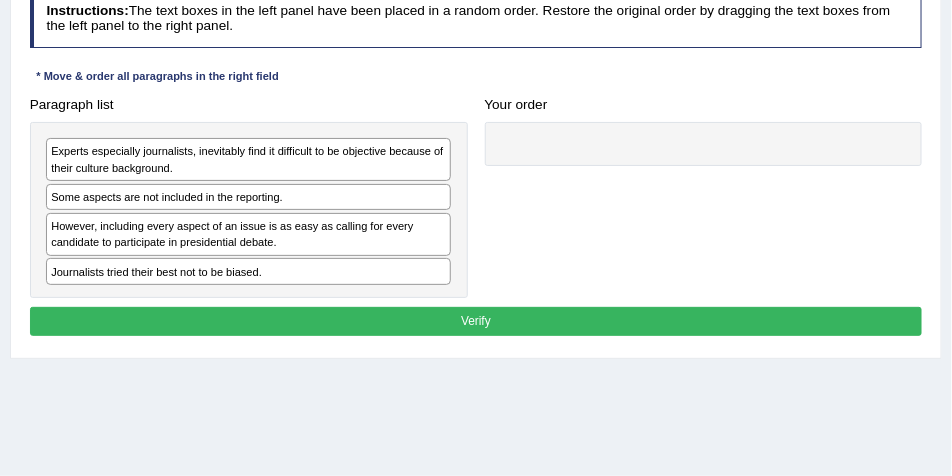 drag, startPoint x: 1279, startPoint y: 0, endPoint x: 414, endPoint y: 378, distance: 943.9857 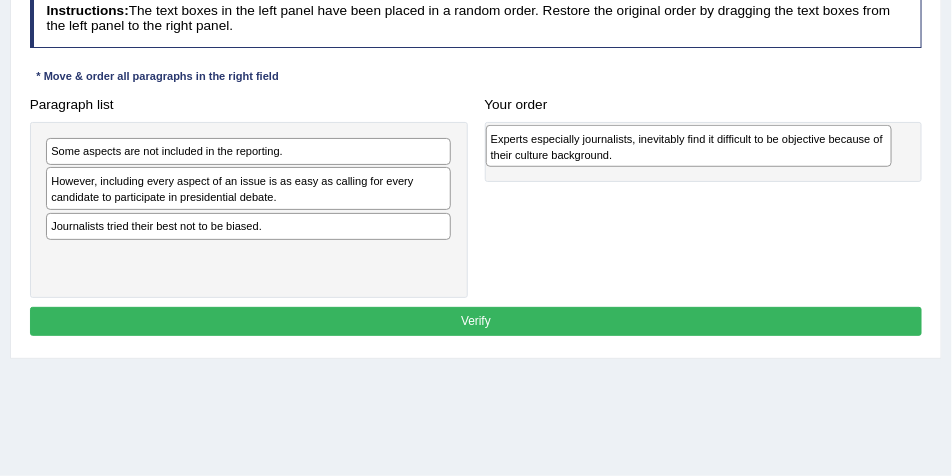 drag, startPoint x: 184, startPoint y: 163, endPoint x: 706, endPoint y: 157, distance: 522.0345 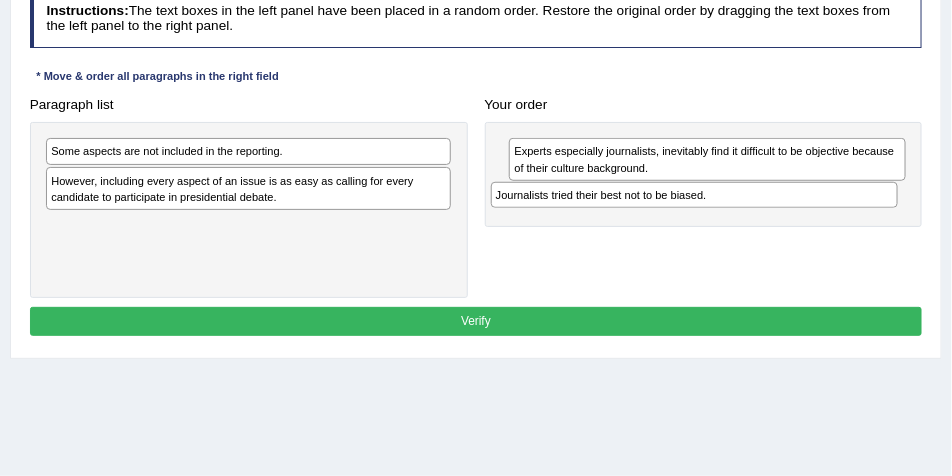 drag, startPoint x: 306, startPoint y: 222, endPoint x: 834, endPoint y: 210, distance: 528.13635 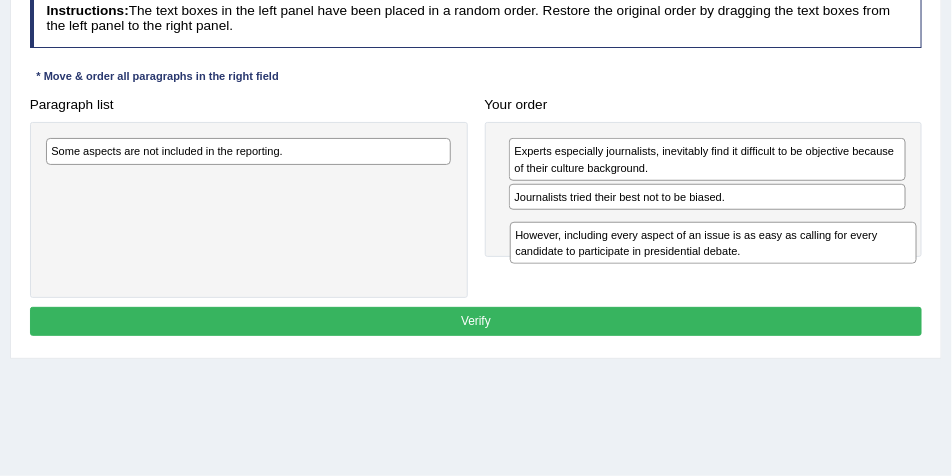drag, startPoint x: 365, startPoint y: 174, endPoint x: 913, endPoint y: 247, distance: 552.8408 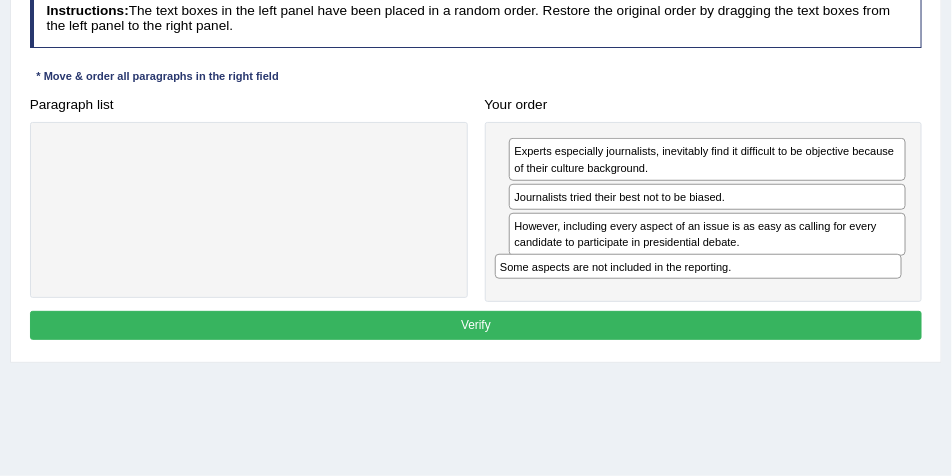 drag, startPoint x: 299, startPoint y: 157, endPoint x: 851, endPoint y: 294, distance: 568.7469 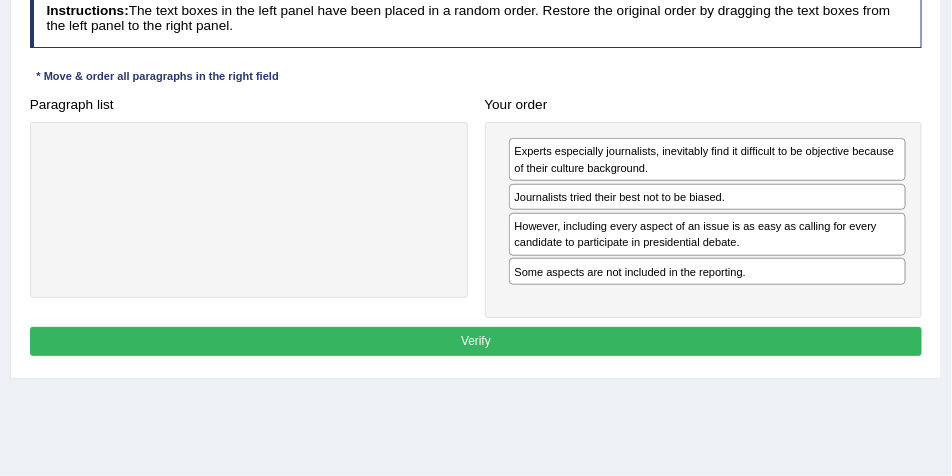 click on "Verify" at bounding box center (476, 341) 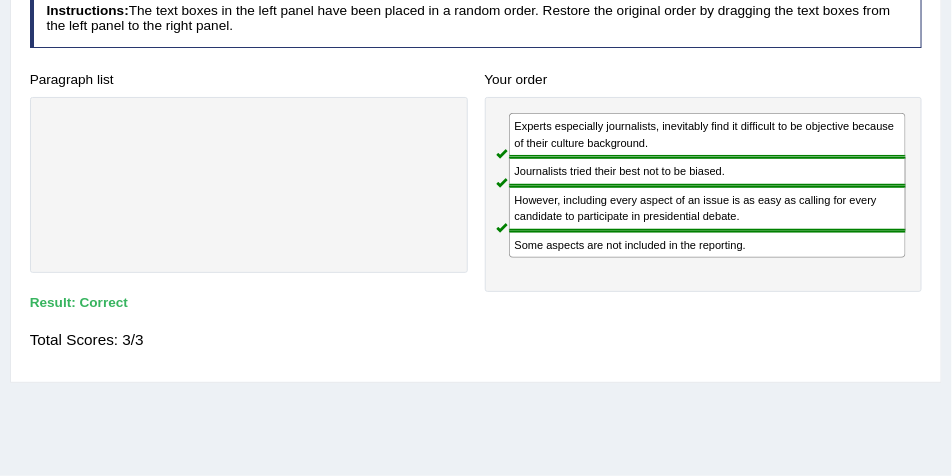 scroll, scrollTop: 133, scrollLeft: 0, axis: vertical 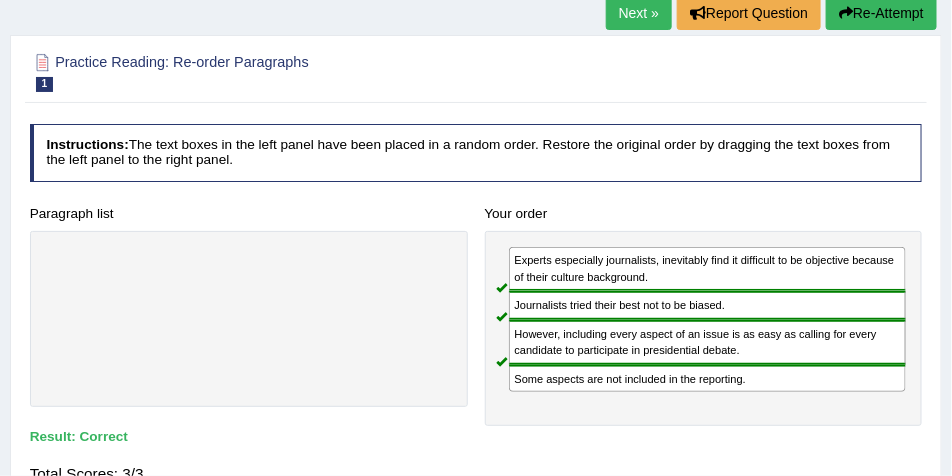 click on "Next »" at bounding box center (639, 13) 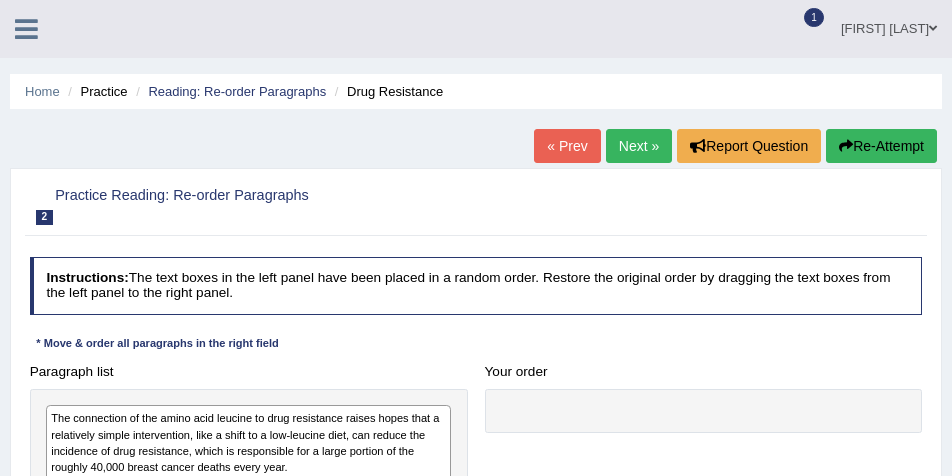 scroll, scrollTop: 0, scrollLeft: 0, axis: both 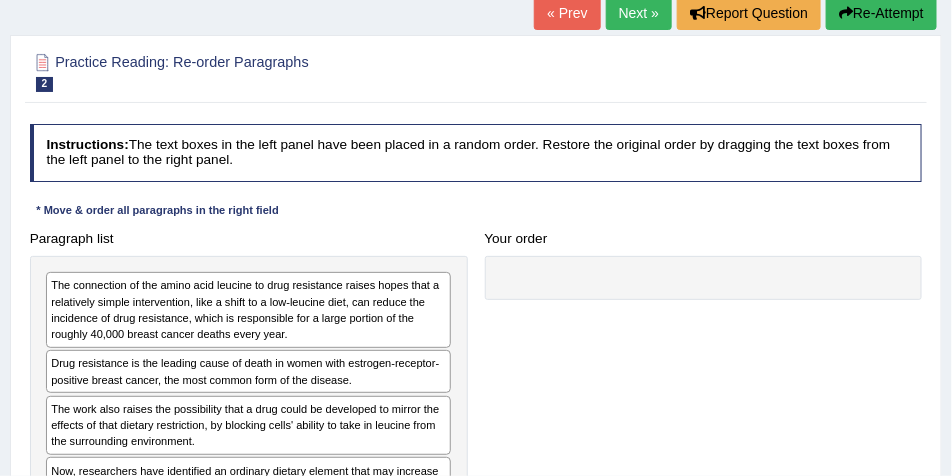 click on "Next »" at bounding box center (639, 13) 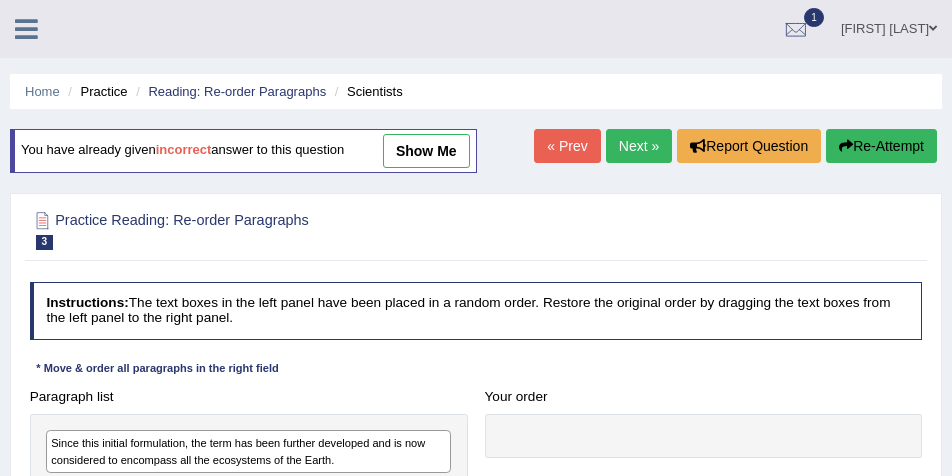 scroll, scrollTop: 0, scrollLeft: 0, axis: both 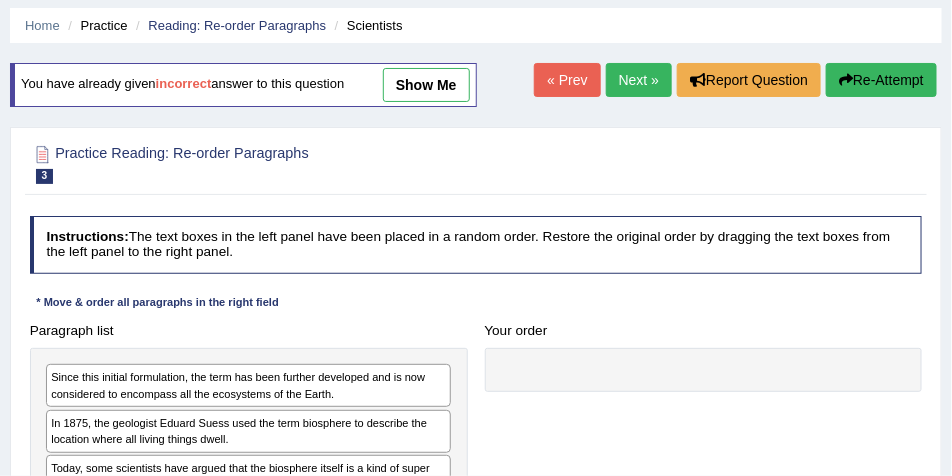 click on "Next »" at bounding box center [639, 80] 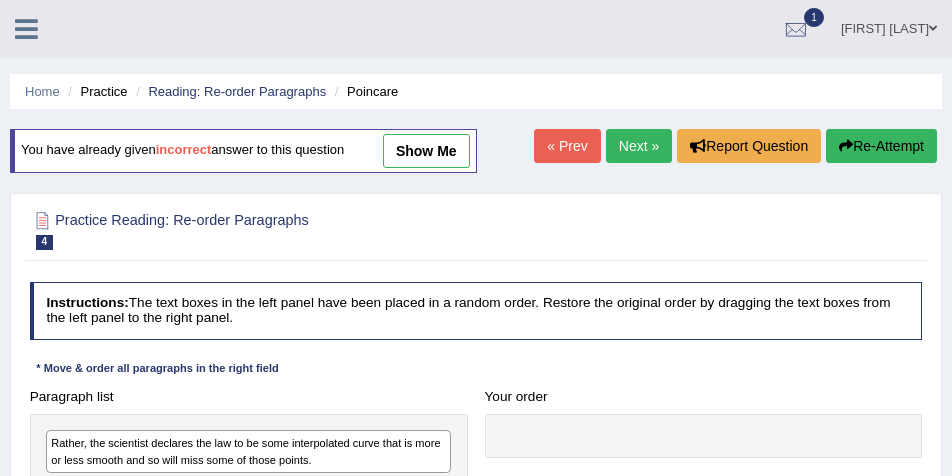 scroll, scrollTop: 266, scrollLeft: 0, axis: vertical 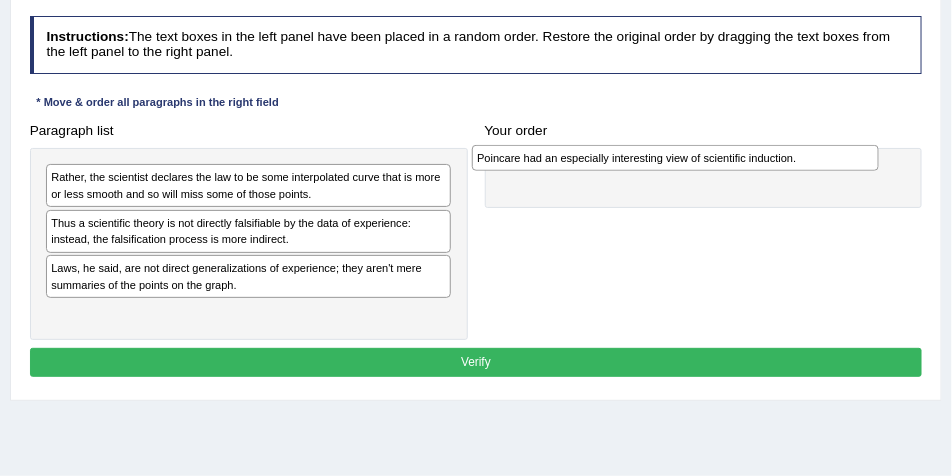 drag, startPoint x: 250, startPoint y: 226, endPoint x: 756, endPoint y: 167, distance: 509.4281 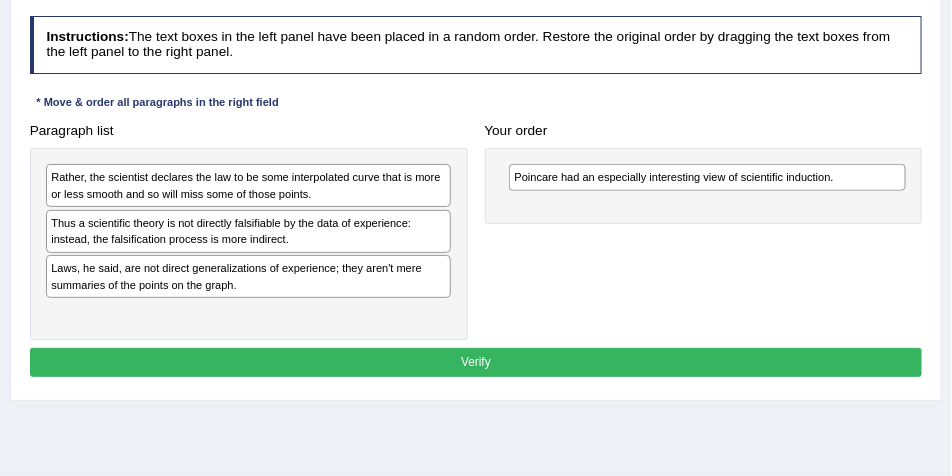 click on "Paragraph list
Rather, the scientist declares the law to be some interpolated curve that is more or less smooth and so will miss some of those points. Thus a scientific theory is not directly falsifiable by the data of experience: instead, the falsification process is more indirect. Laws, he said, are not direct generalizations of experience; they aren't mere summaries of the points on the graph.
Correct order
Poincare had an especially interesting view of scientific induction. Laws, he said, are not direct generalizations of experience; they aren't mere summaries of the points on the graph. Rather, the scientist declares the law to be some interpolated curve that is more or less smooth and so will miss some of those points. Thus a scientific theory is not directly falsifiable by the data of experience: instead, the falsification process is more indirect.
Your order
Poincare had an especially interesting view of scientific induction." at bounding box center [476, 228] 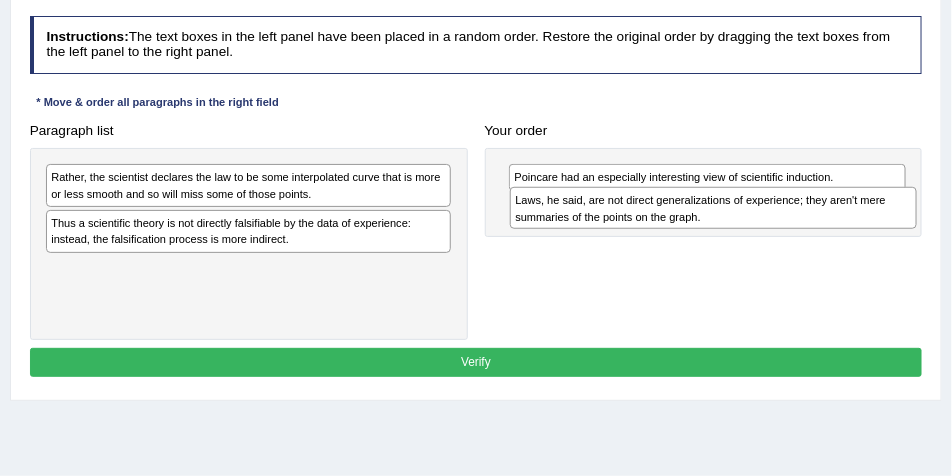 drag, startPoint x: 130, startPoint y: 278, endPoint x: 681, endPoint y: 225, distance: 553.54315 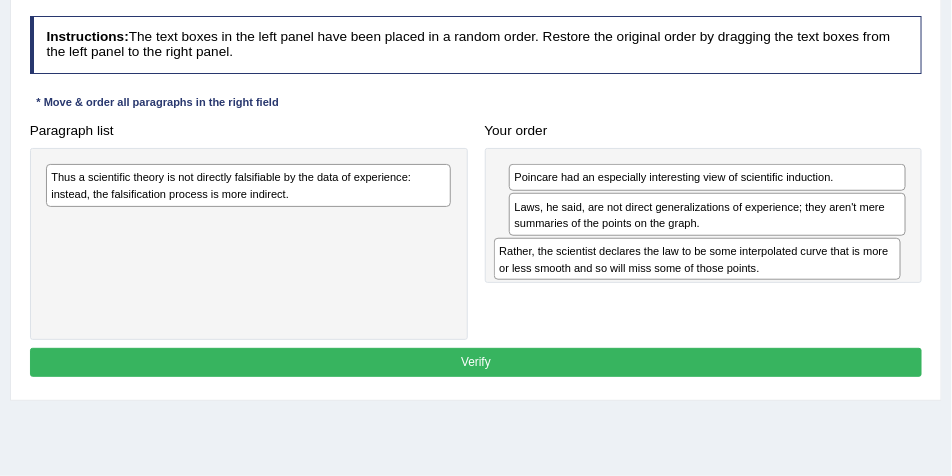 drag, startPoint x: 231, startPoint y: 176, endPoint x: 763, endPoint y: 269, distance: 540.06757 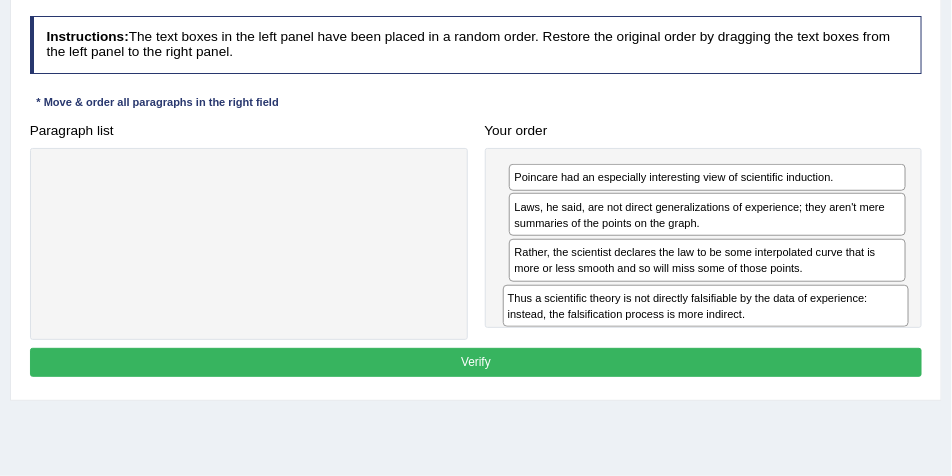 drag, startPoint x: 280, startPoint y: 197, endPoint x: 823, endPoint y: 340, distance: 561.51404 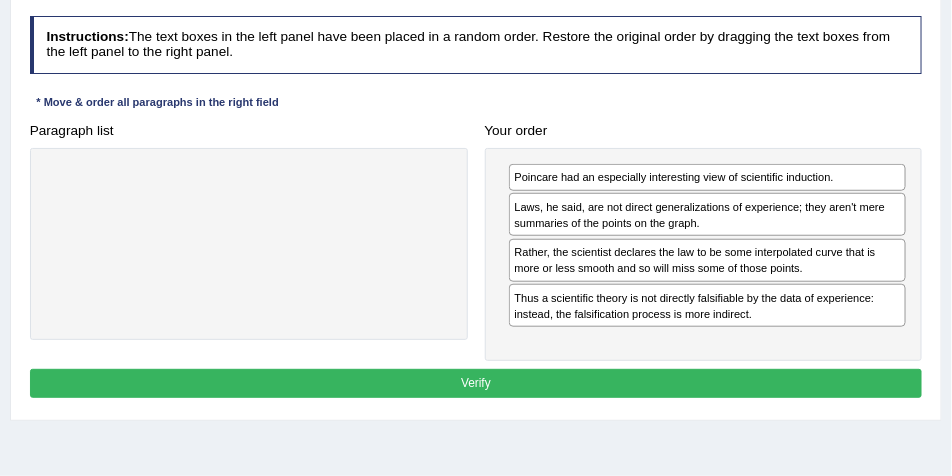 click on "Verify" at bounding box center (476, 383) 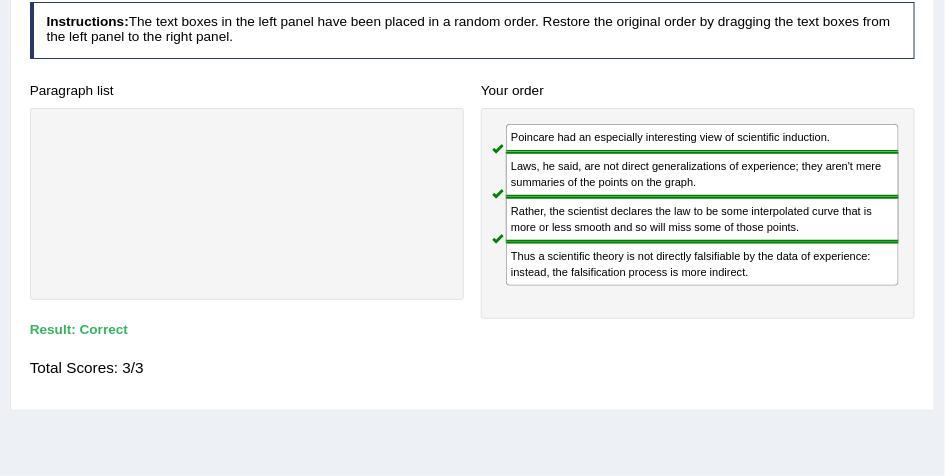 scroll, scrollTop: 251, scrollLeft: 0, axis: vertical 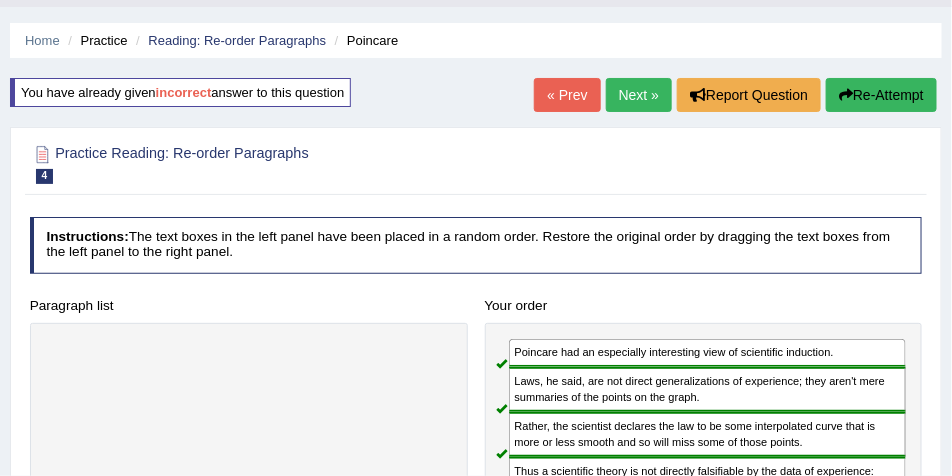 click on "Next »" at bounding box center (639, 95) 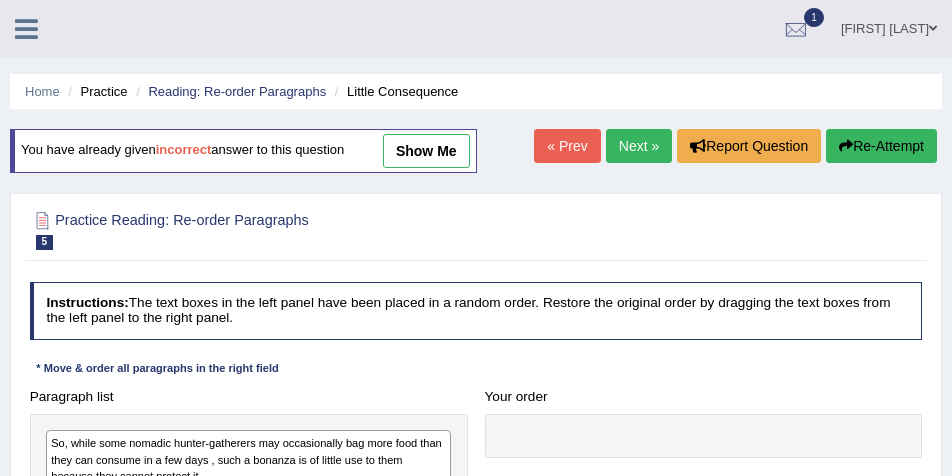 scroll, scrollTop: 333, scrollLeft: 0, axis: vertical 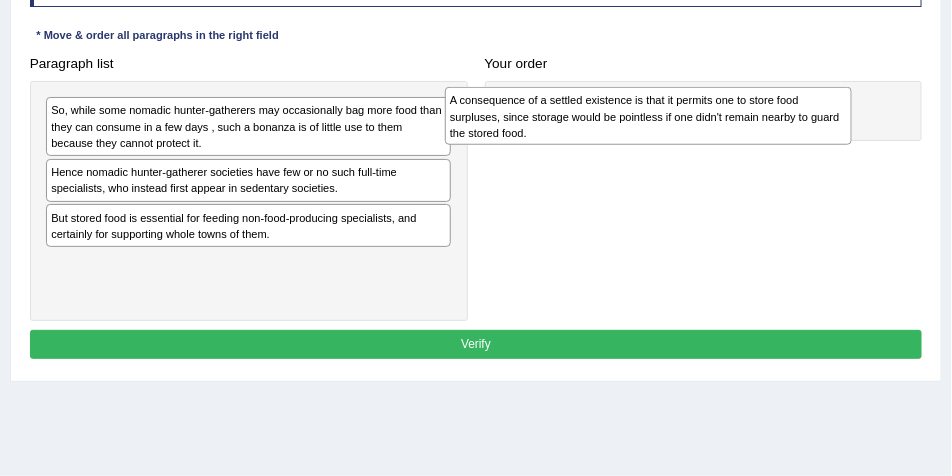 drag, startPoint x: 156, startPoint y: 236, endPoint x: 630, endPoint y: 127, distance: 486.37125 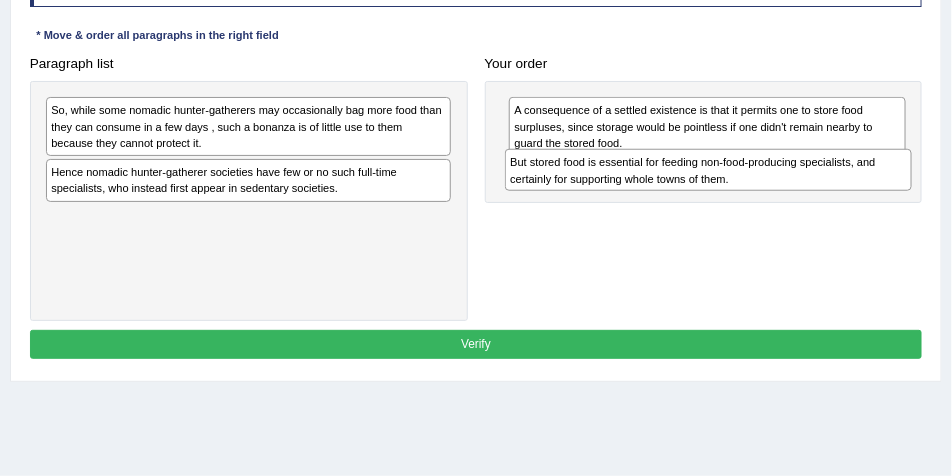 drag, startPoint x: 306, startPoint y: 225, endPoint x: 851, endPoint y: 191, distance: 546.0595 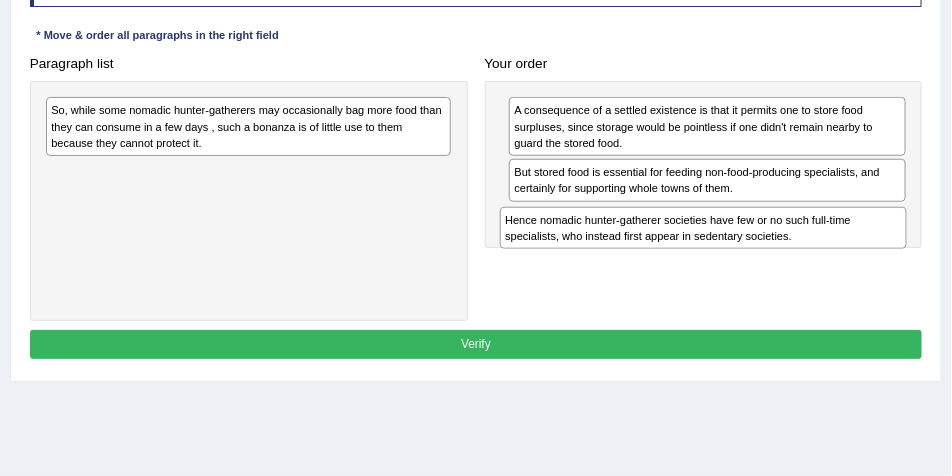 drag, startPoint x: 68, startPoint y: 174, endPoint x: 607, endPoint y: 251, distance: 544.4722 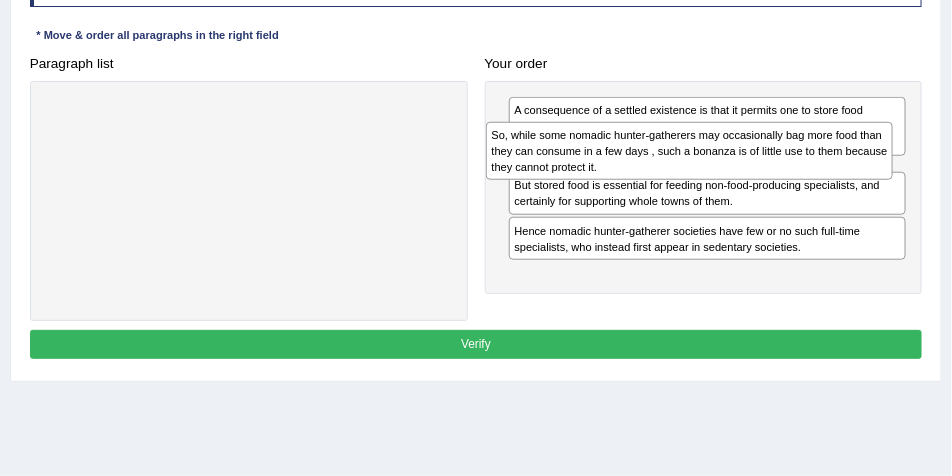drag, startPoint x: 282, startPoint y: 137, endPoint x: 805, endPoint y: 176, distance: 524.4521 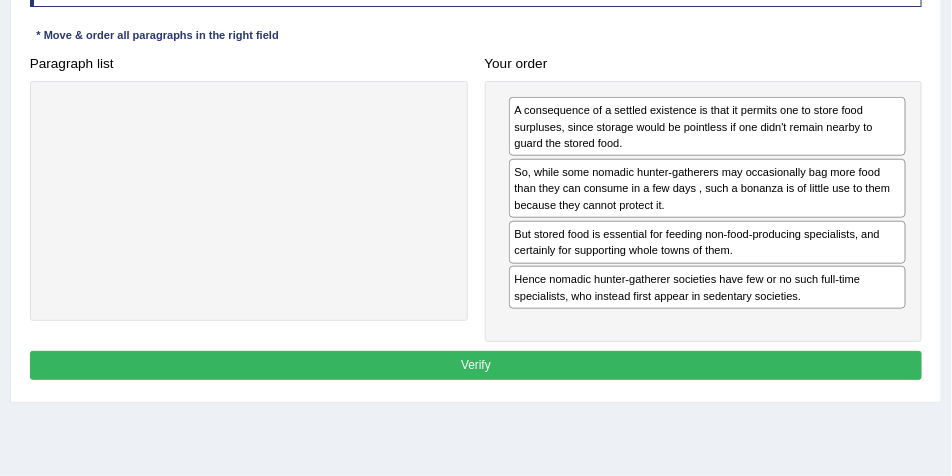 click on "Verify" at bounding box center [476, 365] 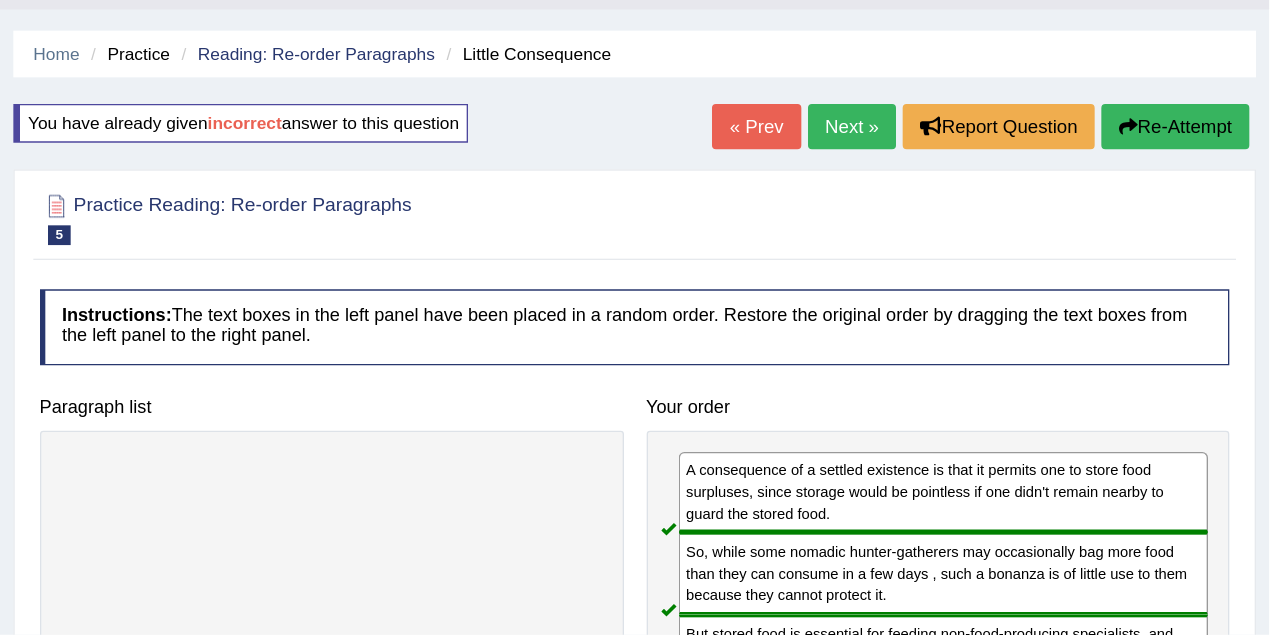 scroll, scrollTop: 0, scrollLeft: 0, axis: both 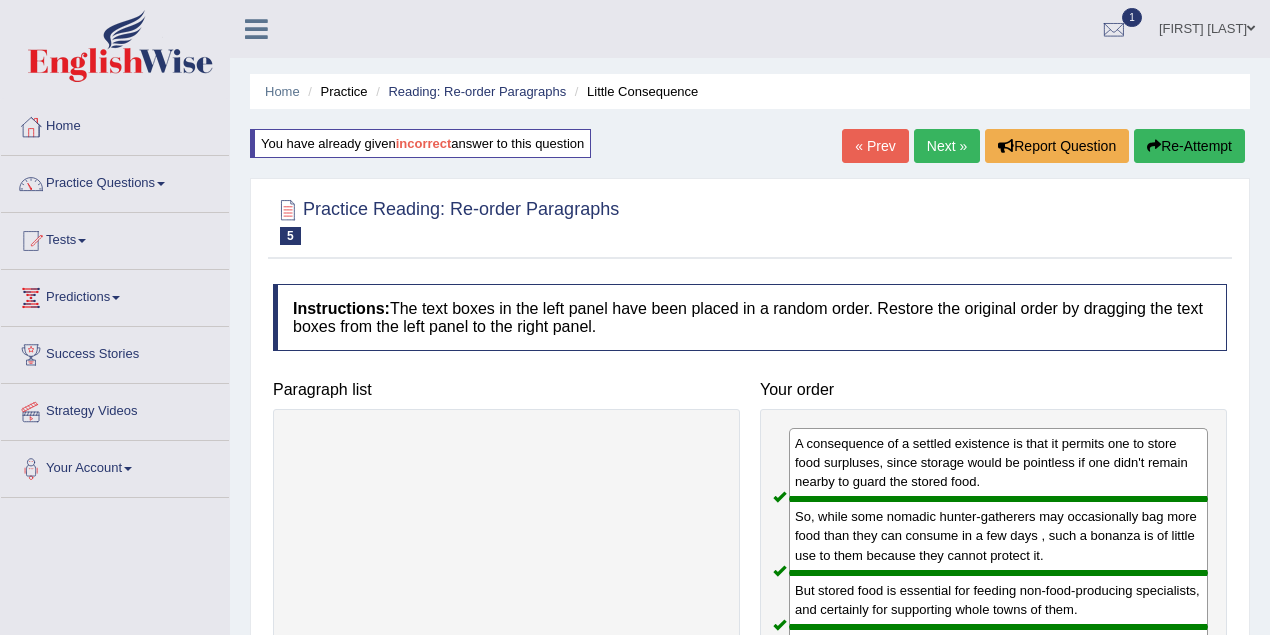 drag, startPoint x: 943, startPoint y: 0, endPoint x: 1002, endPoint y: 240, distance: 247.1457 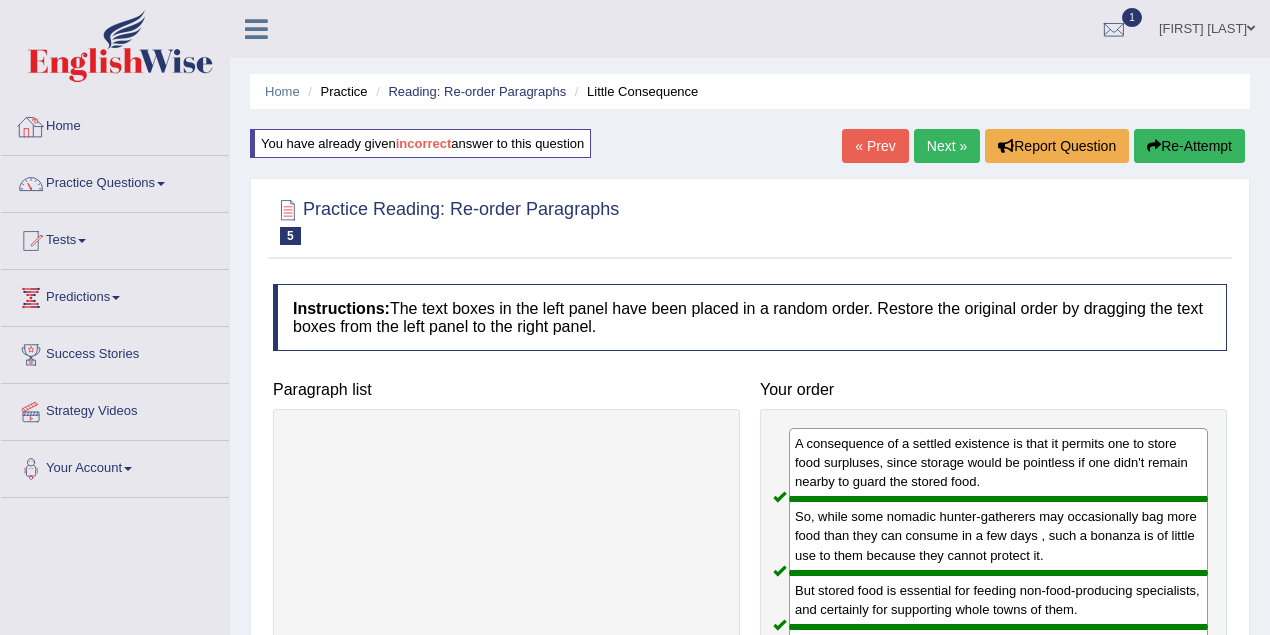 click on "Home" at bounding box center (115, 124) 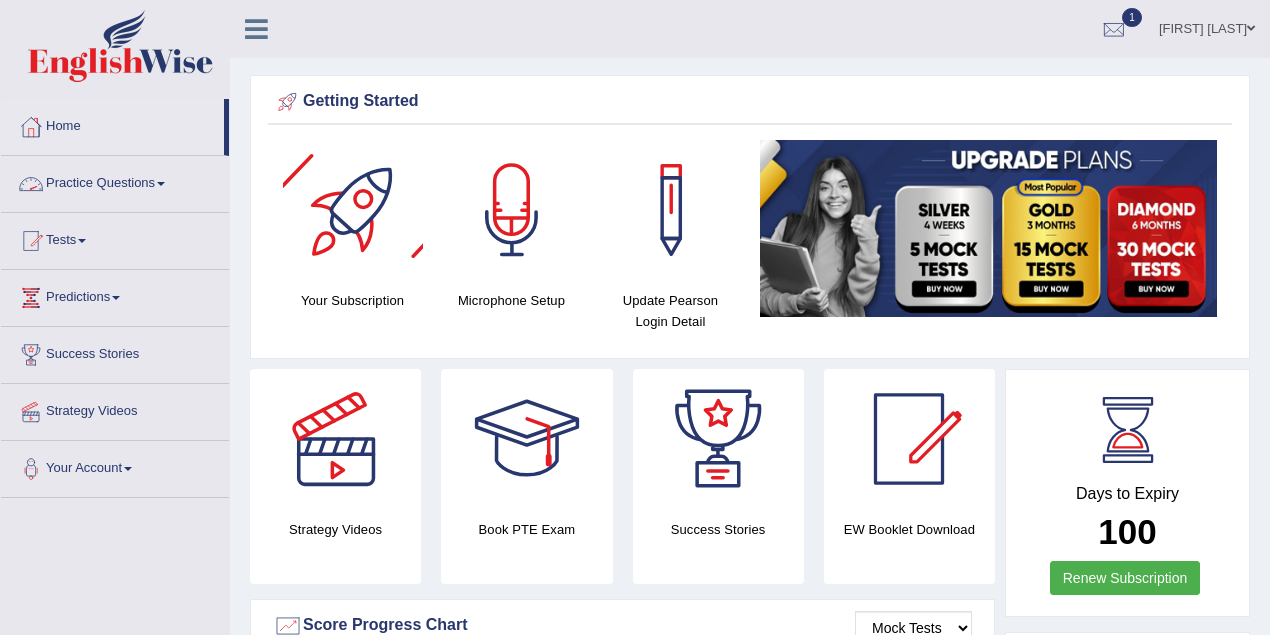 scroll, scrollTop: 0, scrollLeft: 0, axis: both 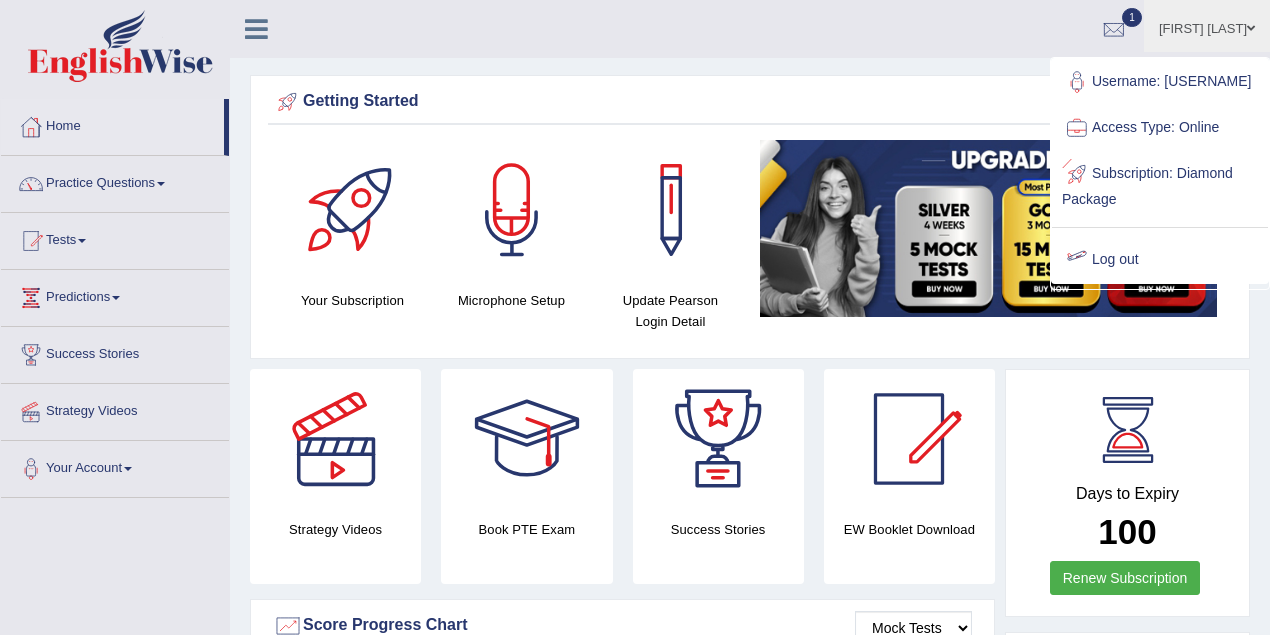 click on "Log out" at bounding box center [1160, 260] 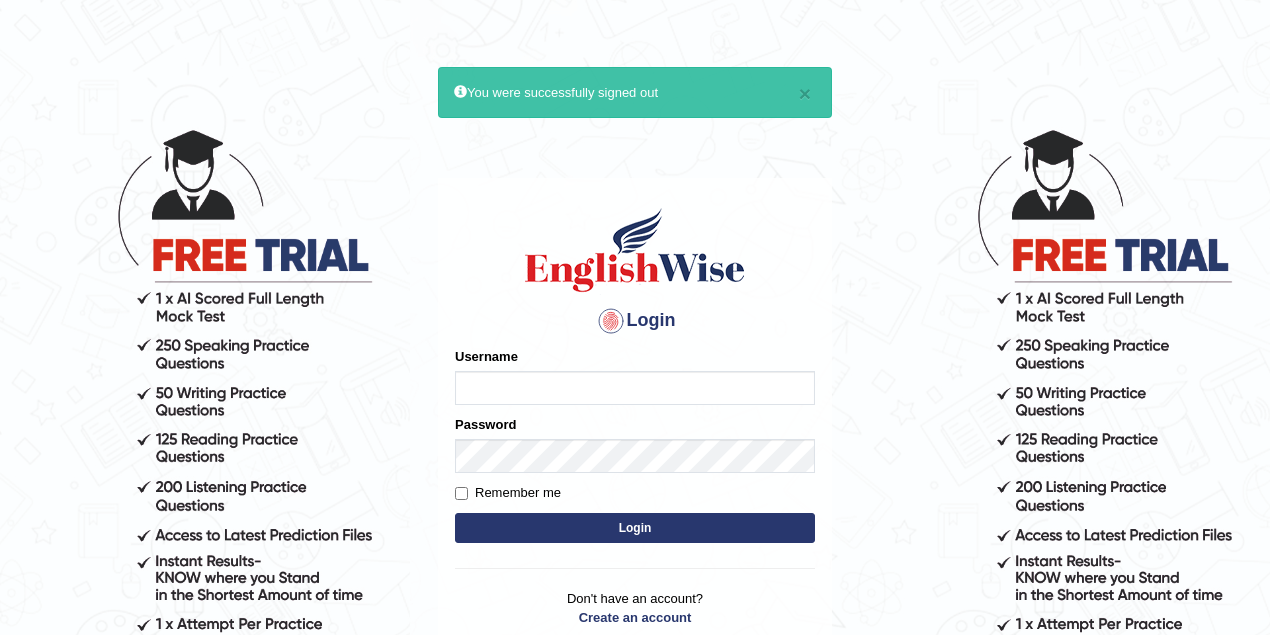 scroll, scrollTop: 0, scrollLeft: 0, axis: both 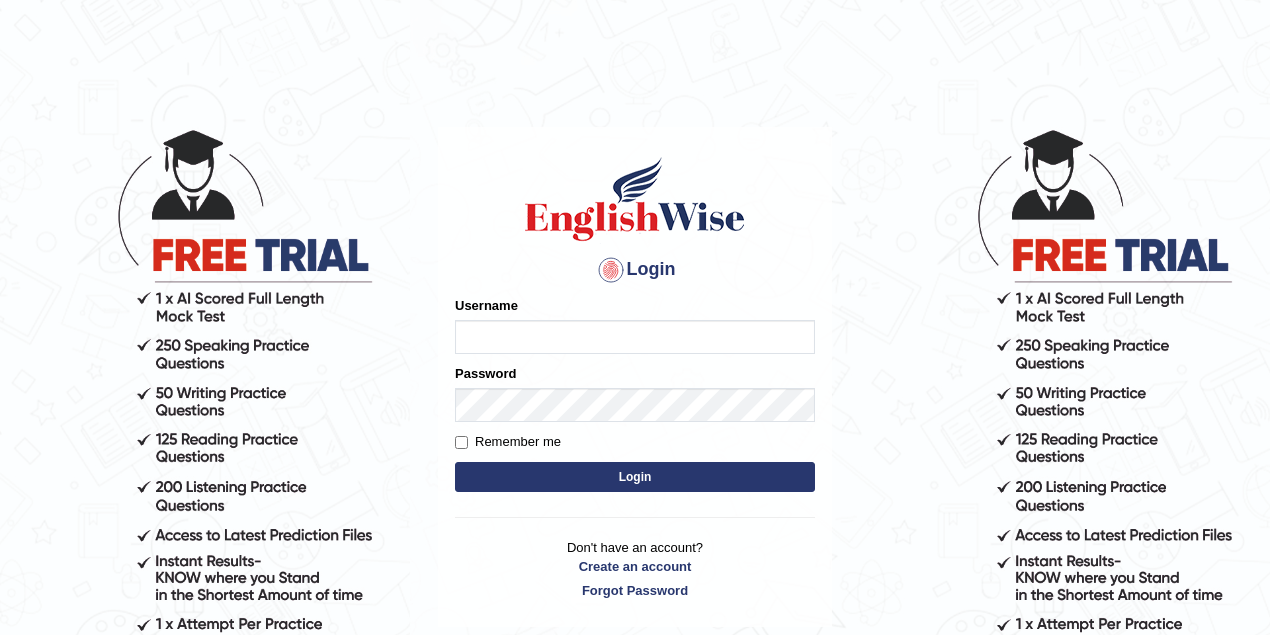 type on "[USERNAME]" 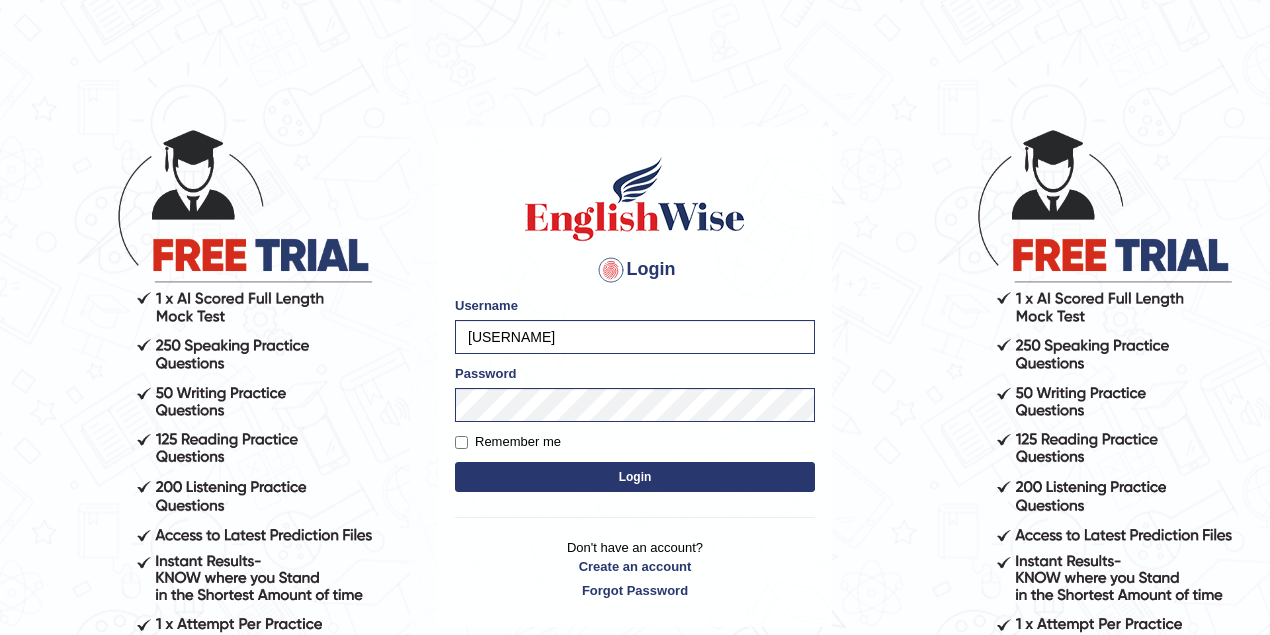 drag, startPoint x: 664, startPoint y: 336, endPoint x: 423, endPoint y: 348, distance: 241.29857 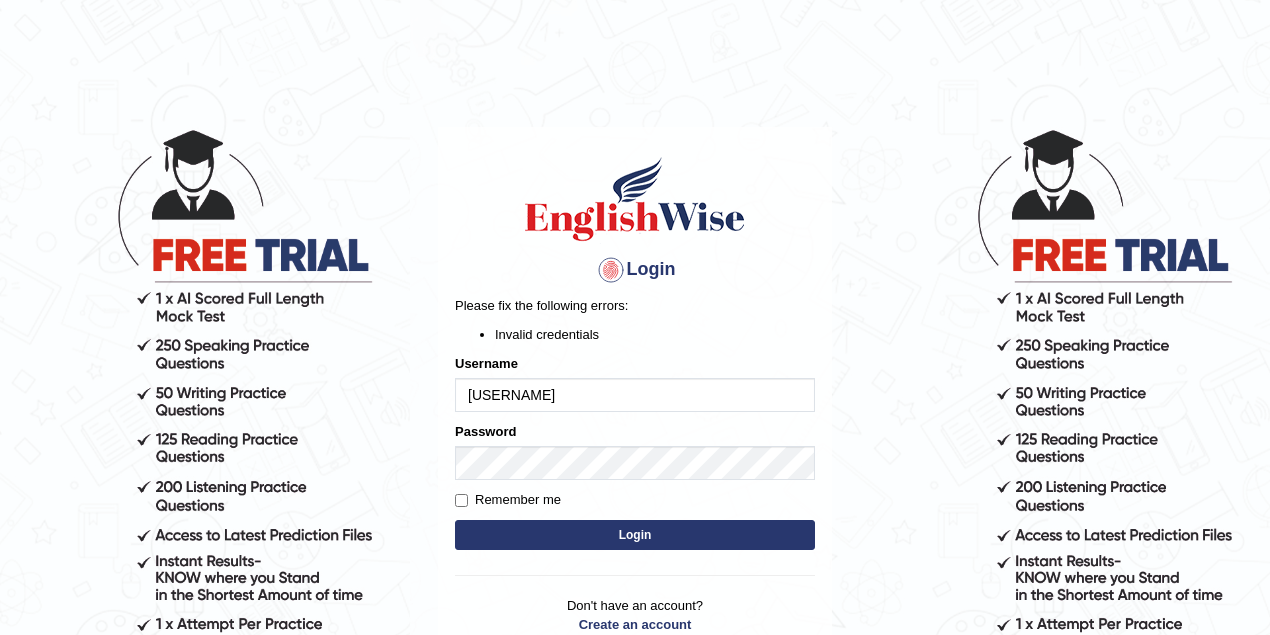 scroll, scrollTop: 0, scrollLeft: 0, axis: both 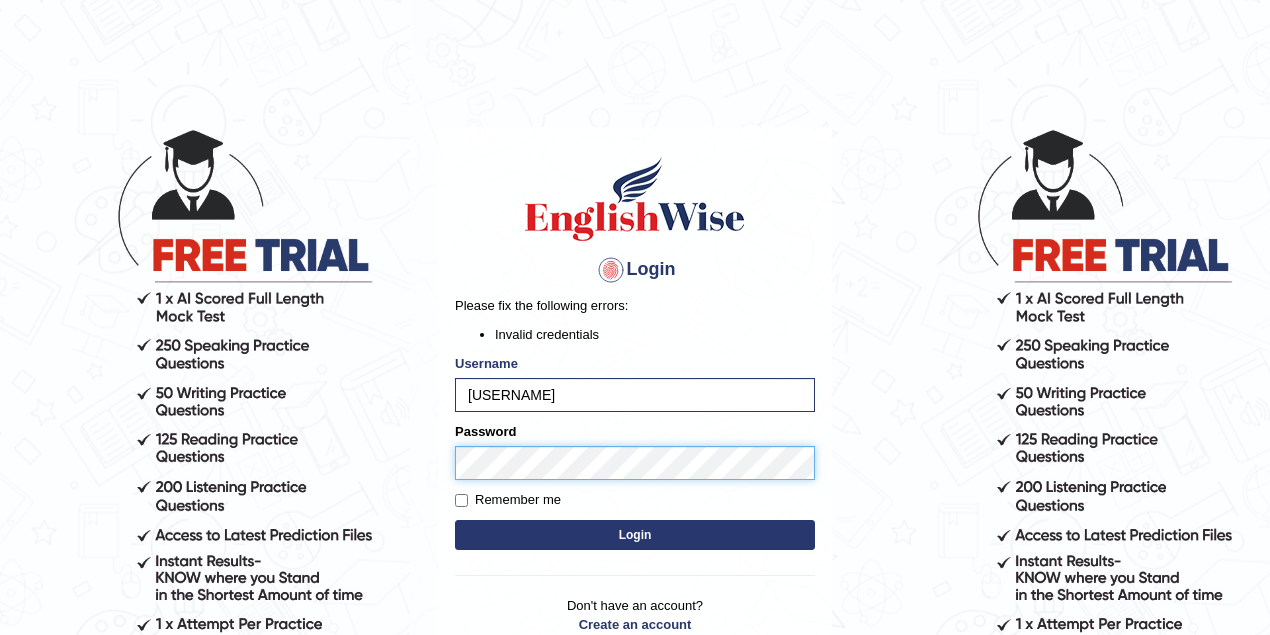 click on "Login
Please fix the following errors: Invalid credentials
Username
[USERNAME]
Password
Remember me
Login
Don't have an account?
Create an account
Forgot Password
2025 ©  English Wise.  All Rights Reserved  Back to English Wise" at bounding box center [635, 381] 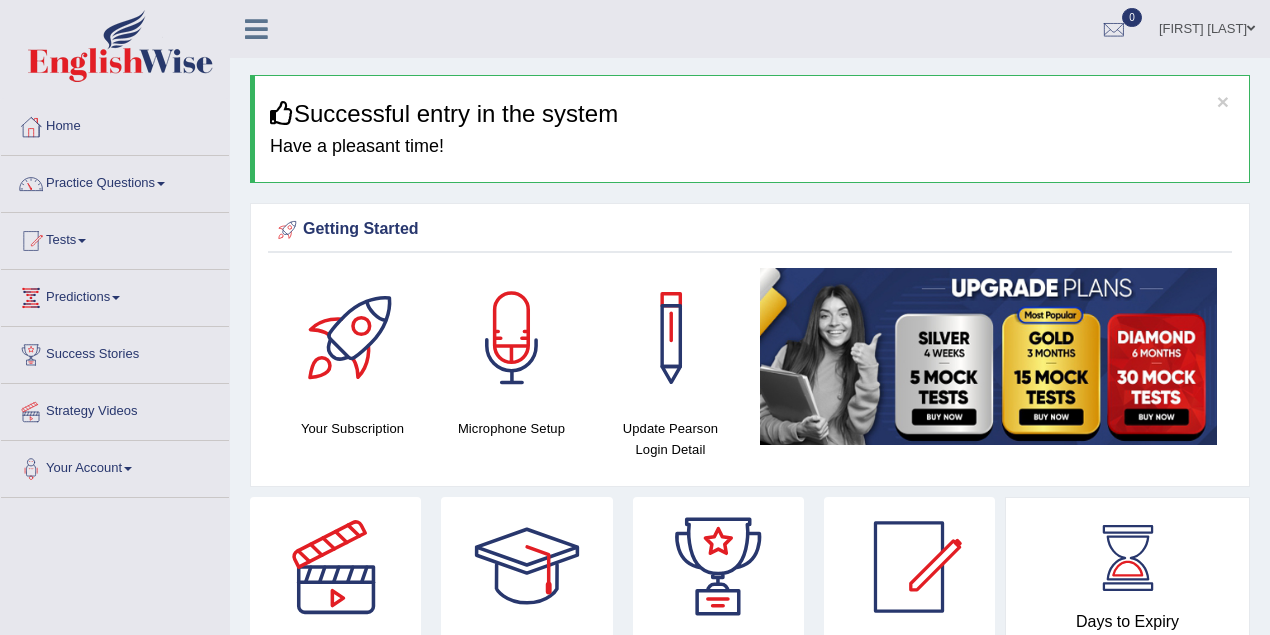 scroll, scrollTop: 0, scrollLeft: 0, axis: both 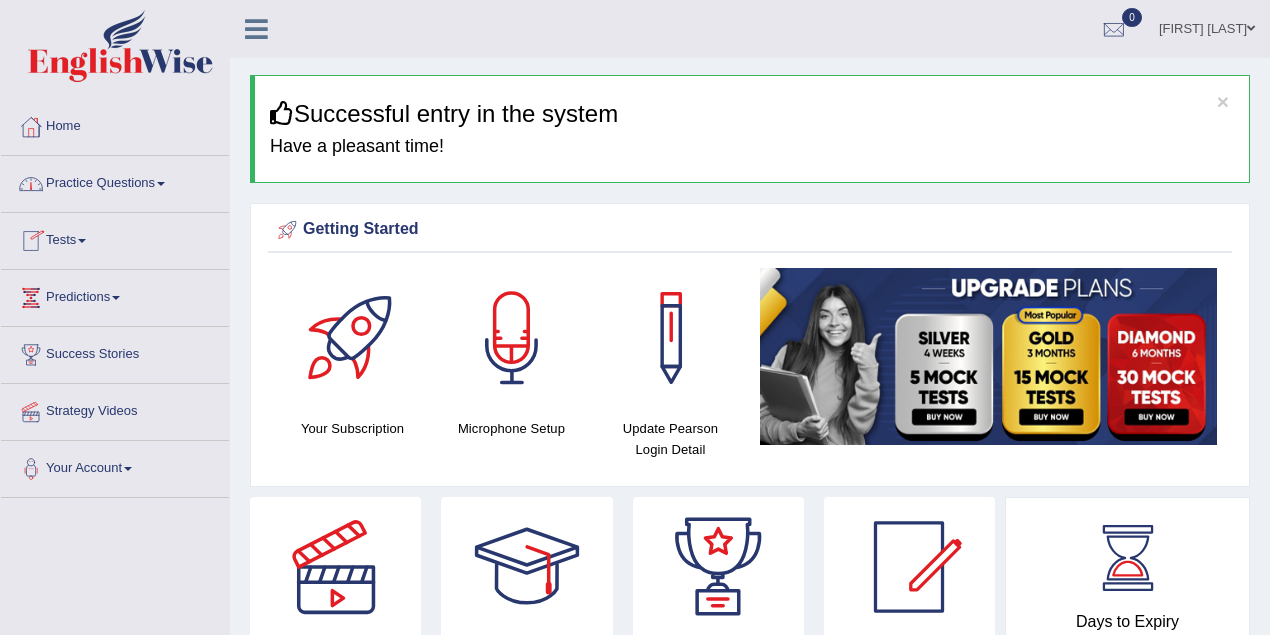 click on "Practice Questions" at bounding box center [115, 181] 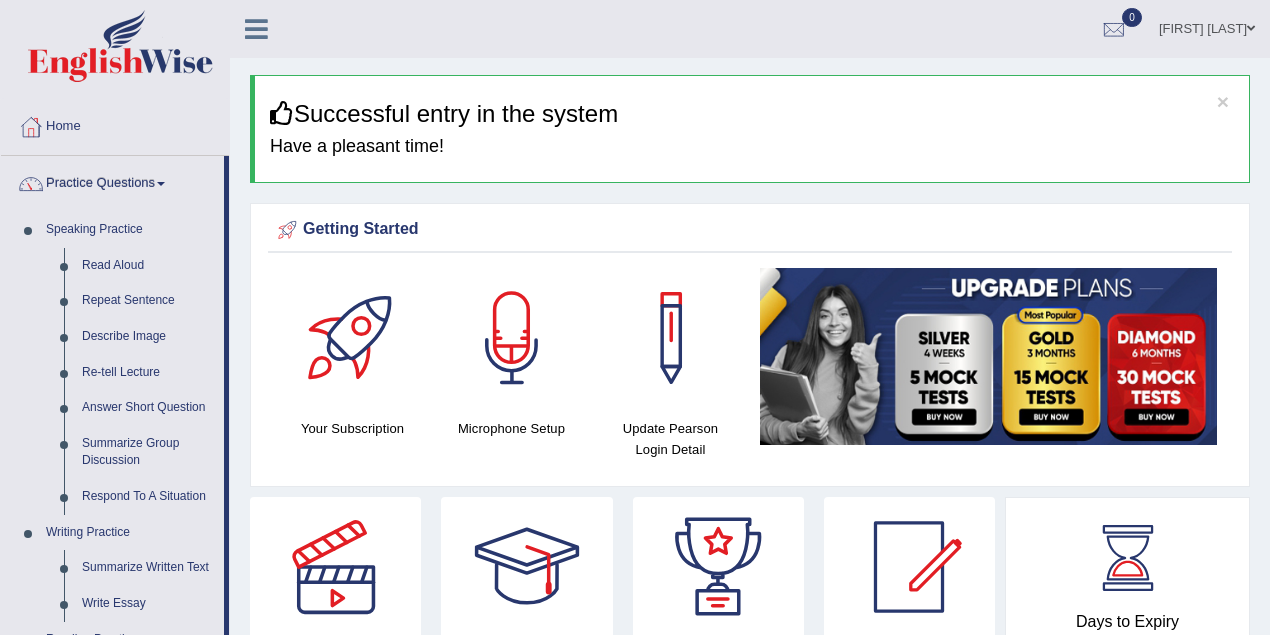 click on "Practice Questions" at bounding box center (112, 181) 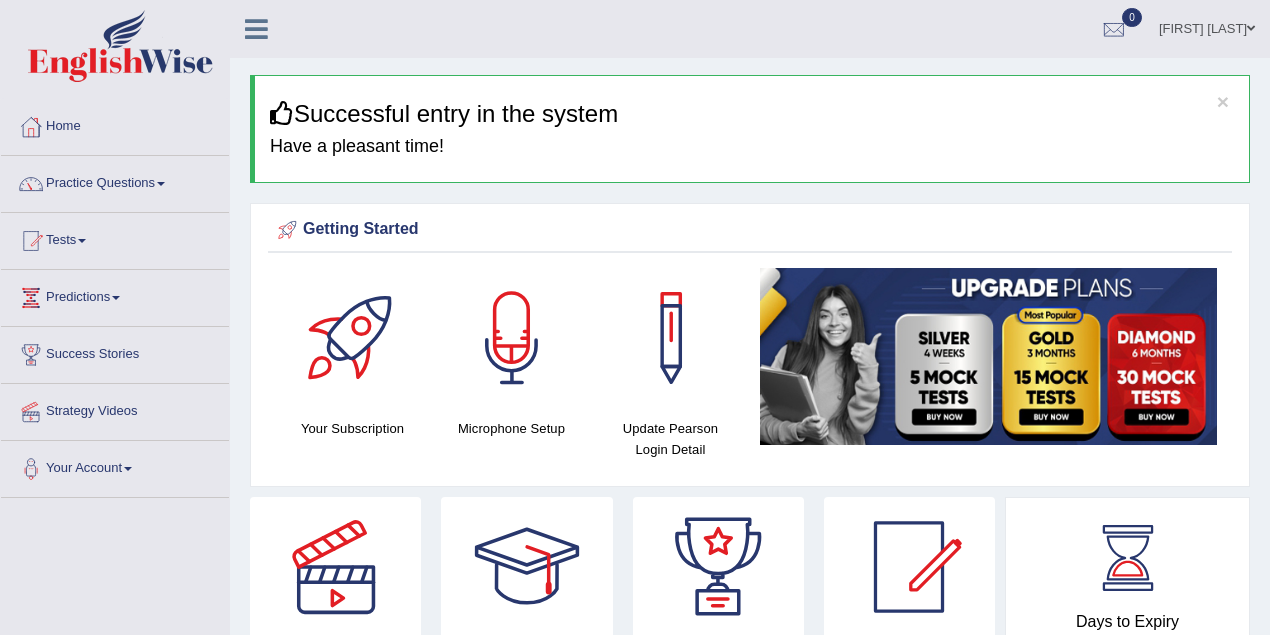 click on "Practice Questions" at bounding box center [115, 181] 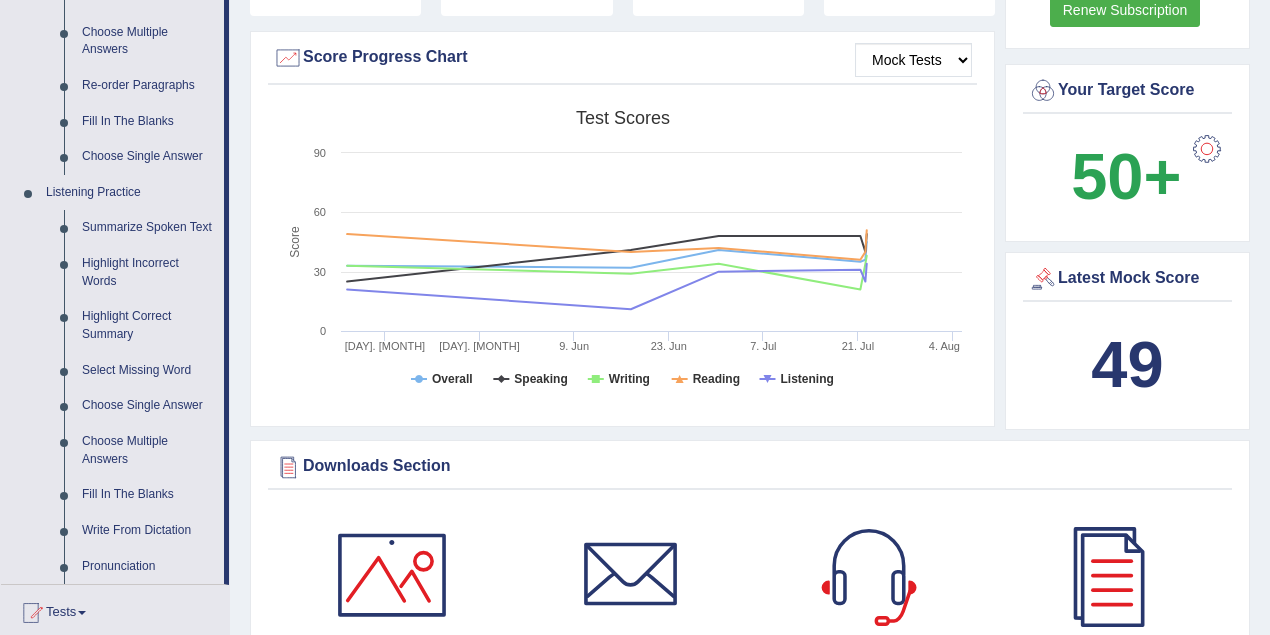 scroll, scrollTop: 800, scrollLeft: 0, axis: vertical 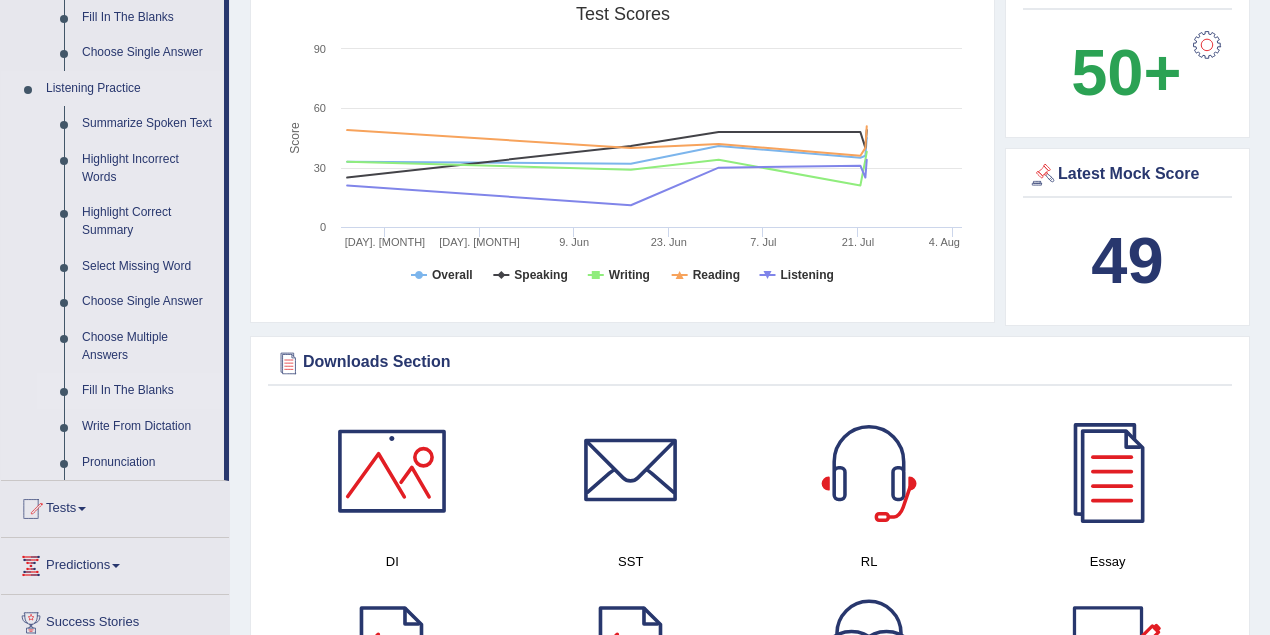 click on "Fill In The Blanks" at bounding box center (148, 391) 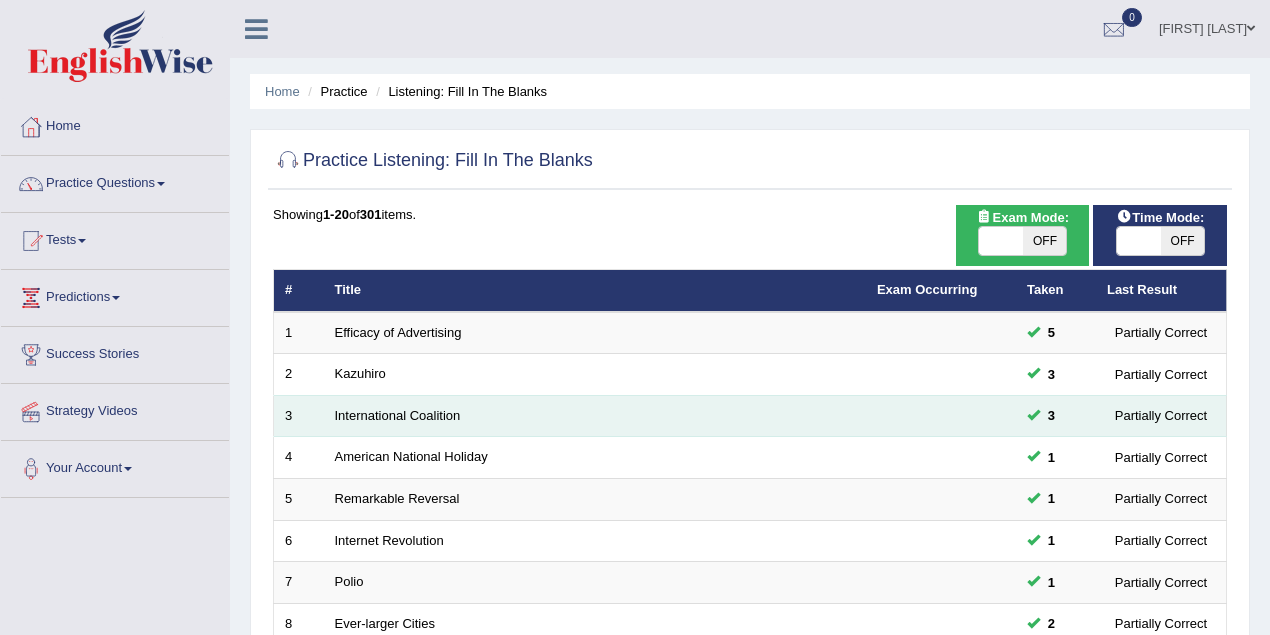 scroll, scrollTop: 0, scrollLeft: 0, axis: both 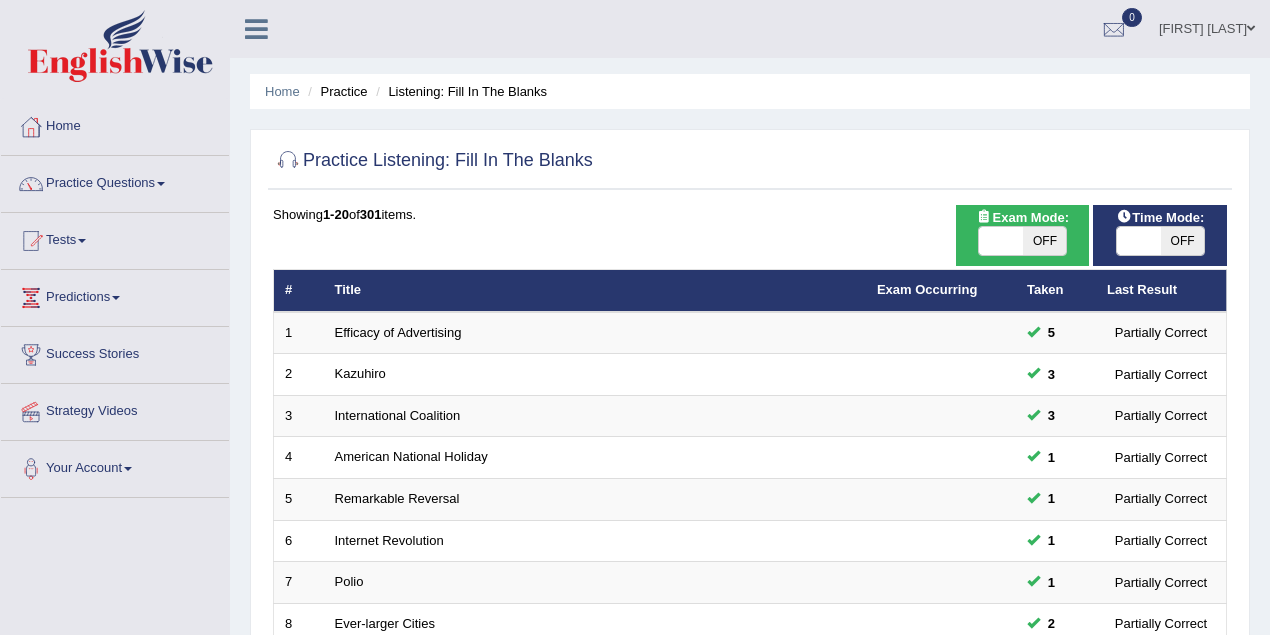click at bounding box center [1001, 241] 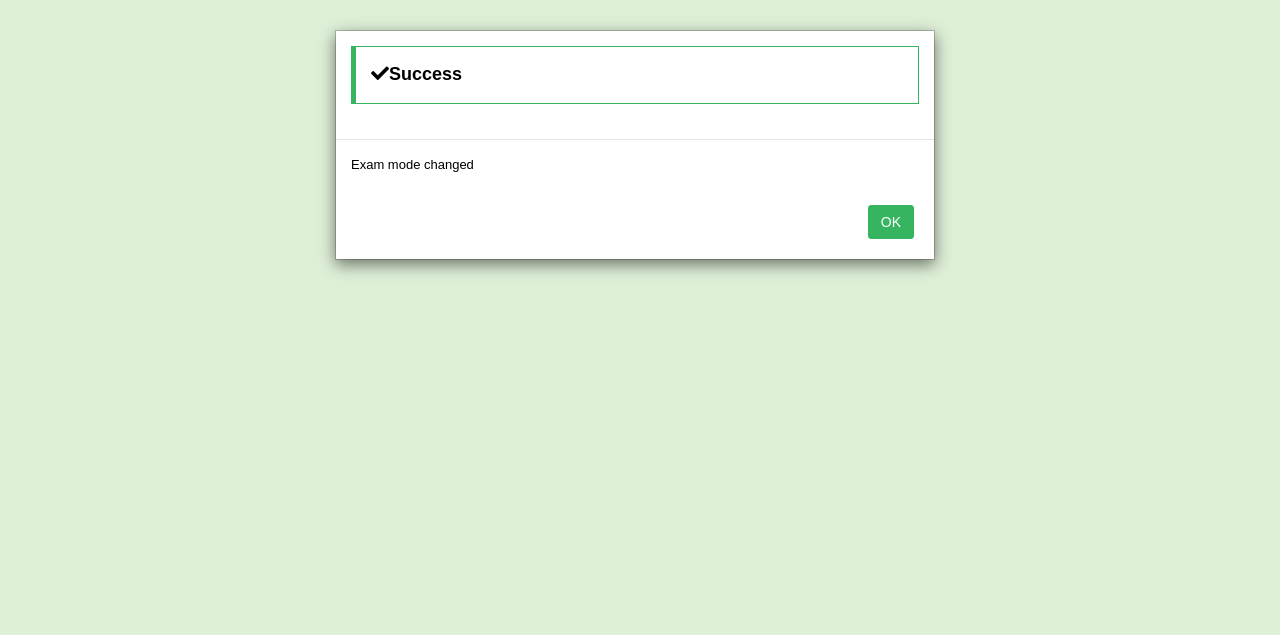 click on "OK" at bounding box center [891, 222] 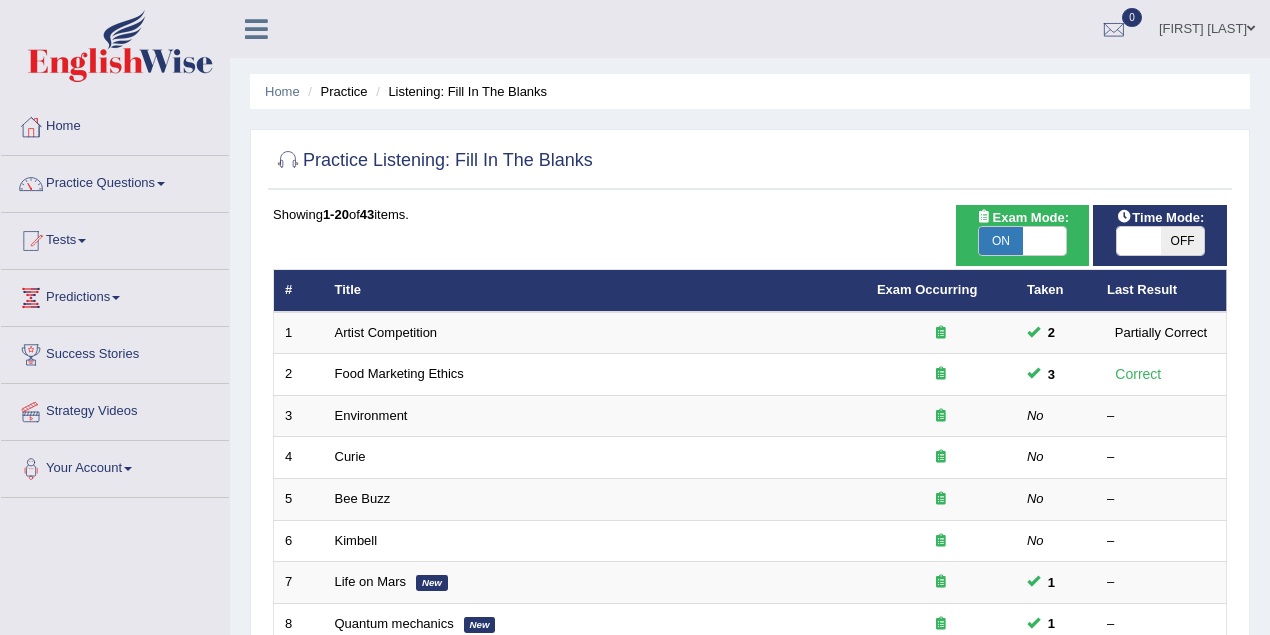 scroll, scrollTop: 0, scrollLeft: 0, axis: both 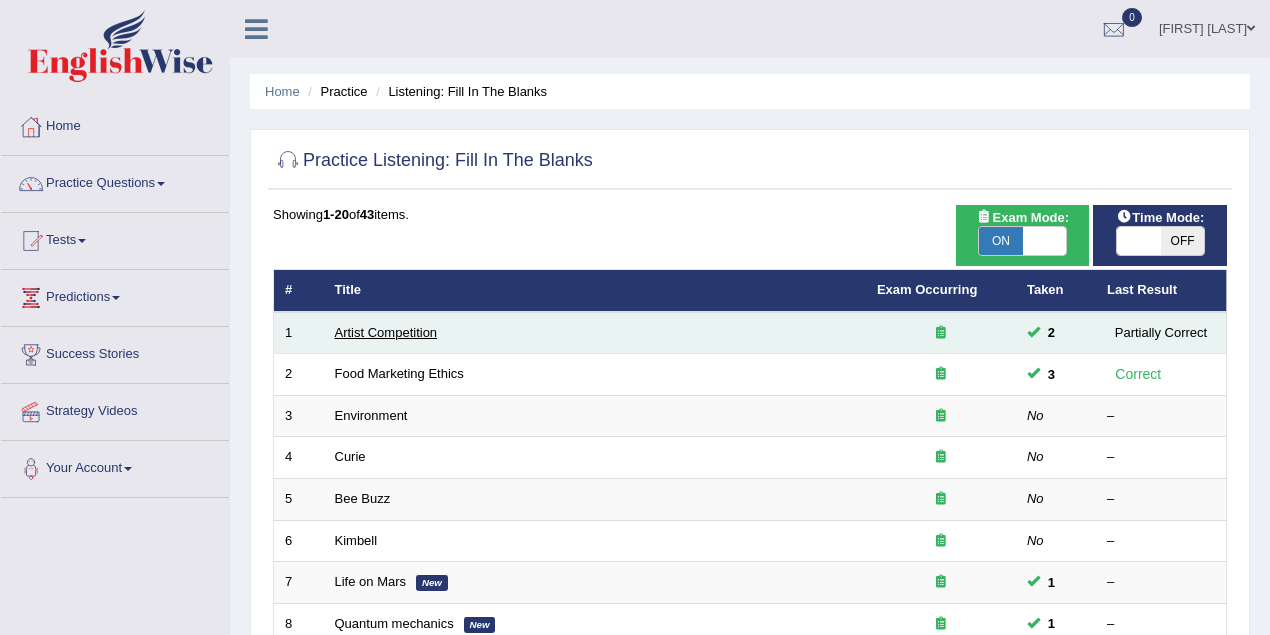 click on "Artist Competition" at bounding box center [386, 332] 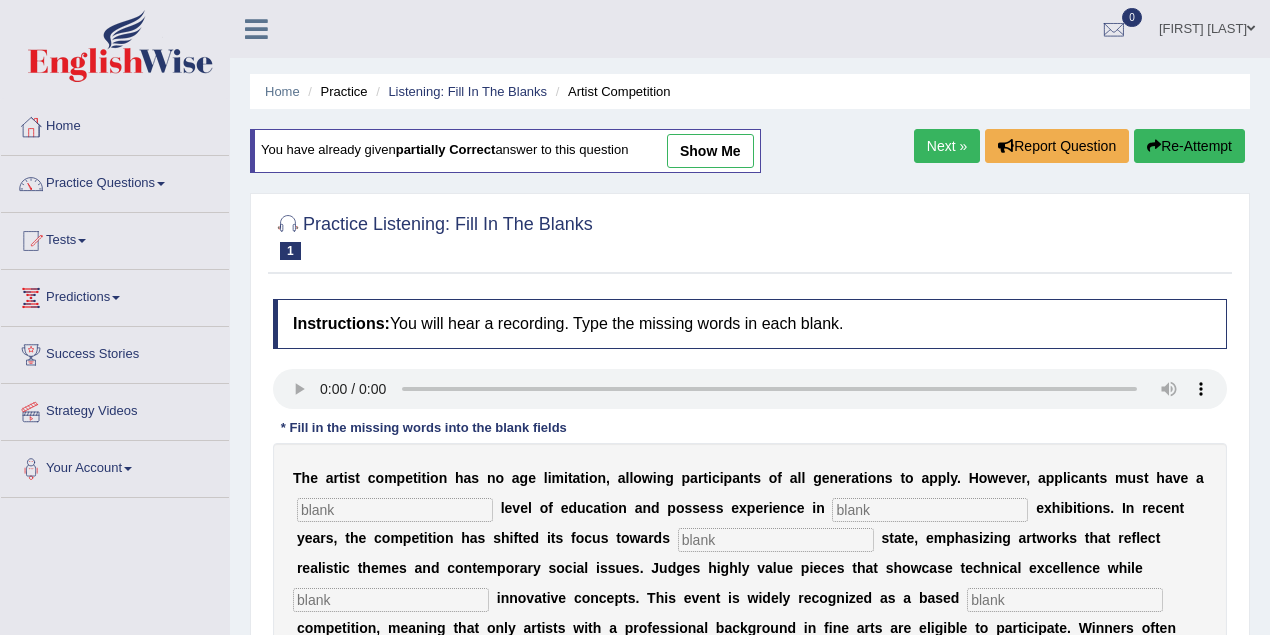 scroll, scrollTop: 0, scrollLeft: 0, axis: both 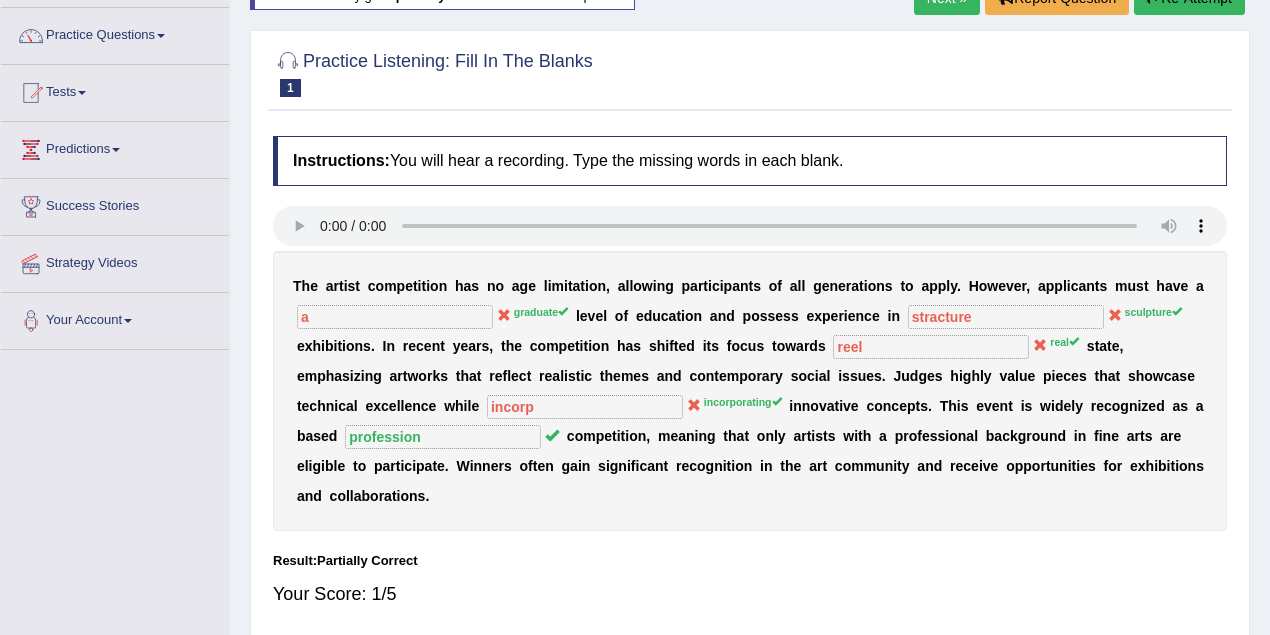 click on "Next »" at bounding box center (947, -2) 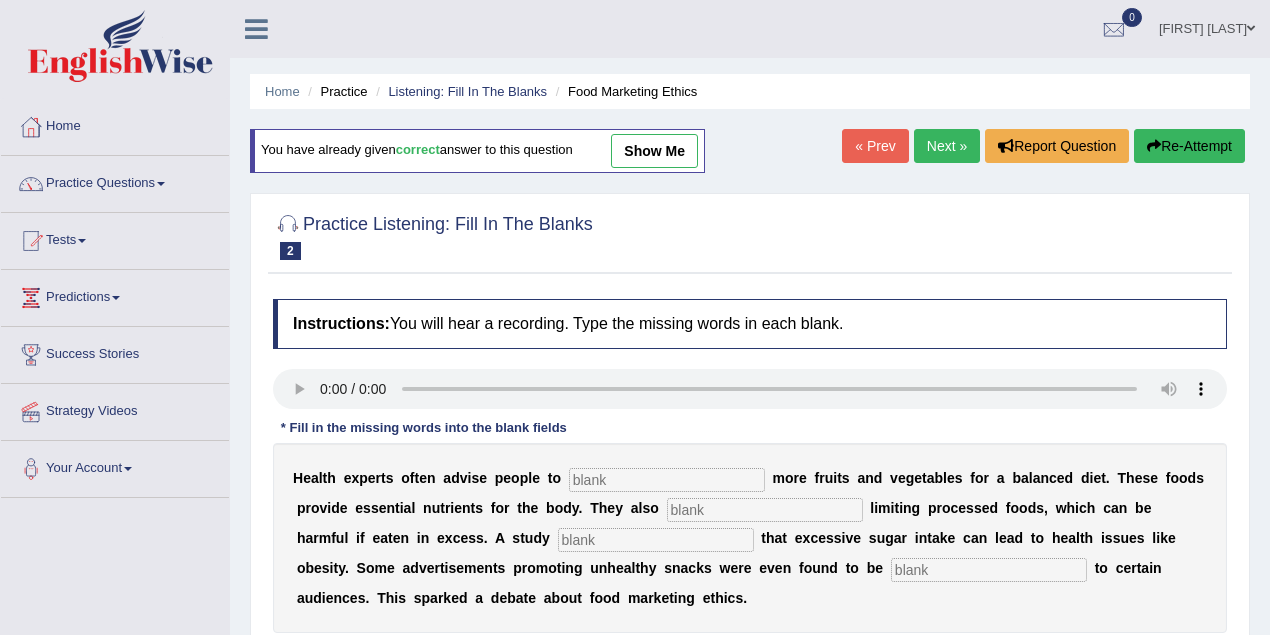 scroll, scrollTop: 0, scrollLeft: 0, axis: both 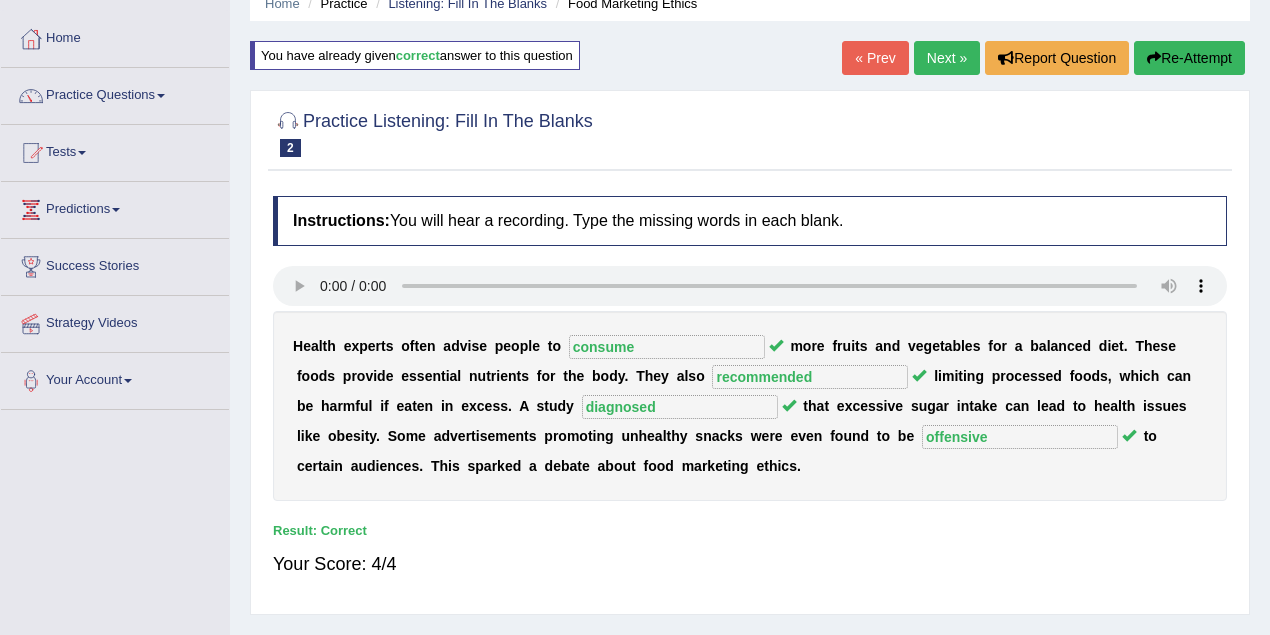 click on "Next »" at bounding box center [947, 58] 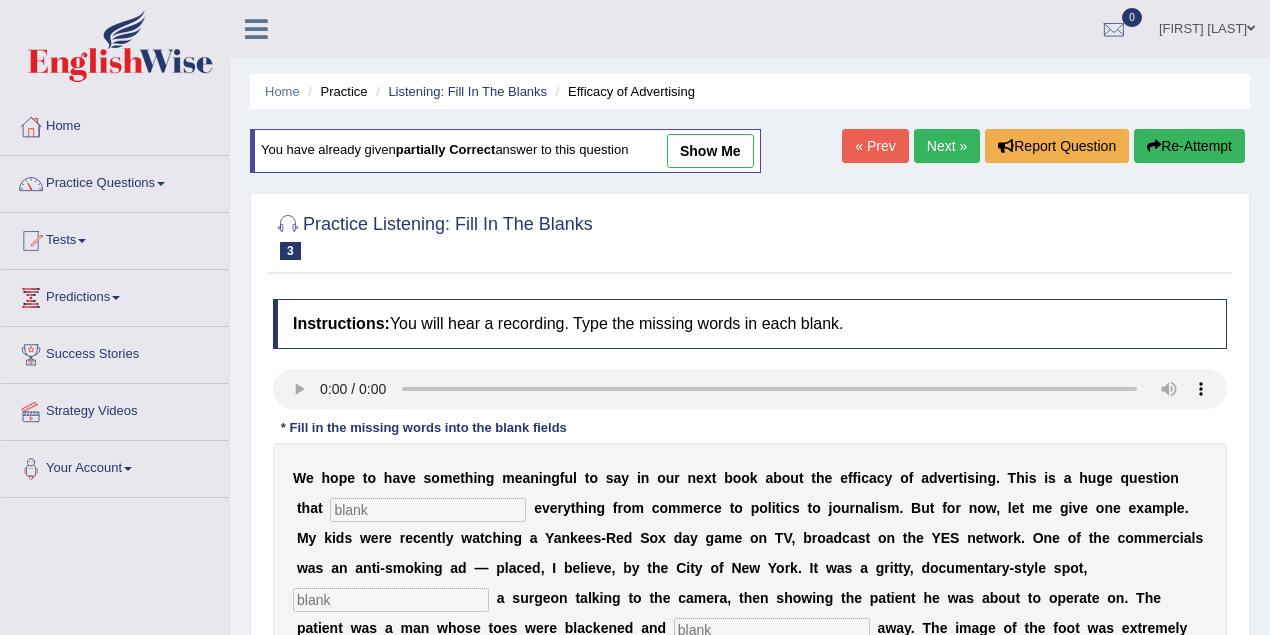 scroll, scrollTop: 0, scrollLeft: 0, axis: both 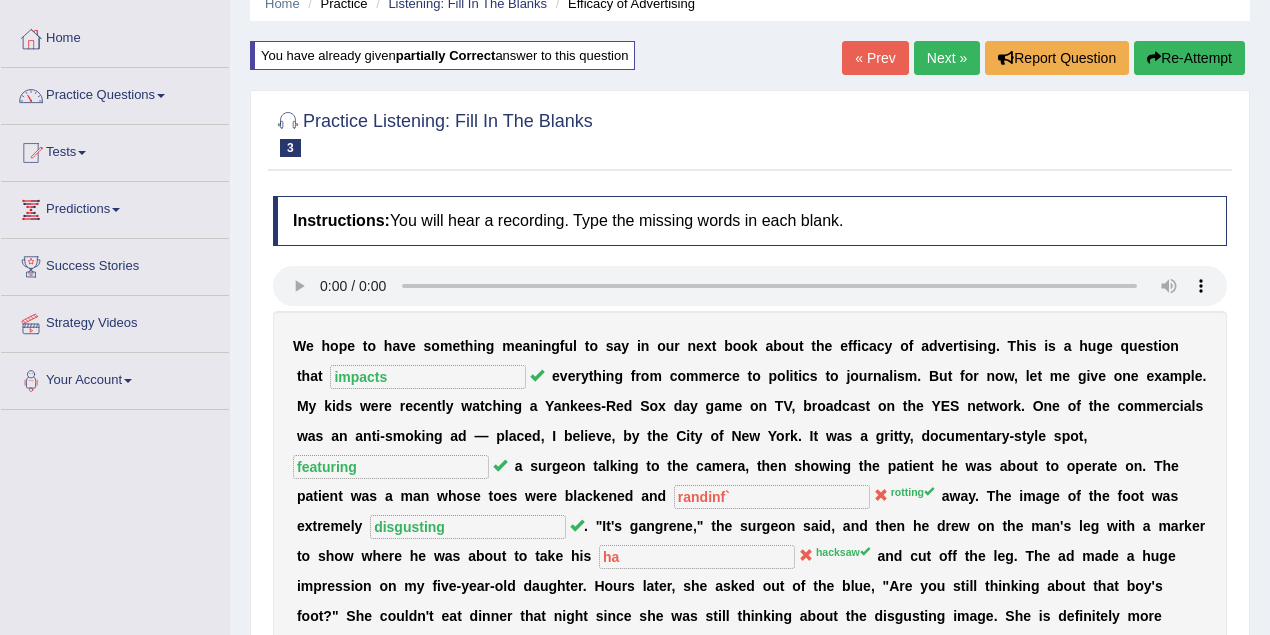 click on "Next »" at bounding box center [947, 58] 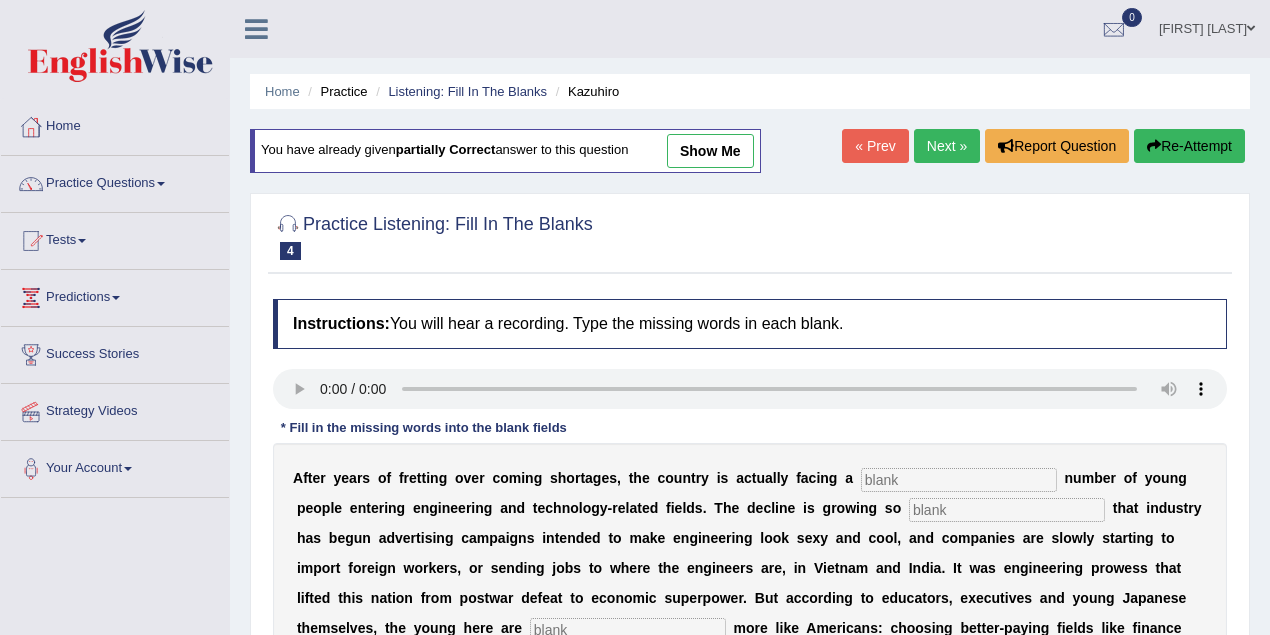 scroll, scrollTop: 0, scrollLeft: 0, axis: both 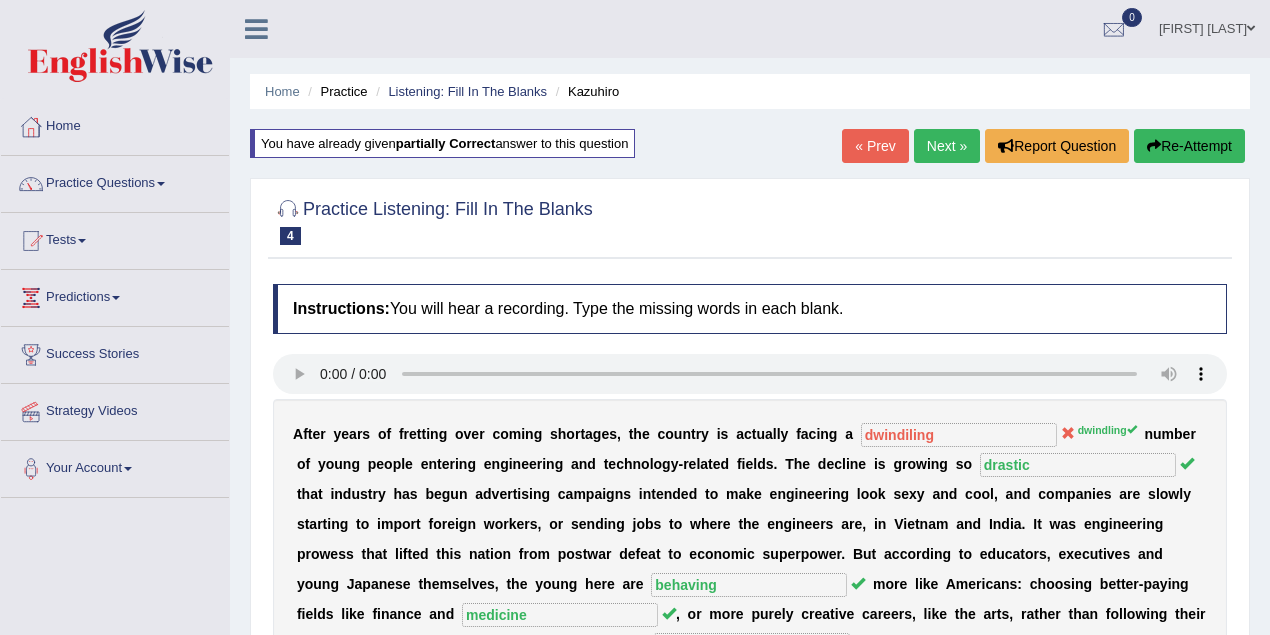 click on "Next »" at bounding box center (947, 146) 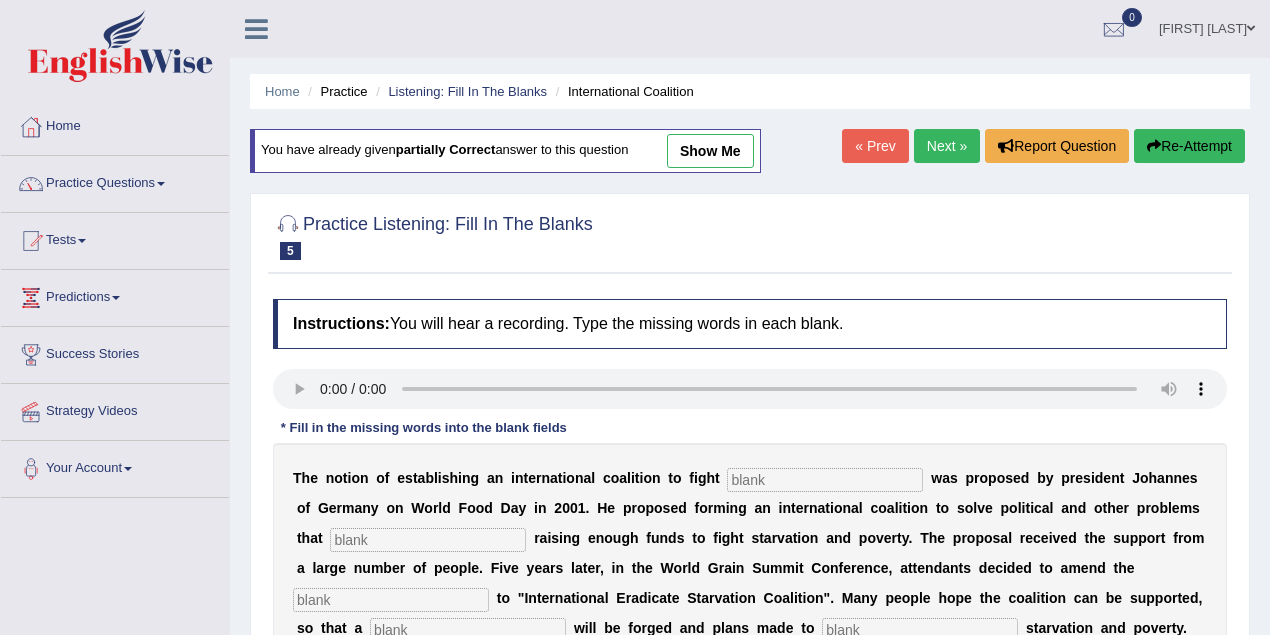 scroll, scrollTop: 0, scrollLeft: 0, axis: both 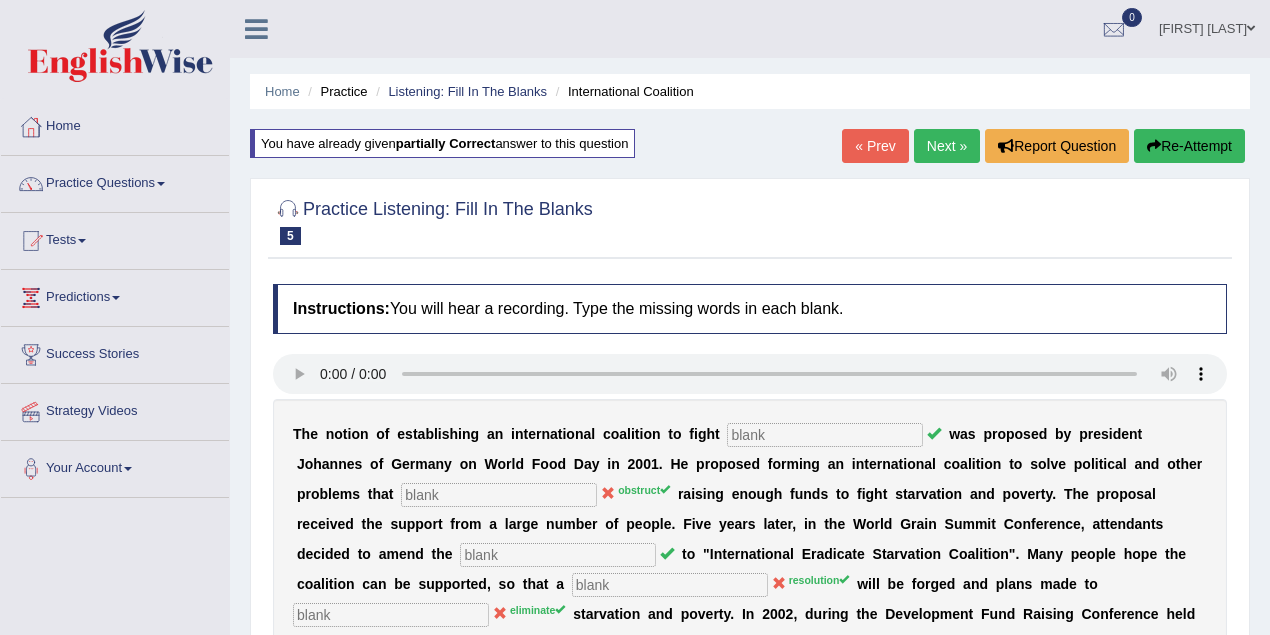 type on "starvation" 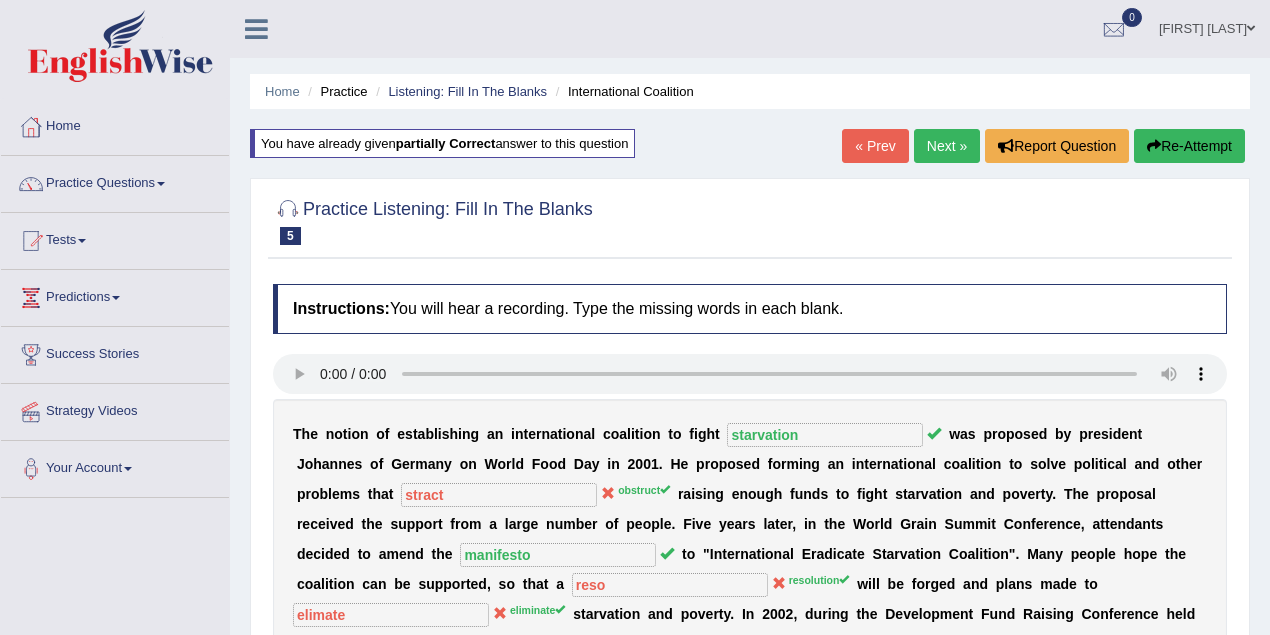 type on "a" 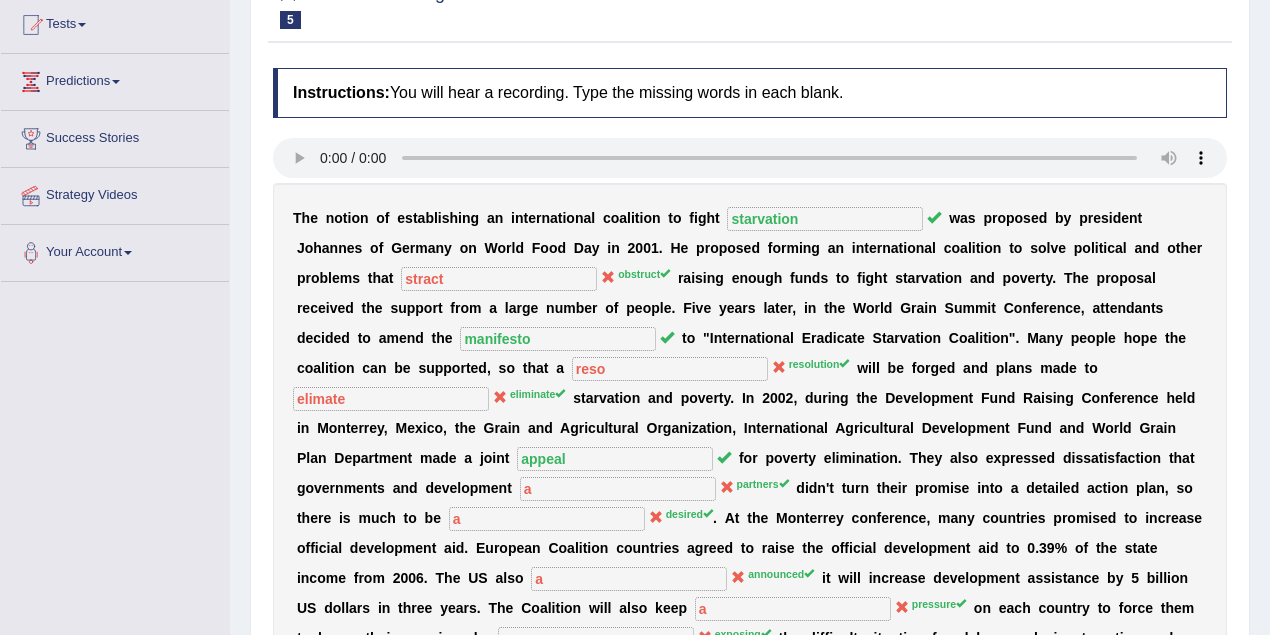 scroll, scrollTop: 16, scrollLeft: 0, axis: vertical 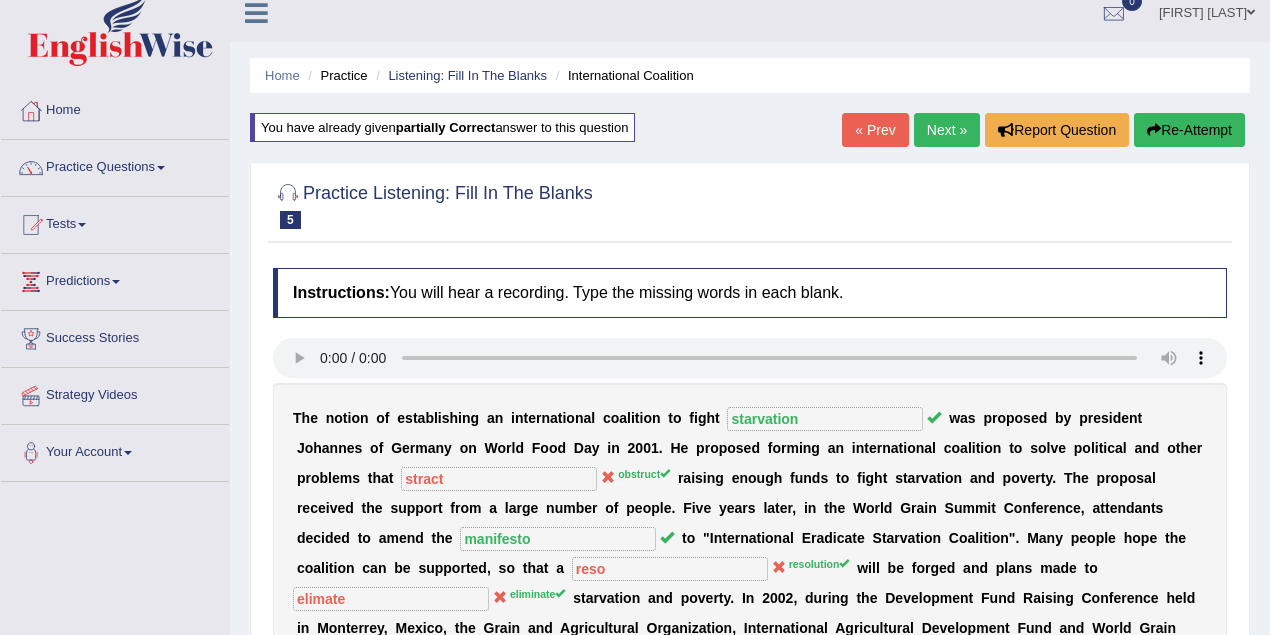 click on "Next »" at bounding box center [947, 130] 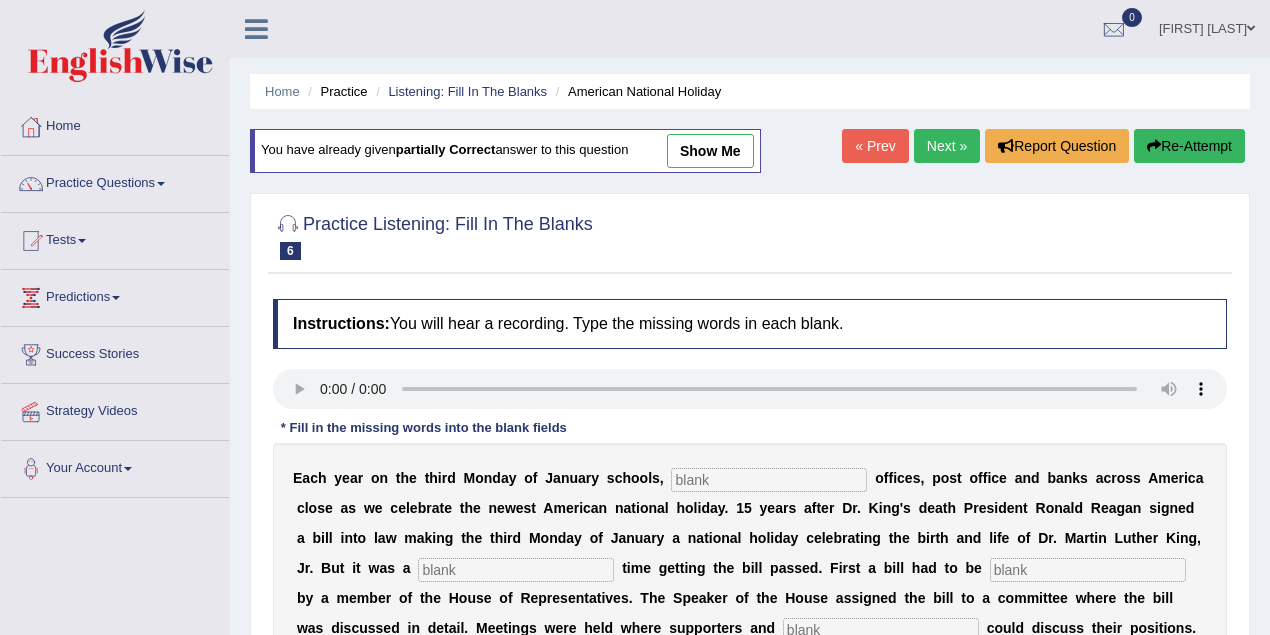 scroll, scrollTop: 0, scrollLeft: 0, axis: both 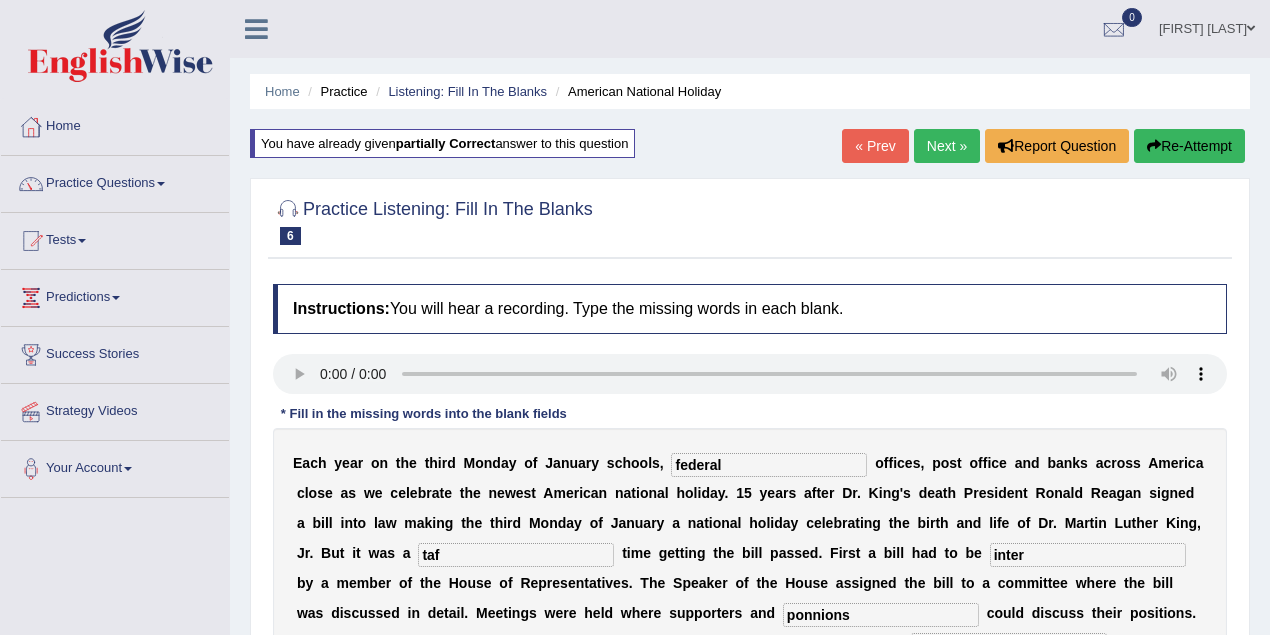 click on "Next »" at bounding box center (947, 146) 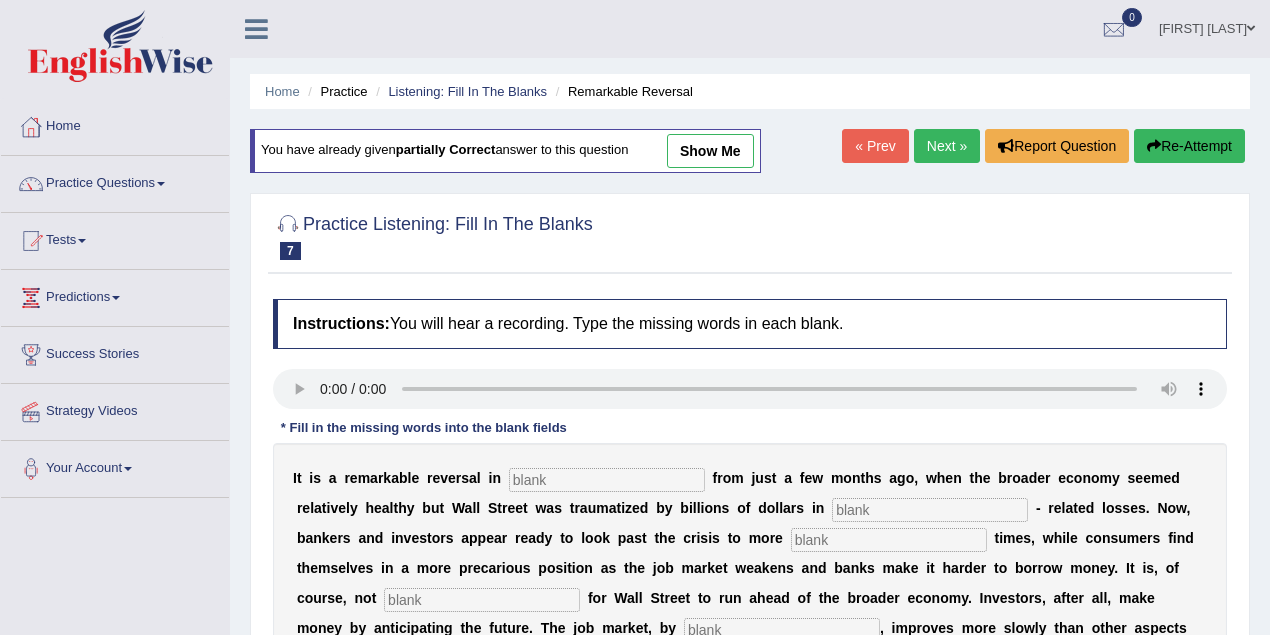 scroll, scrollTop: 0, scrollLeft: 0, axis: both 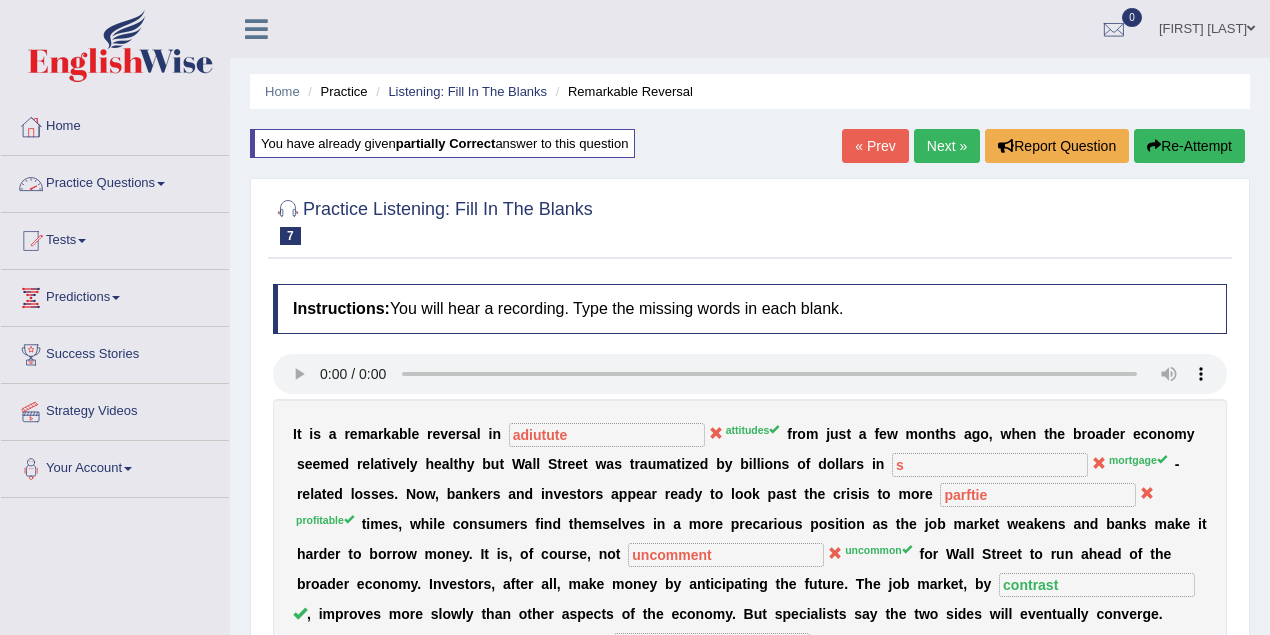 click on "Practice Questions" at bounding box center [115, 181] 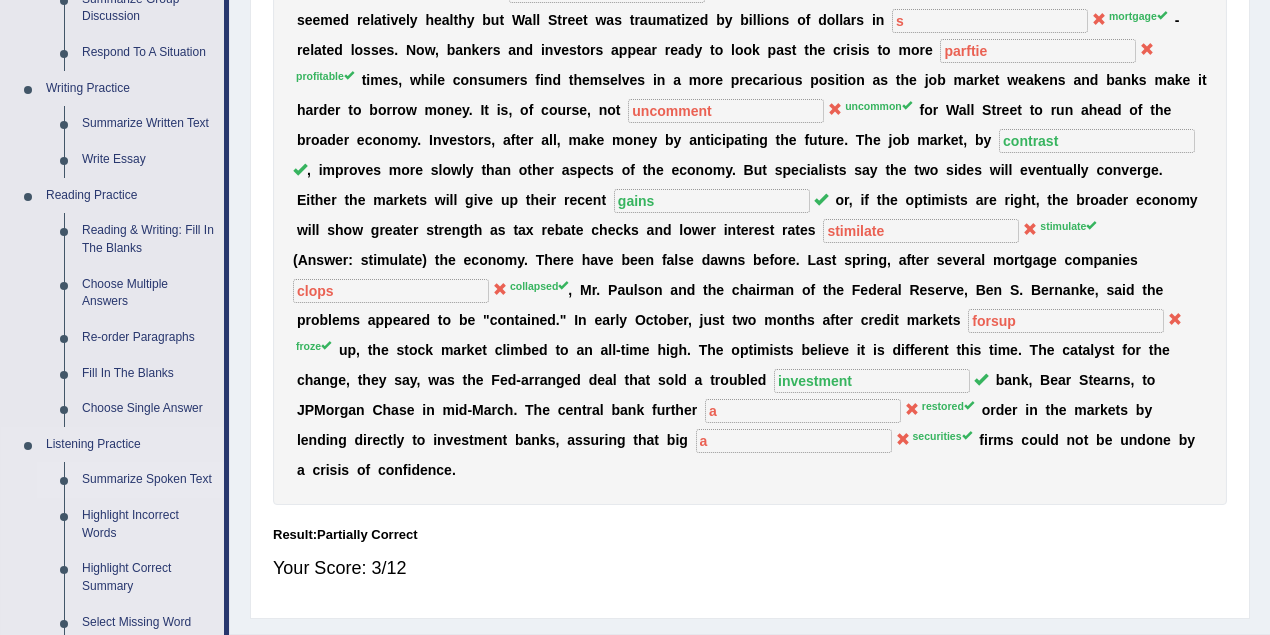 scroll, scrollTop: 888, scrollLeft: 0, axis: vertical 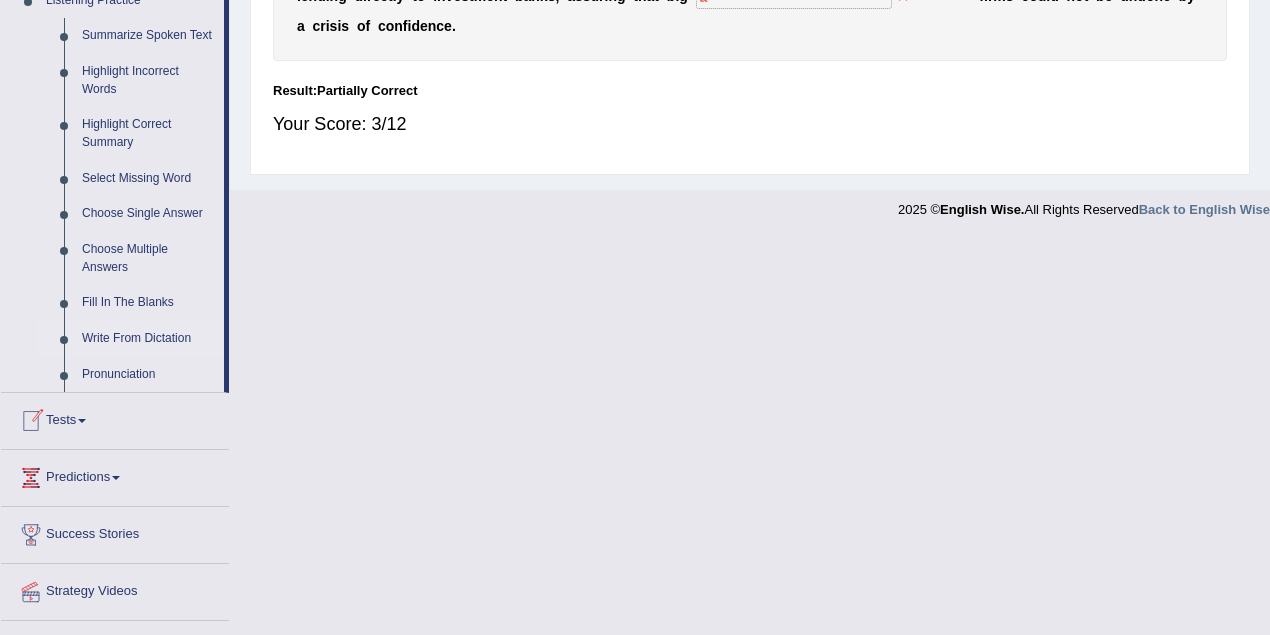 click on "Write From Dictation" at bounding box center [148, 339] 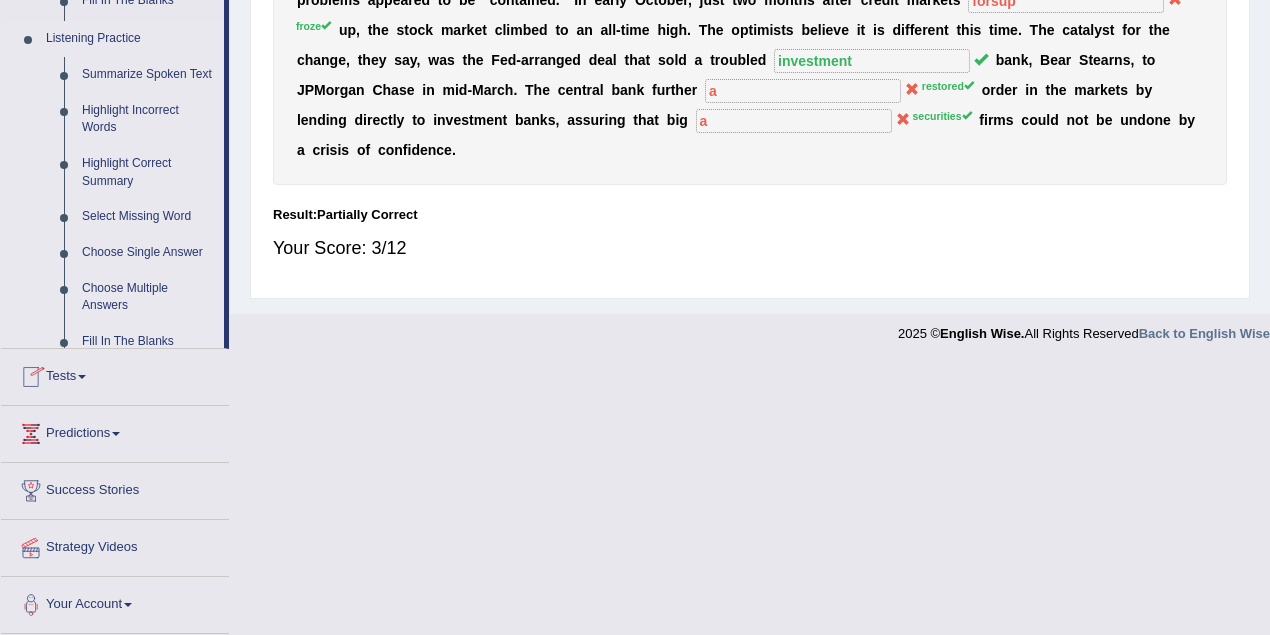 scroll, scrollTop: 523, scrollLeft: 0, axis: vertical 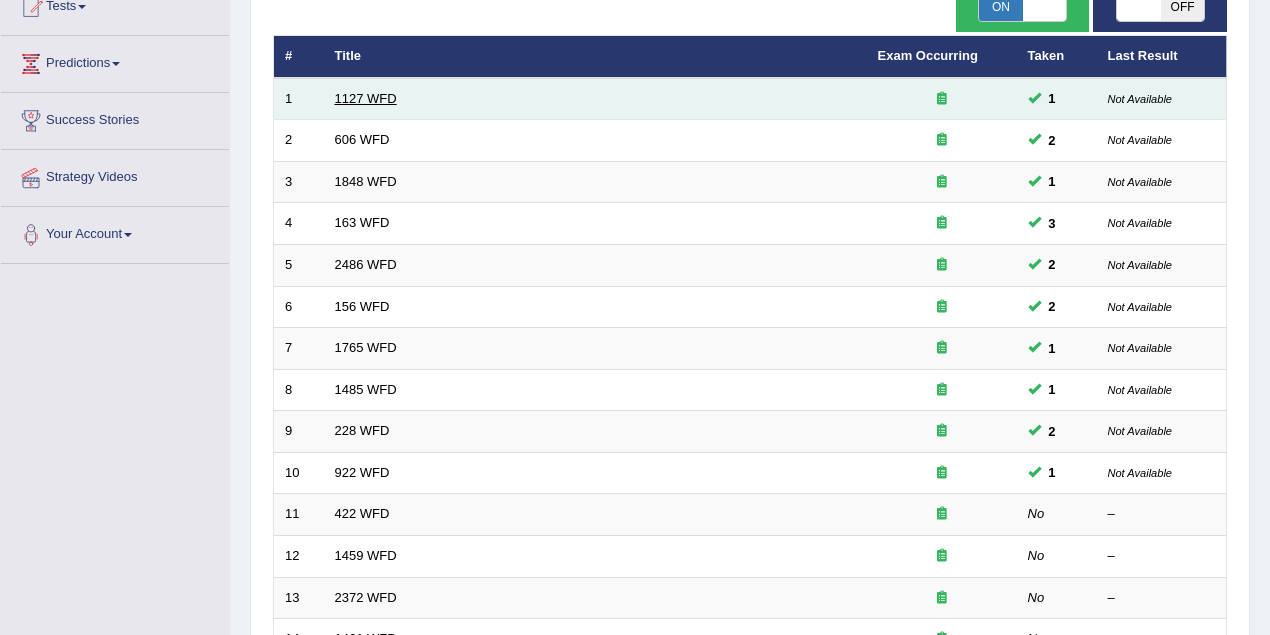 click on "1127 WFD" at bounding box center (366, 98) 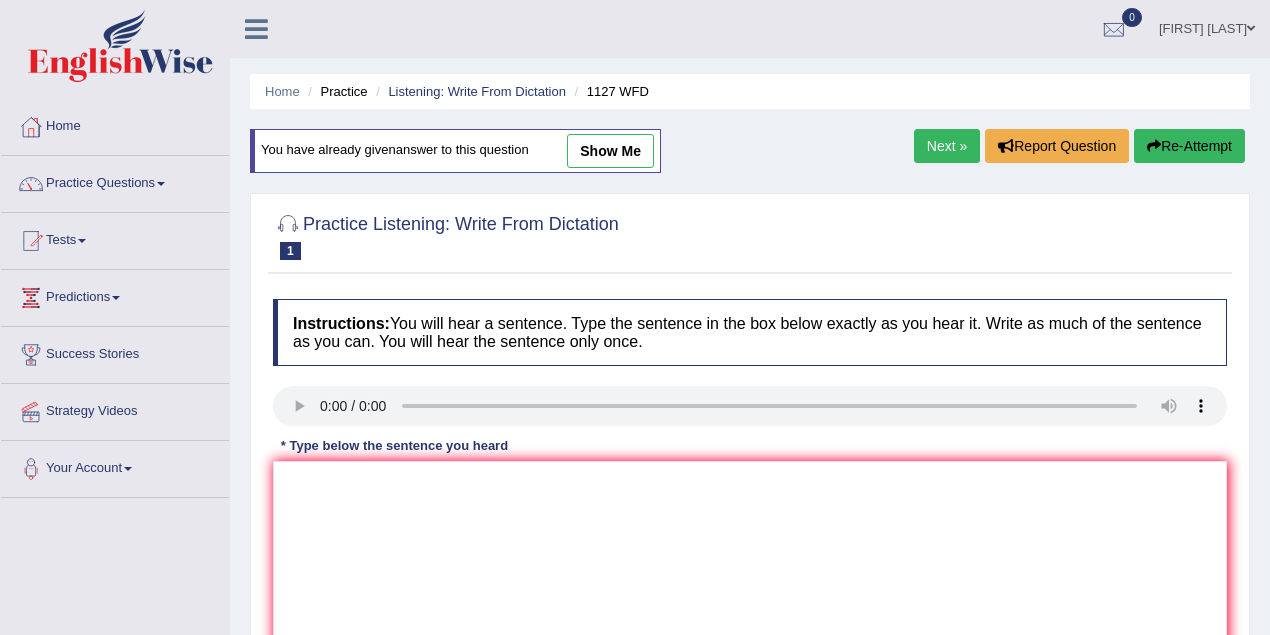 scroll, scrollTop: 0, scrollLeft: 0, axis: both 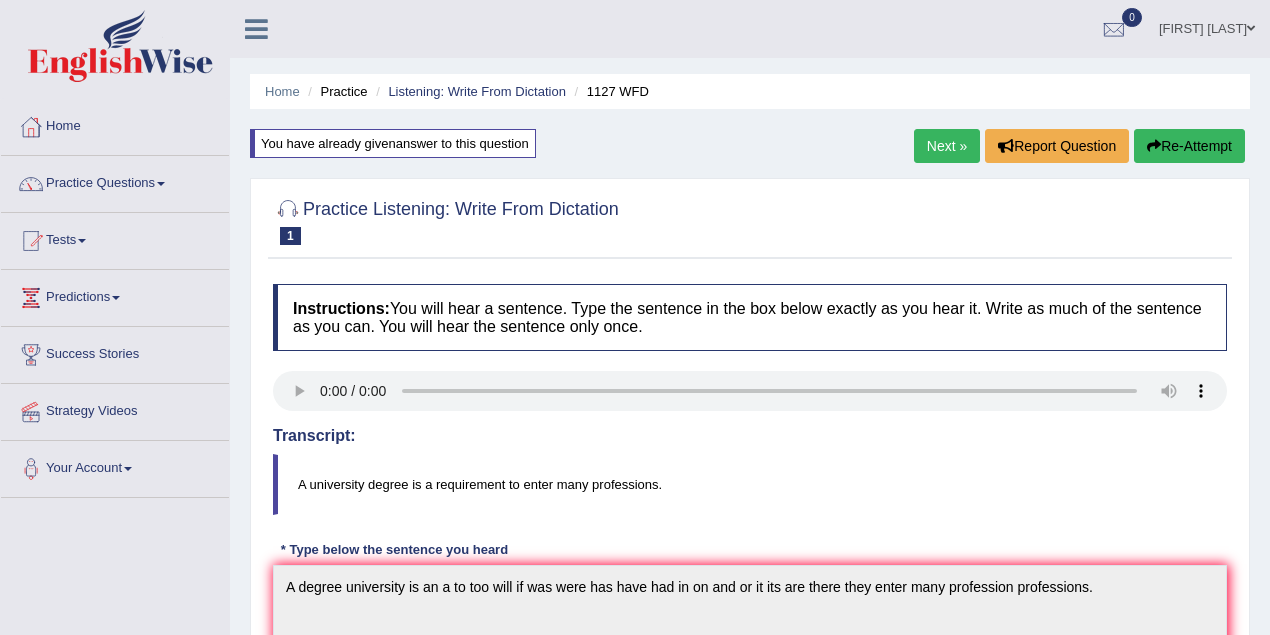 click on "Next »" at bounding box center (947, 146) 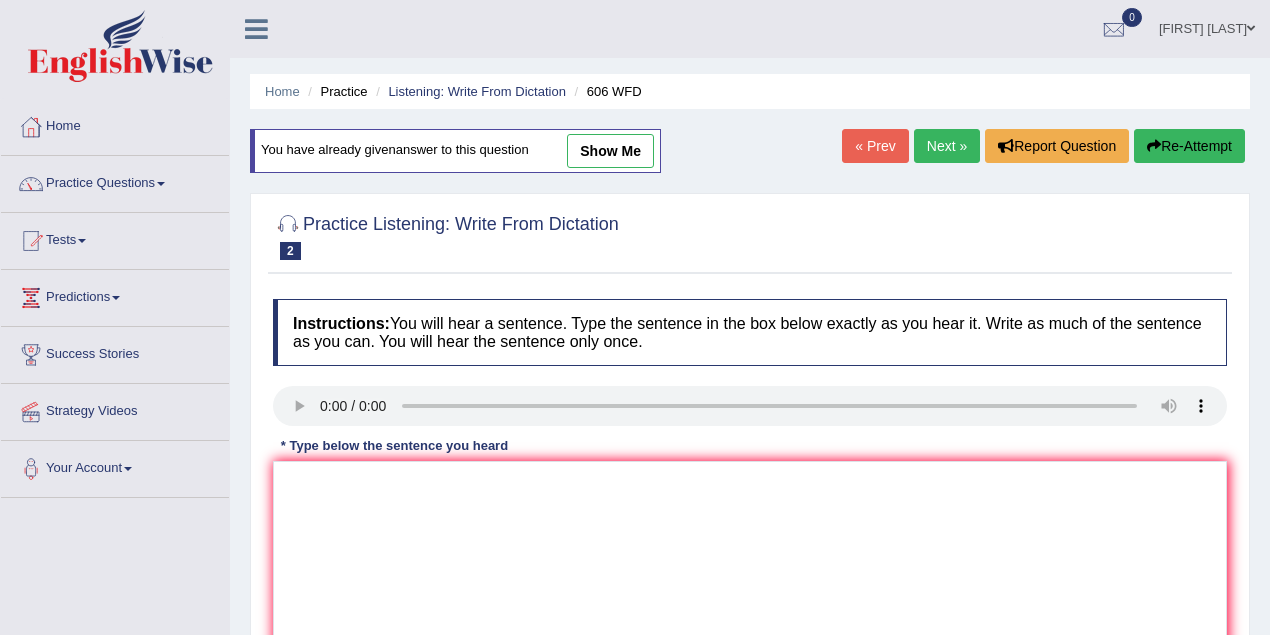 scroll, scrollTop: 0, scrollLeft: 0, axis: both 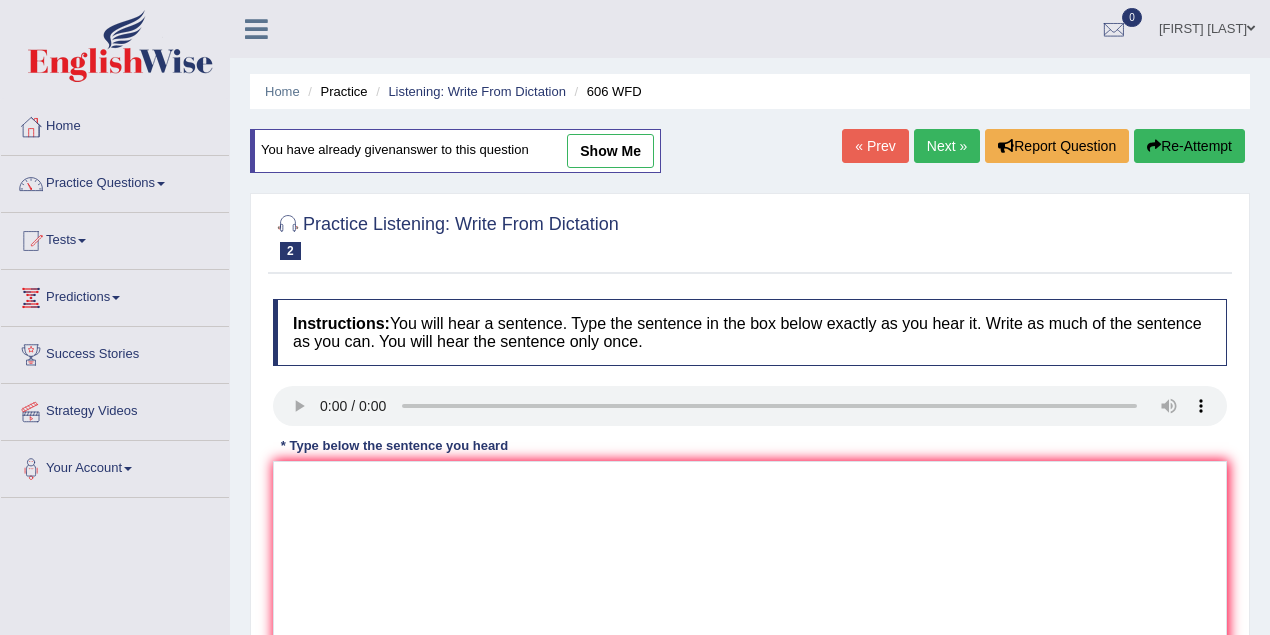 click on "show me" at bounding box center [610, 151] 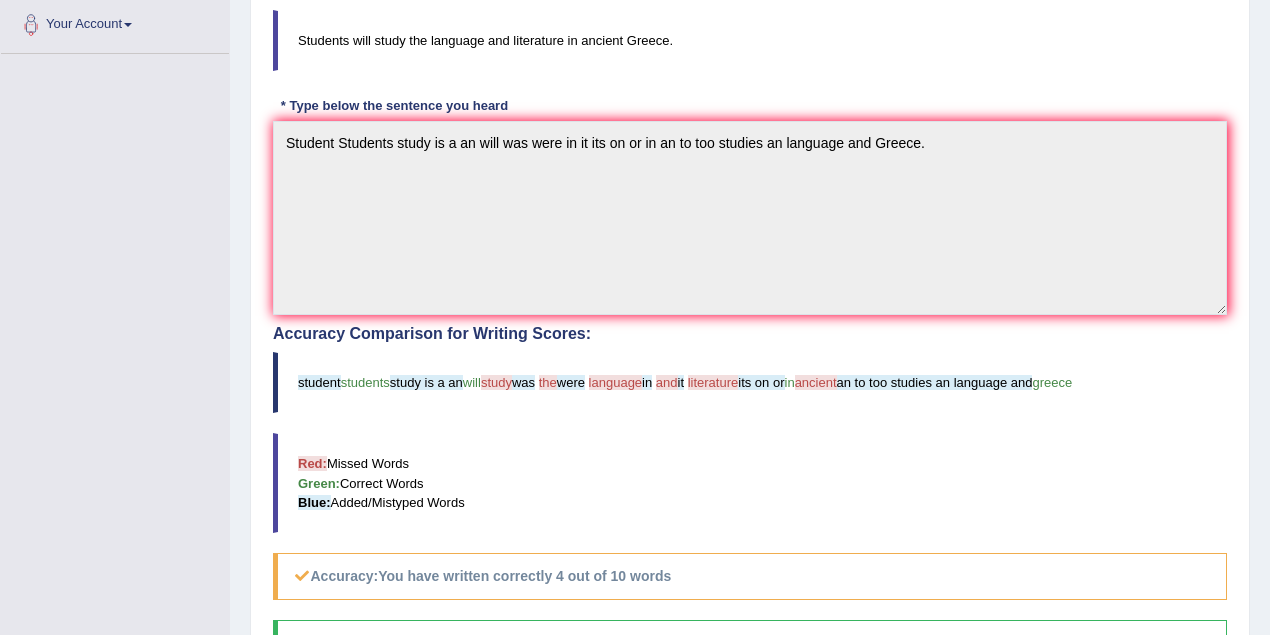 scroll, scrollTop: 88, scrollLeft: 0, axis: vertical 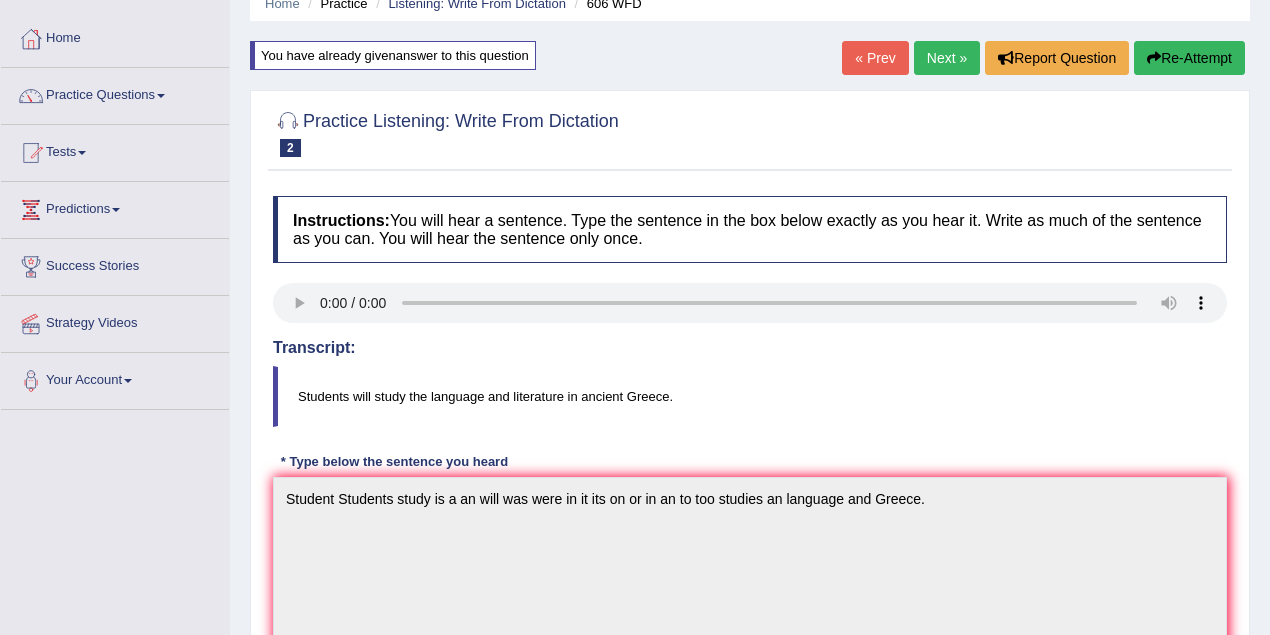 click on "Next »" at bounding box center [947, 58] 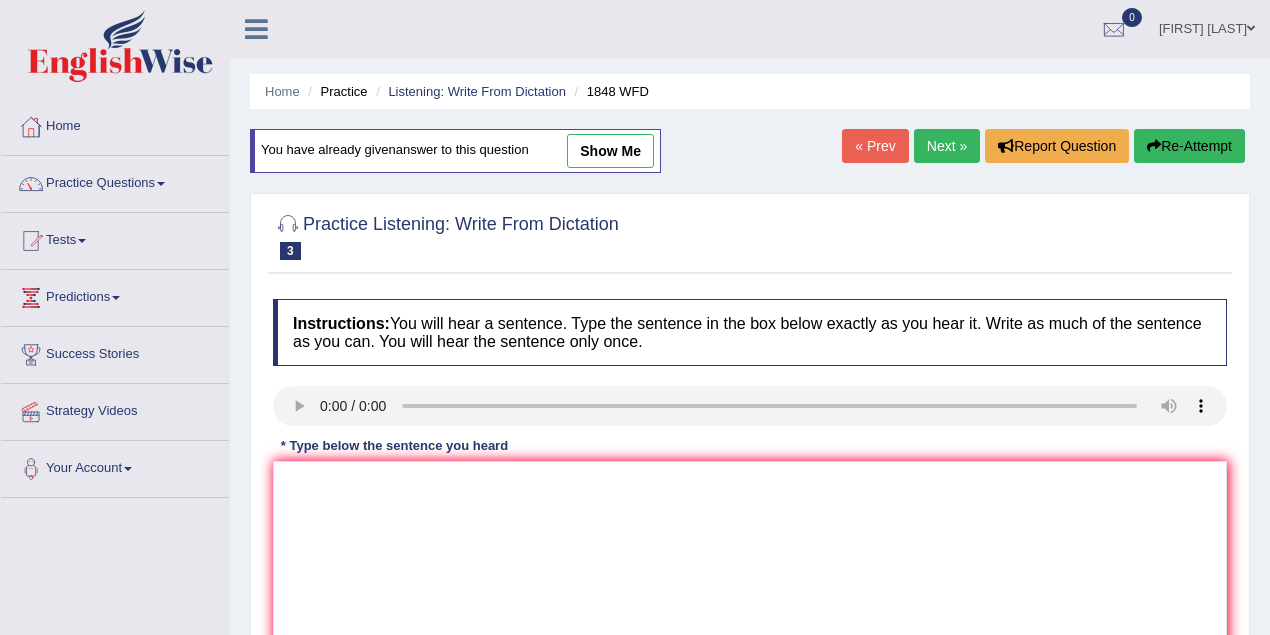 scroll, scrollTop: 0, scrollLeft: 0, axis: both 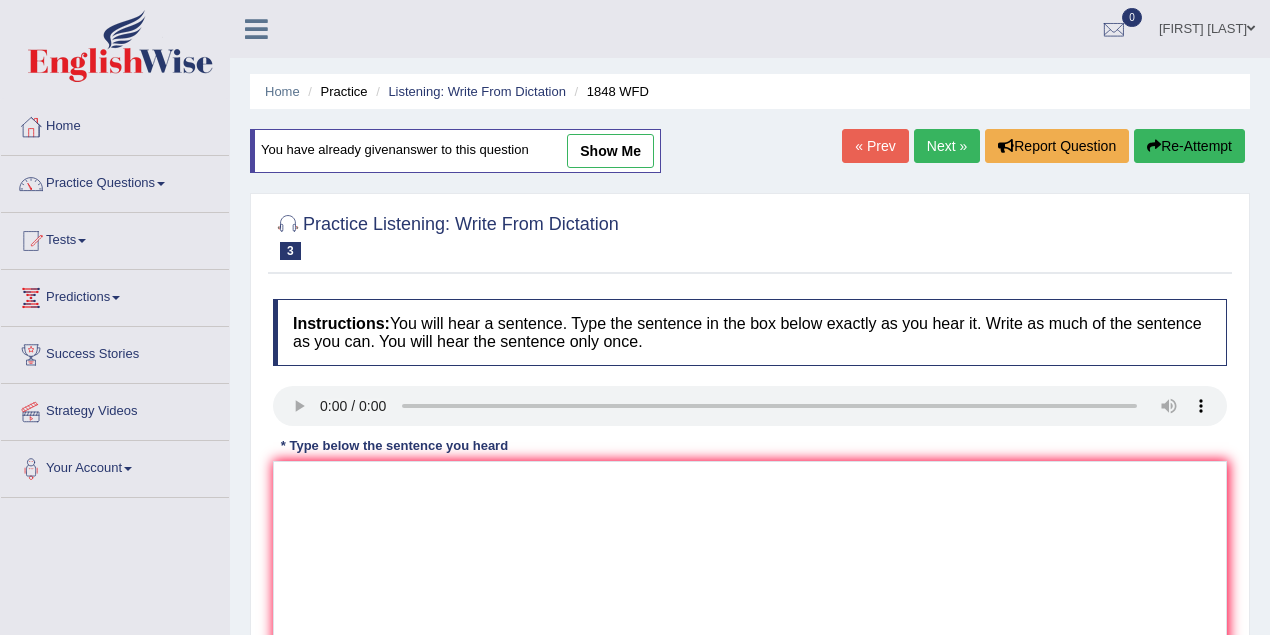 click on "show me" at bounding box center [610, 151] 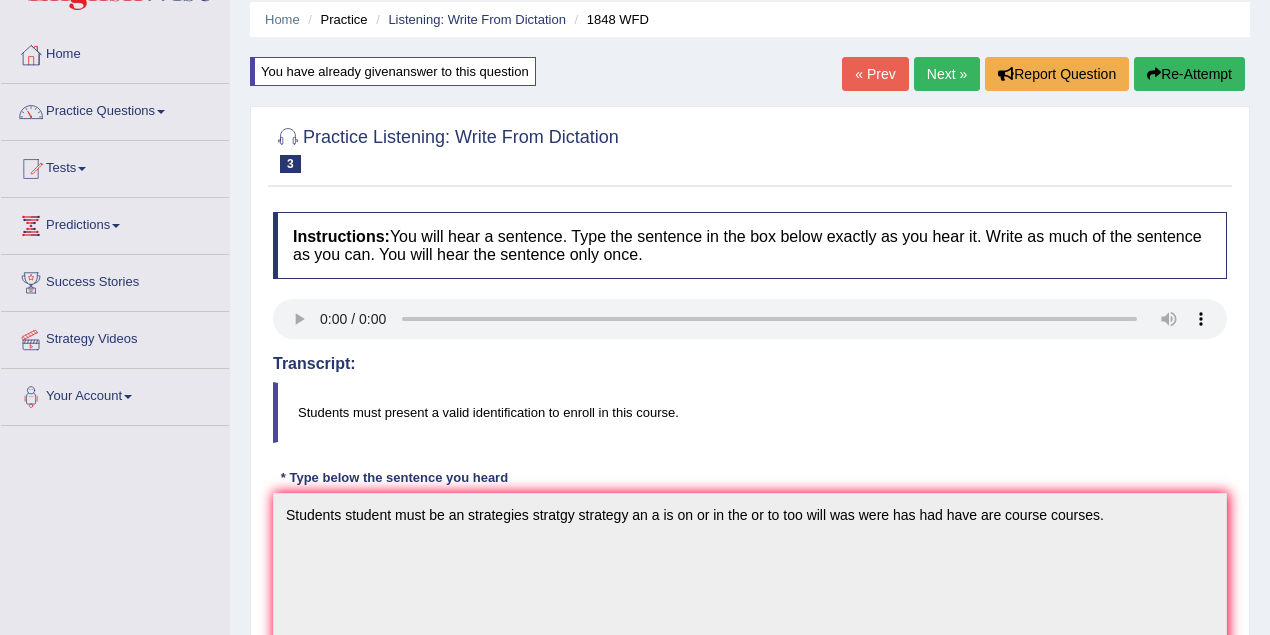 scroll, scrollTop: 0, scrollLeft: 0, axis: both 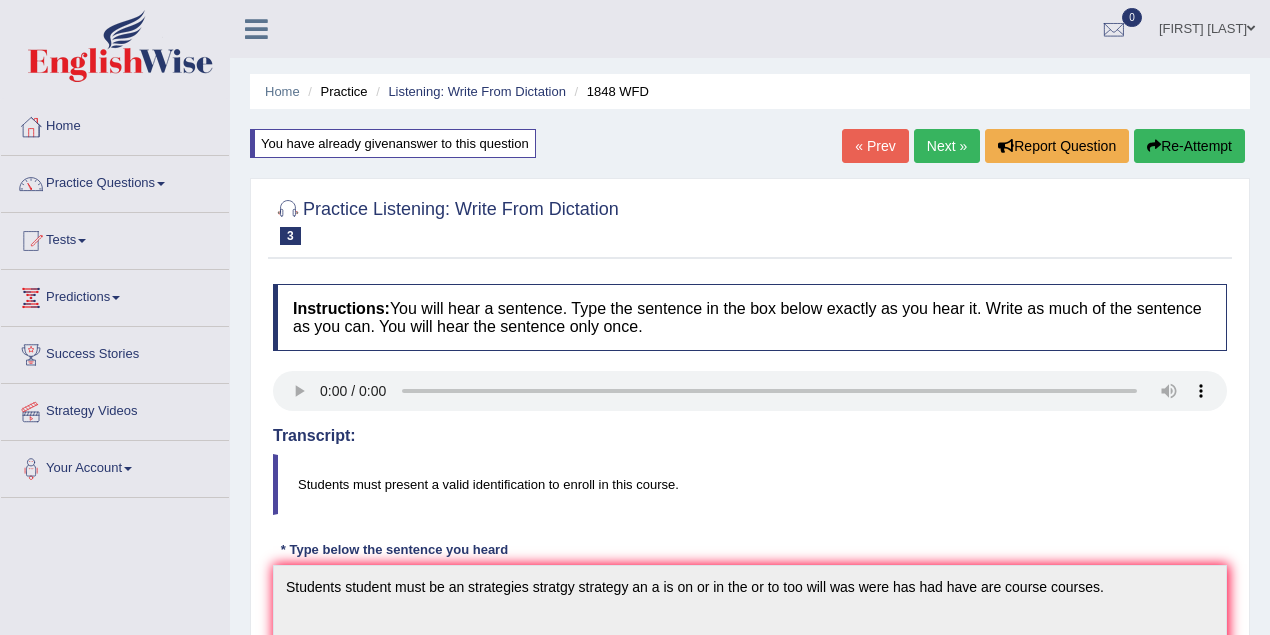 click on "Next »" at bounding box center [947, 146] 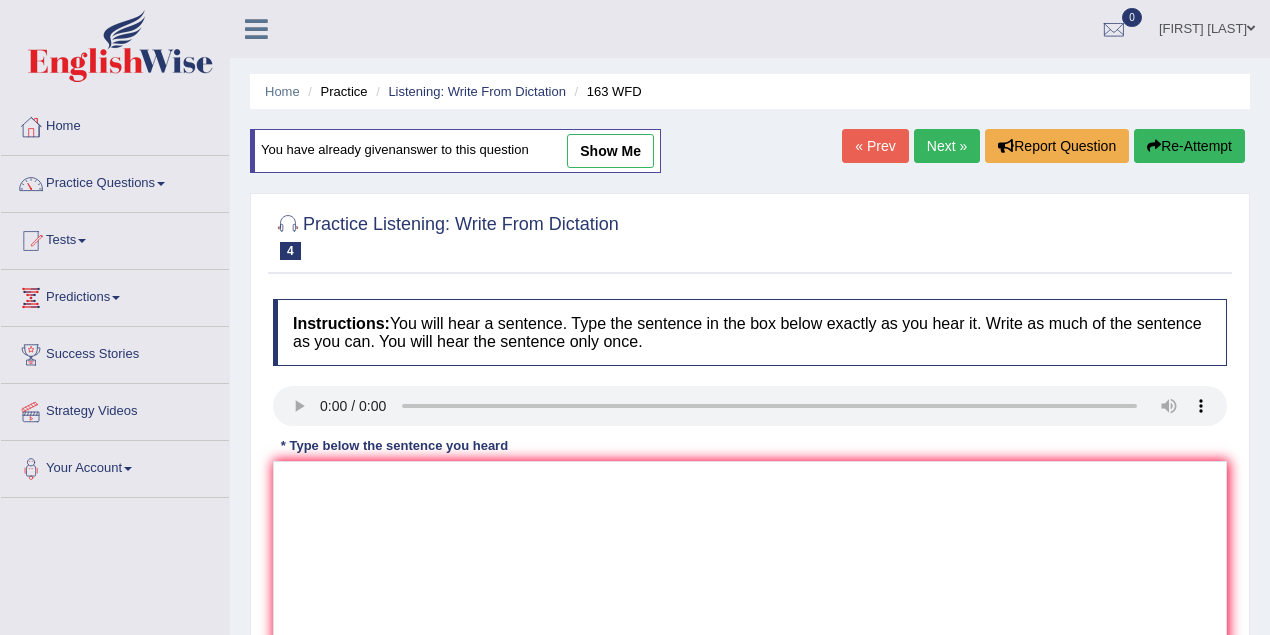 scroll, scrollTop: 0, scrollLeft: 0, axis: both 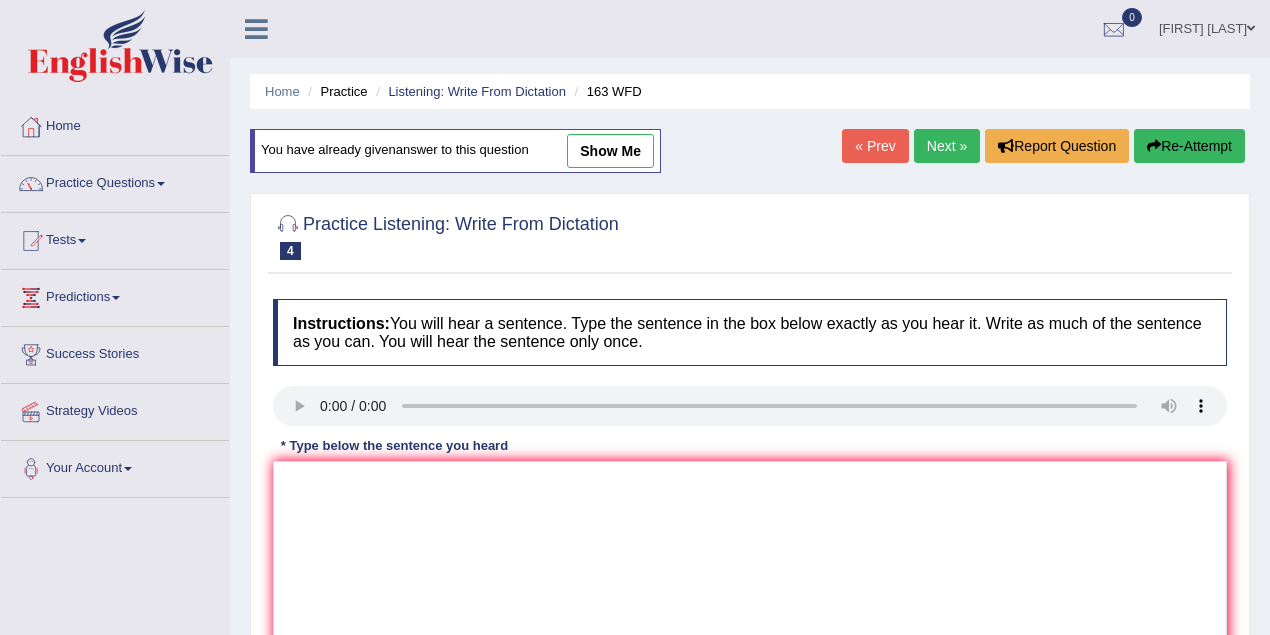 click on "show me" at bounding box center (610, 151) 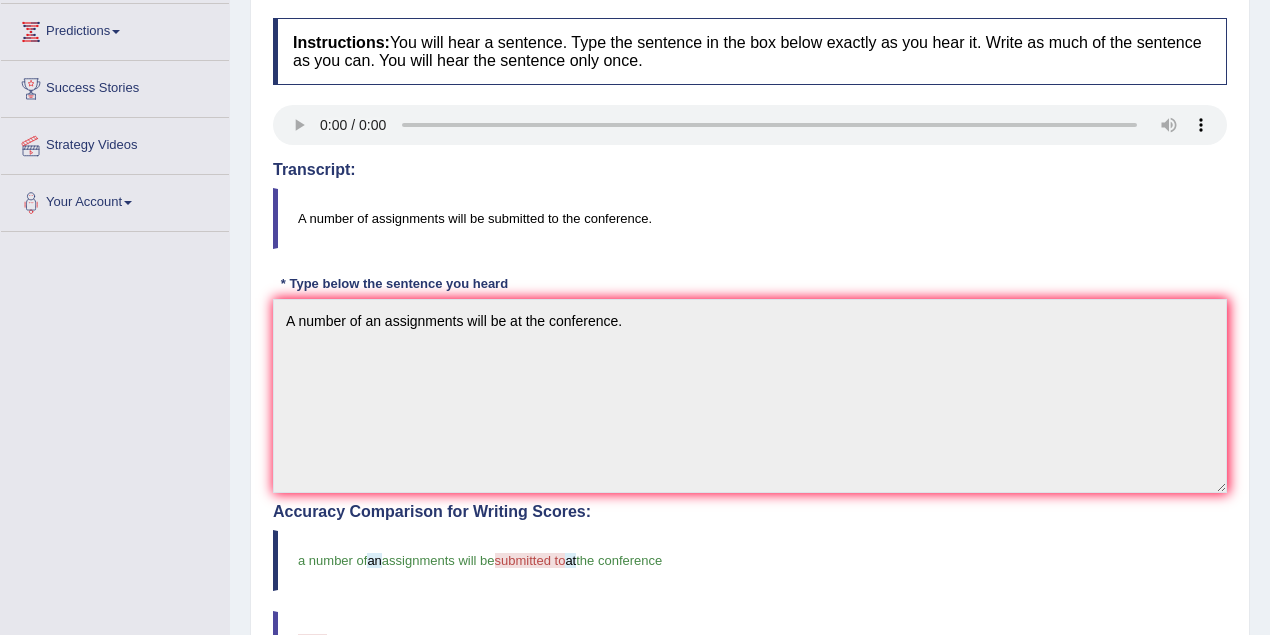 scroll, scrollTop: 0, scrollLeft: 0, axis: both 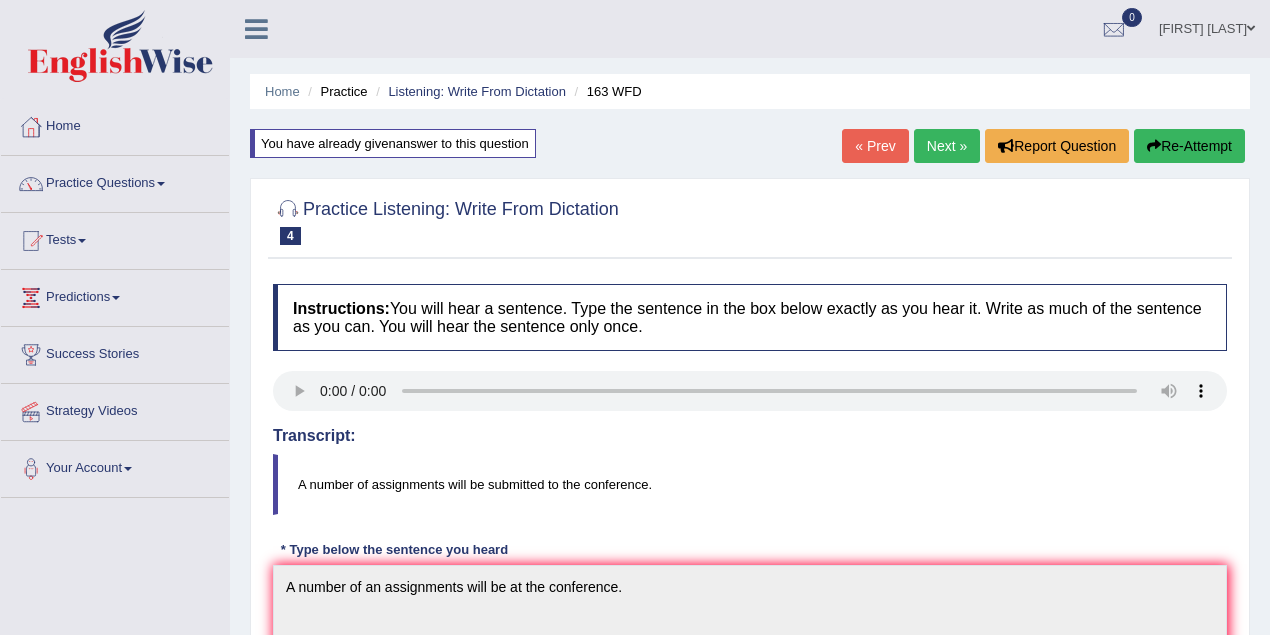 click on "Next »" at bounding box center [947, 146] 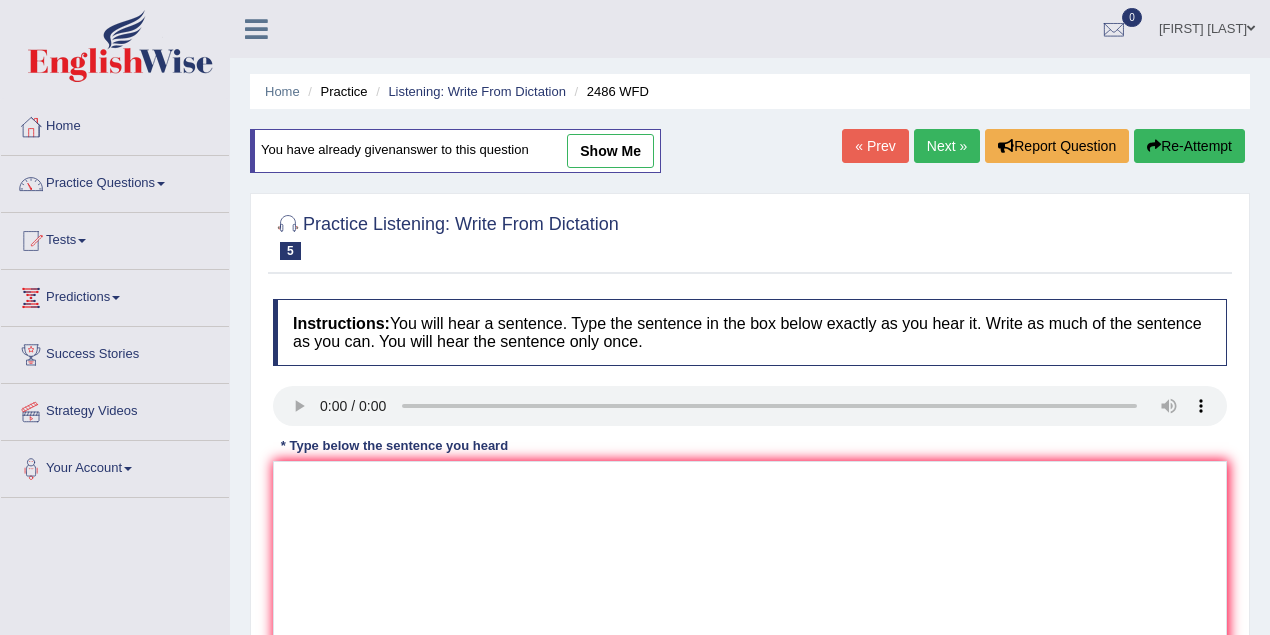 scroll, scrollTop: 0, scrollLeft: 0, axis: both 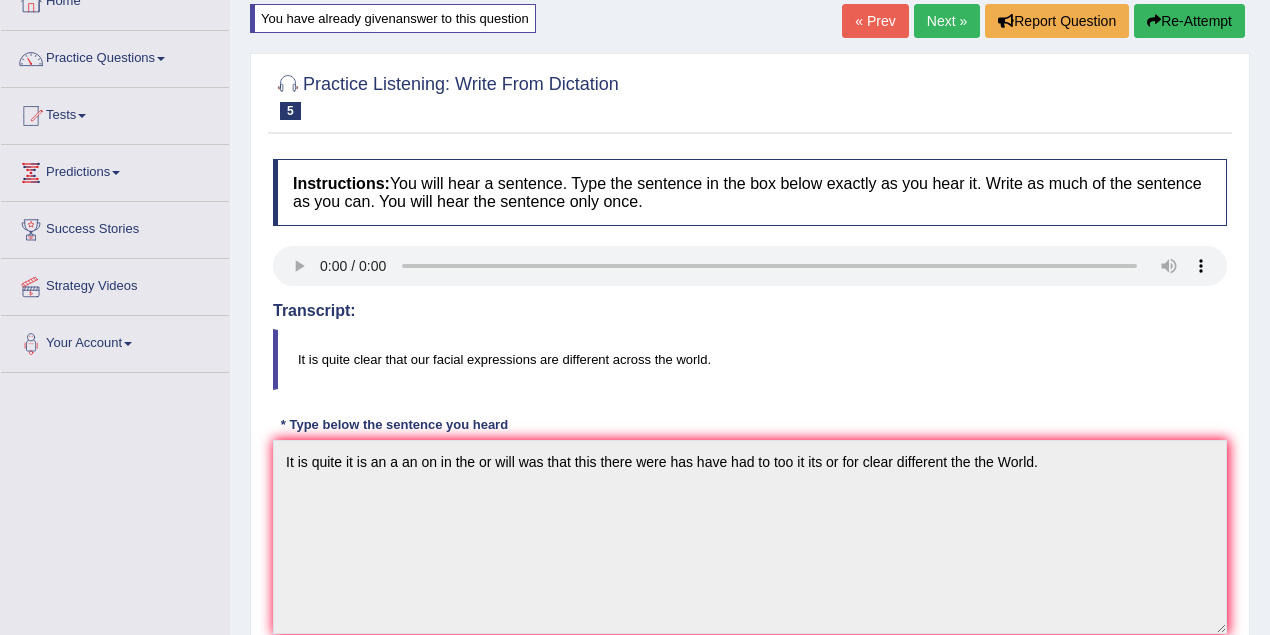click on "Next »" at bounding box center (947, 21) 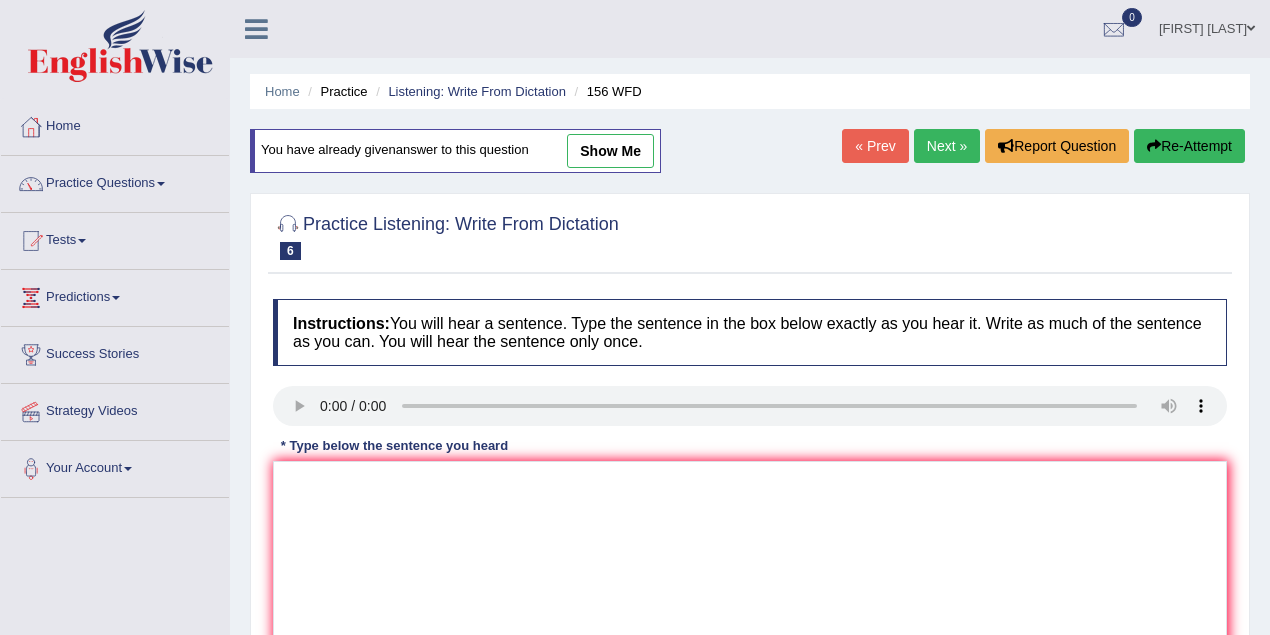 scroll, scrollTop: 0, scrollLeft: 0, axis: both 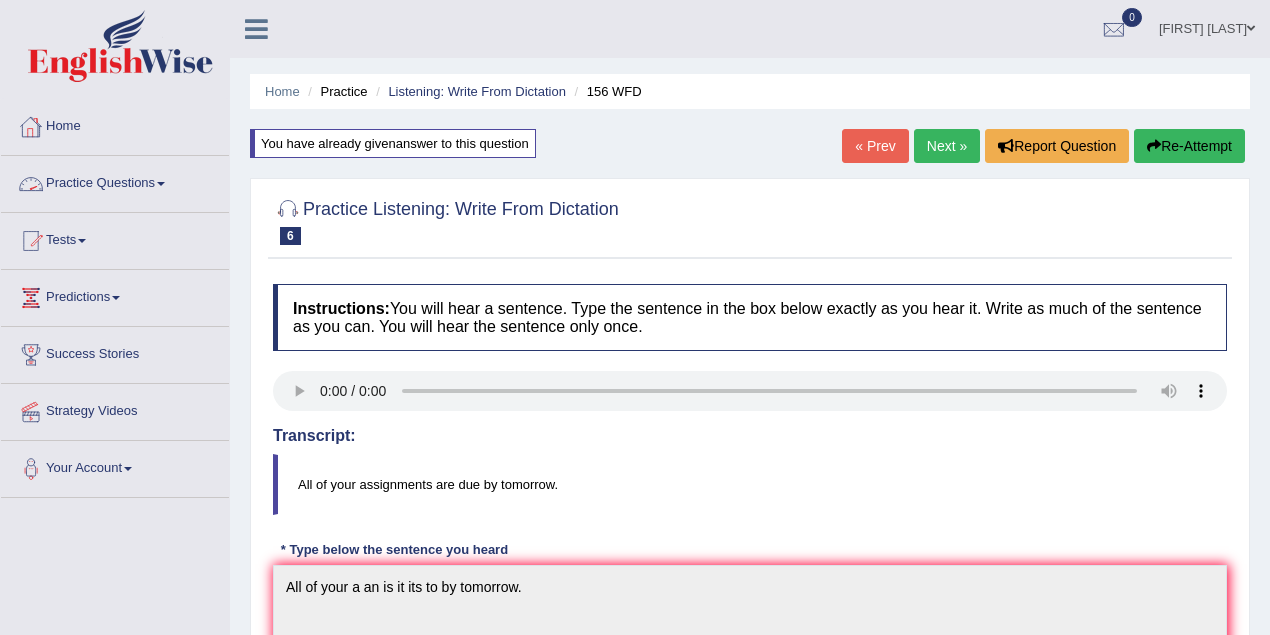click on "Home" at bounding box center (115, 124) 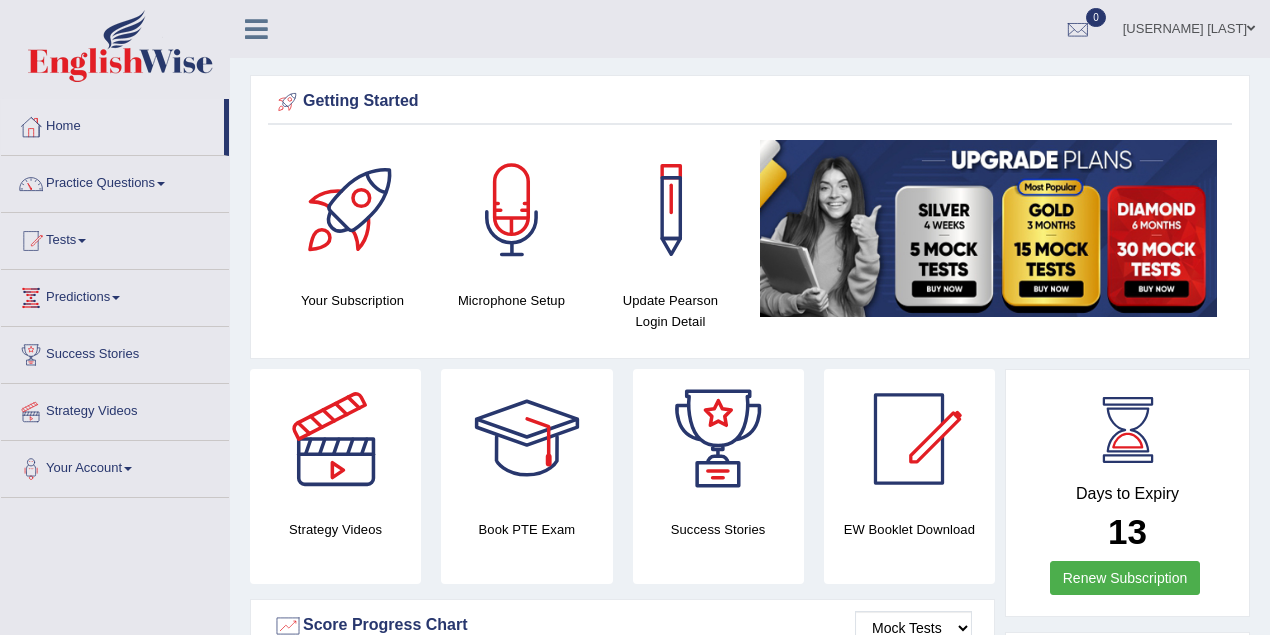 scroll, scrollTop: 0, scrollLeft: 0, axis: both 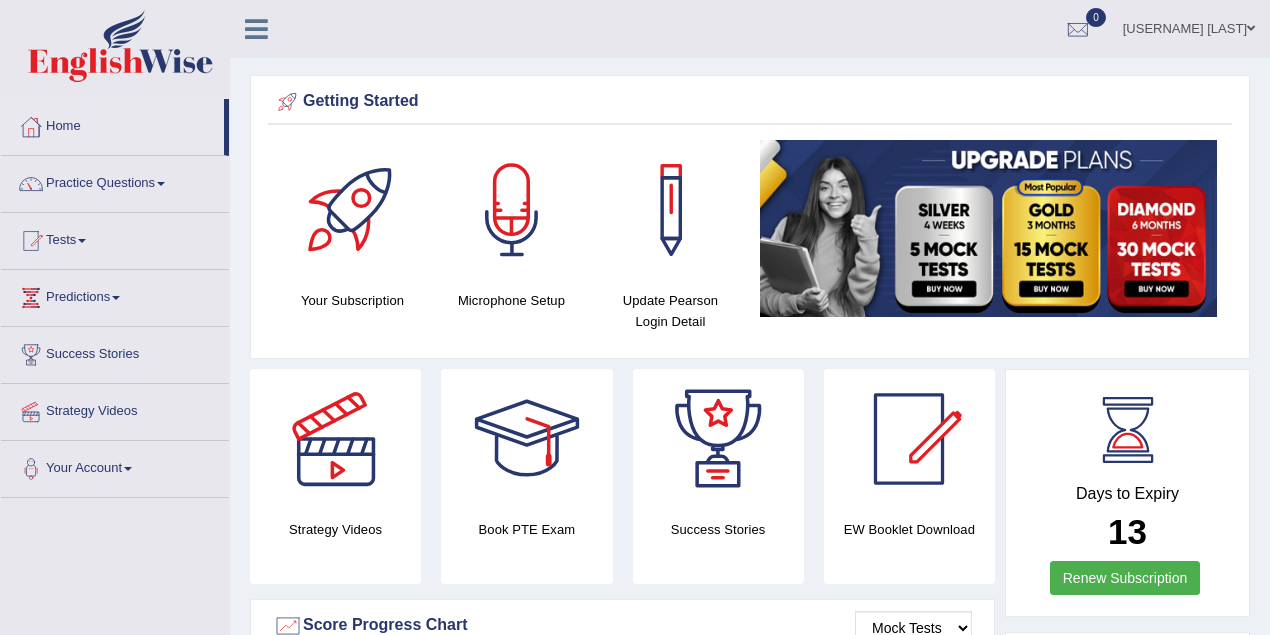 click on "Sinan Daskin" at bounding box center (1189, 26) 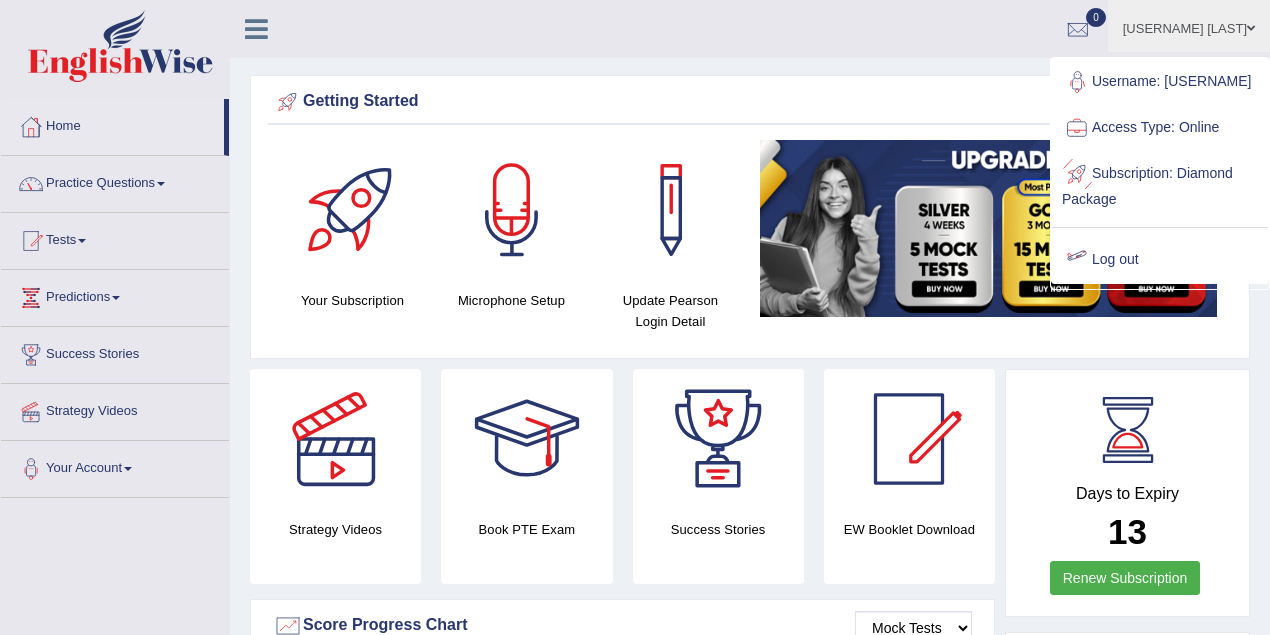 click on "Log out" at bounding box center (1160, 260) 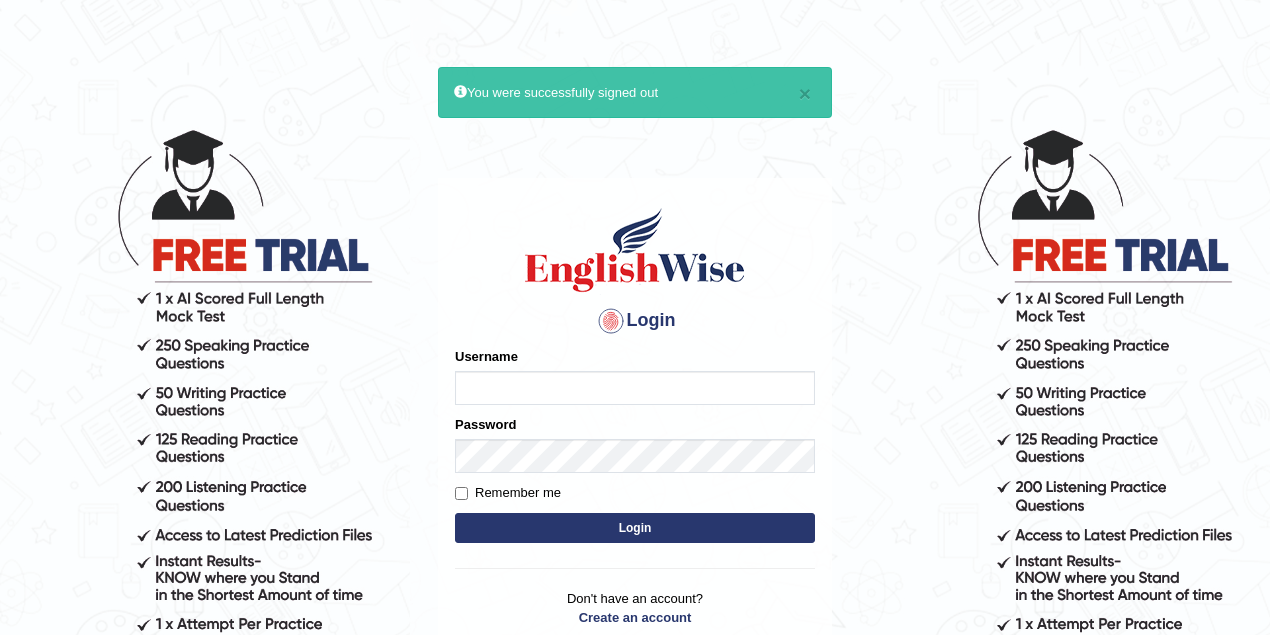 scroll, scrollTop: 0, scrollLeft: 0, axis: both 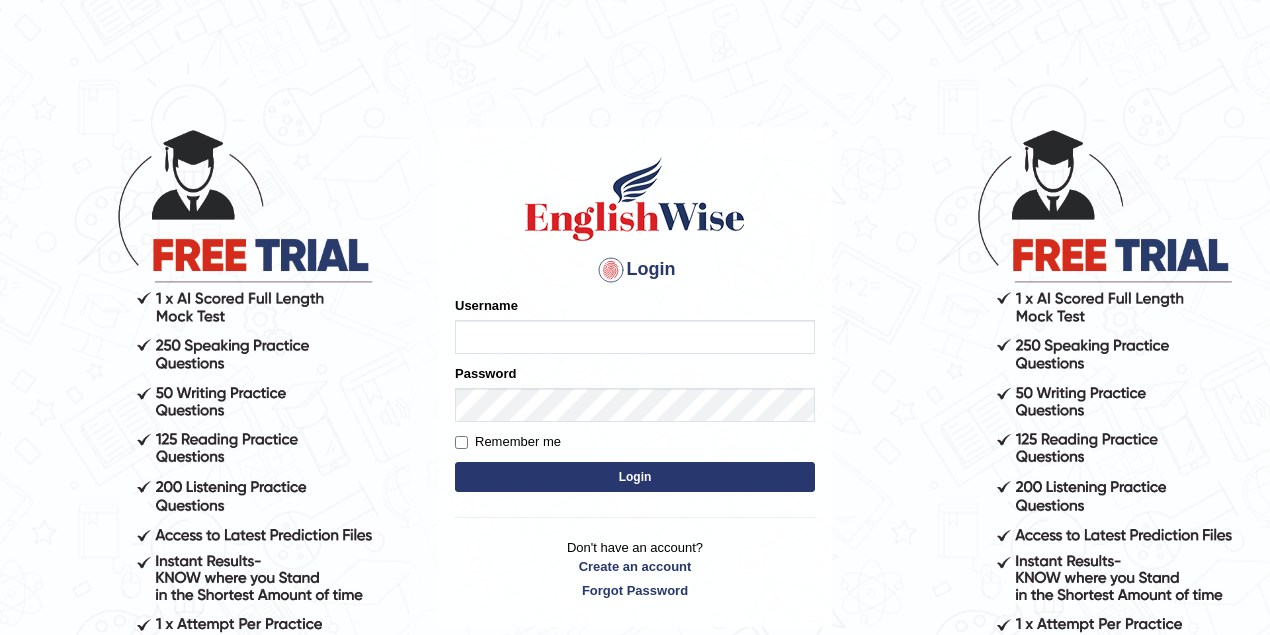 type on "[USERNAME]" 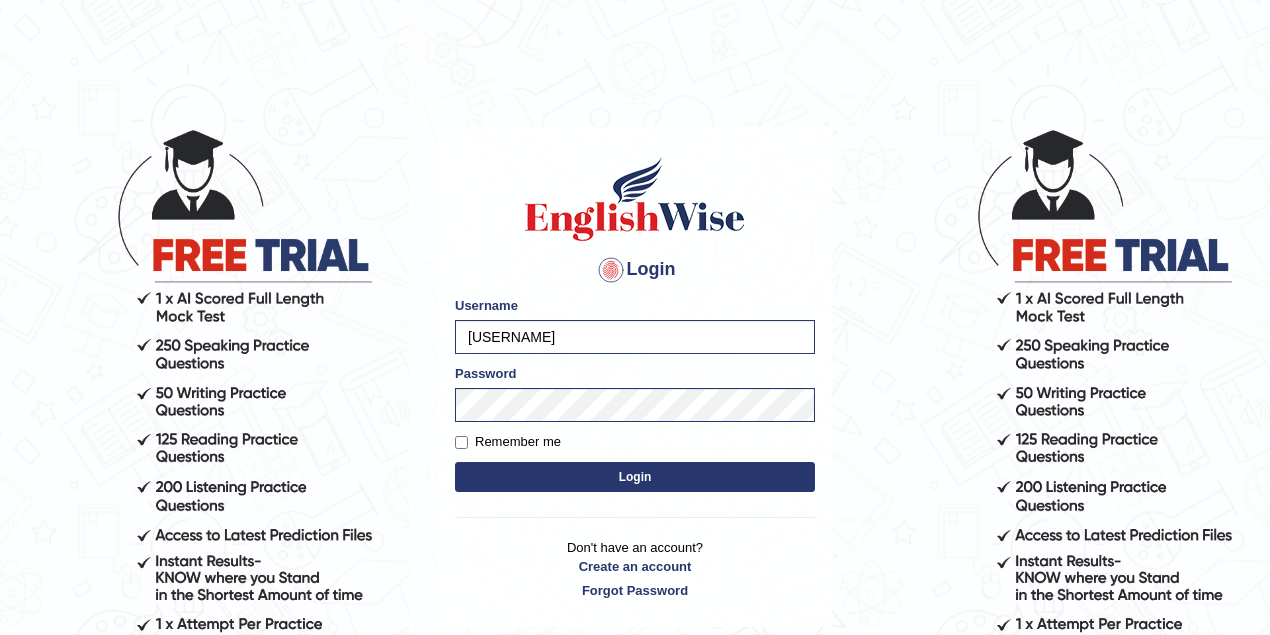 drag, startPoint x: 633, startPoint y: 332, endPoint x: 287, endPoint y: 337, distance: 346.03613 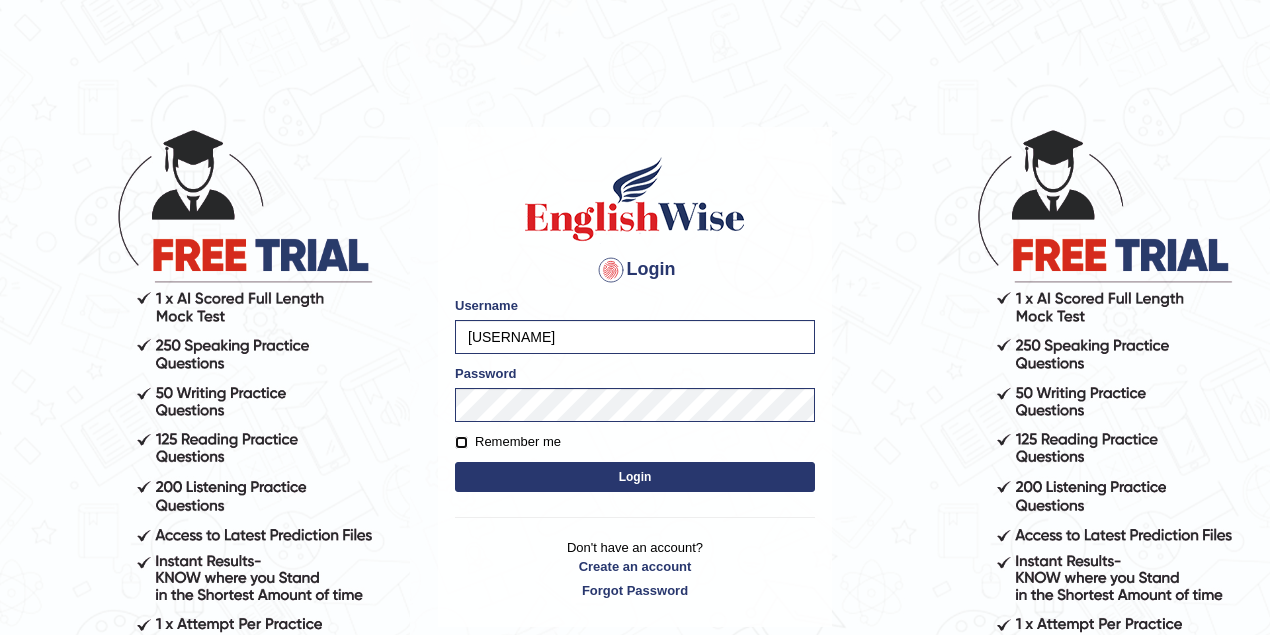 click on "Remember me" at bounding box center (461, 442) 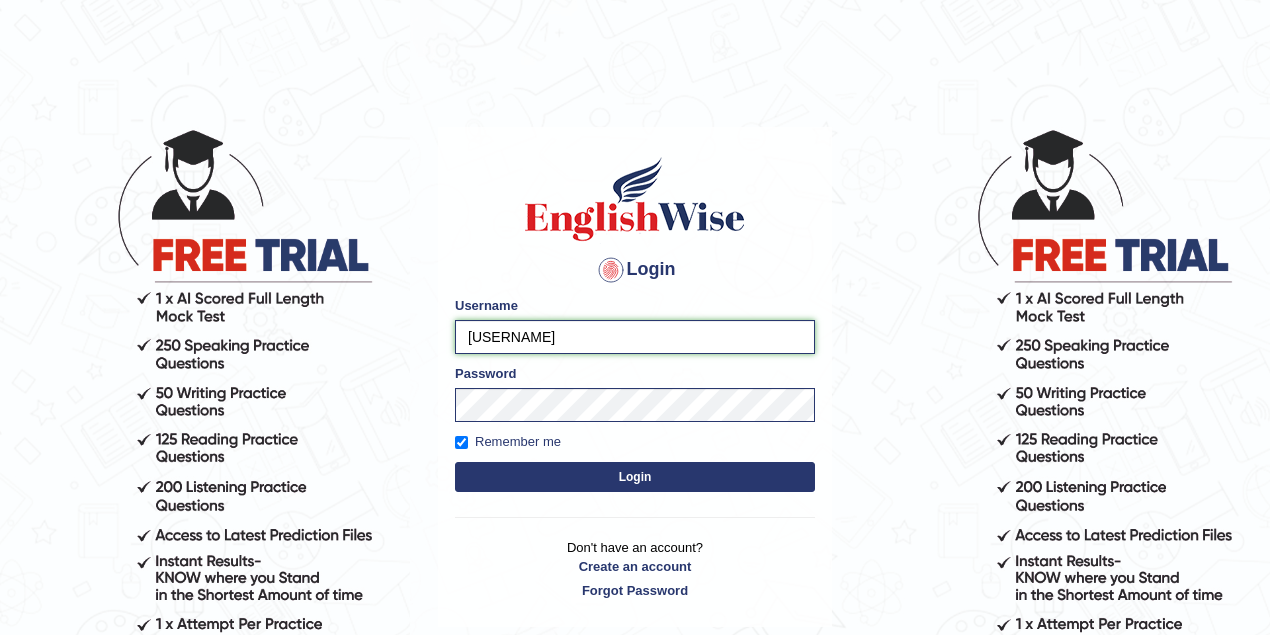 drag, startPoint x: 696, startPoint y: 328, endPoint x: 429, endPoint y: 342, distance: 267.3668 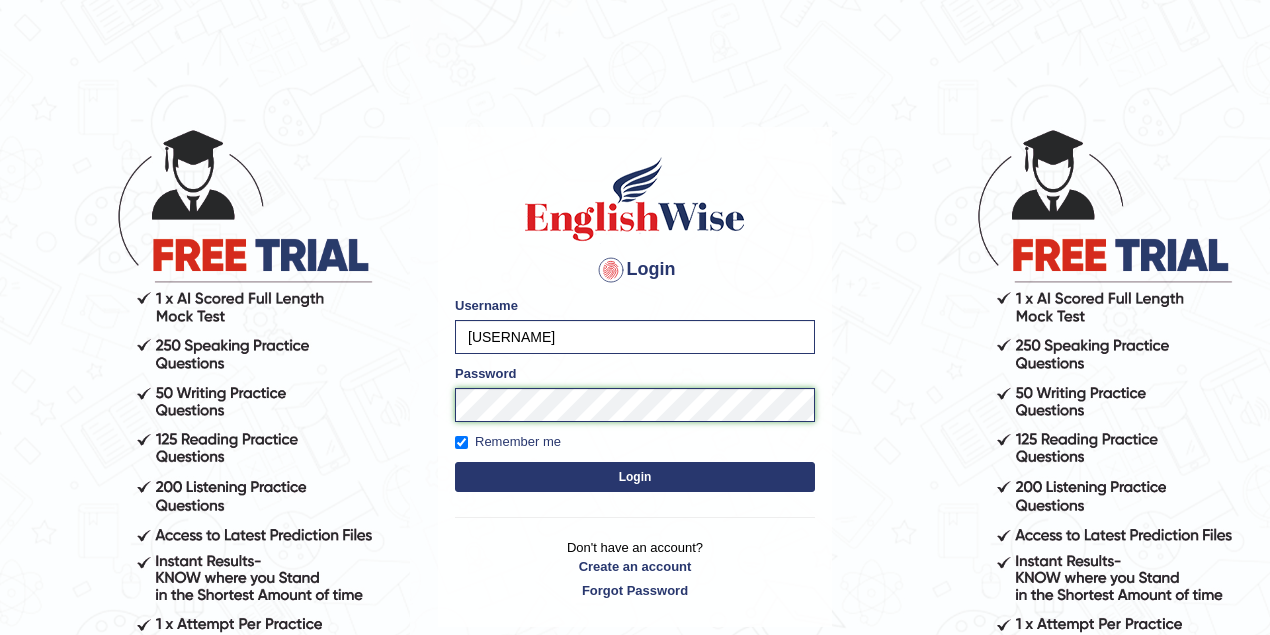 click on "Login
Please fix the following errors:
Username
nikita_parramatta
Password
Remember me
Login
Don't have an account?
Create an account
Forgot Password
2025 ©  English Wise.  All Rights Reserved  Back to English Wise" at bounding box center (635, 381) 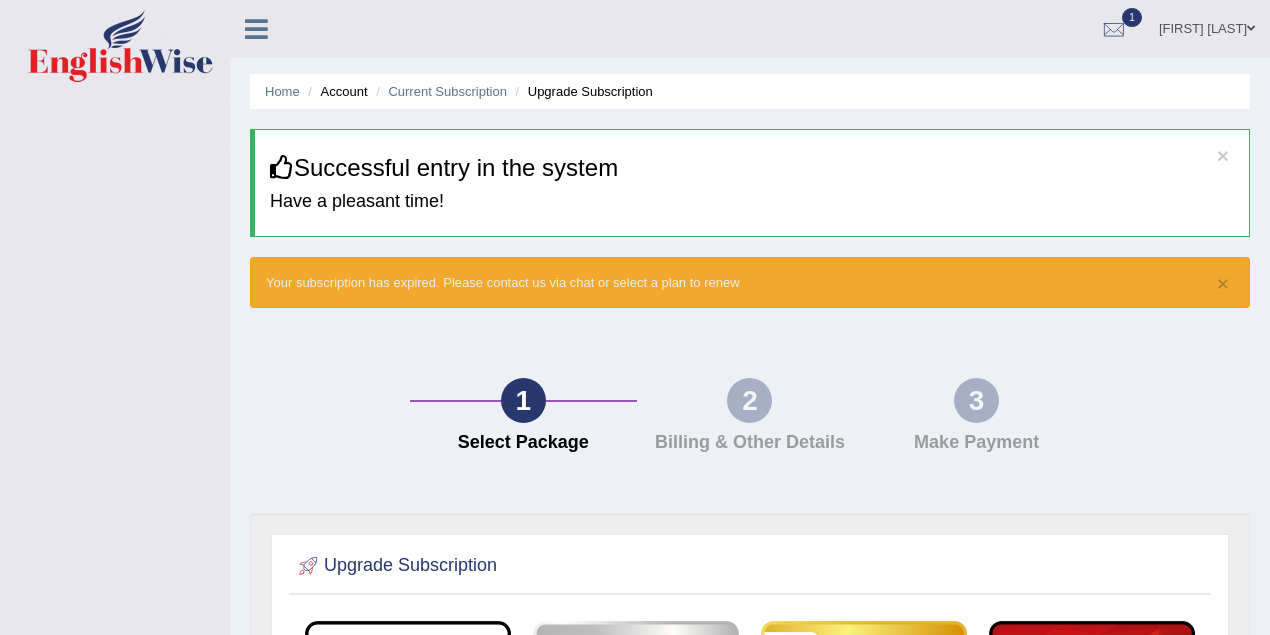 scroll, scrollTop: 0, scrollLeft: 0, axis: both 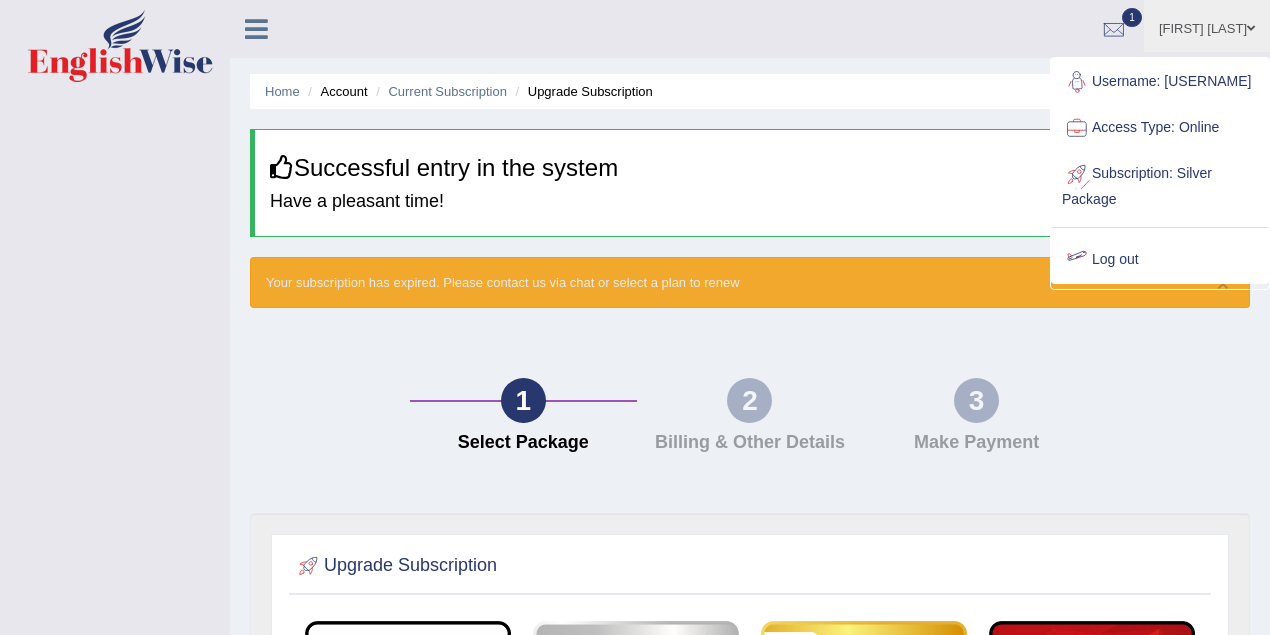 click on "Log out" at bounding box center [1160, 260] 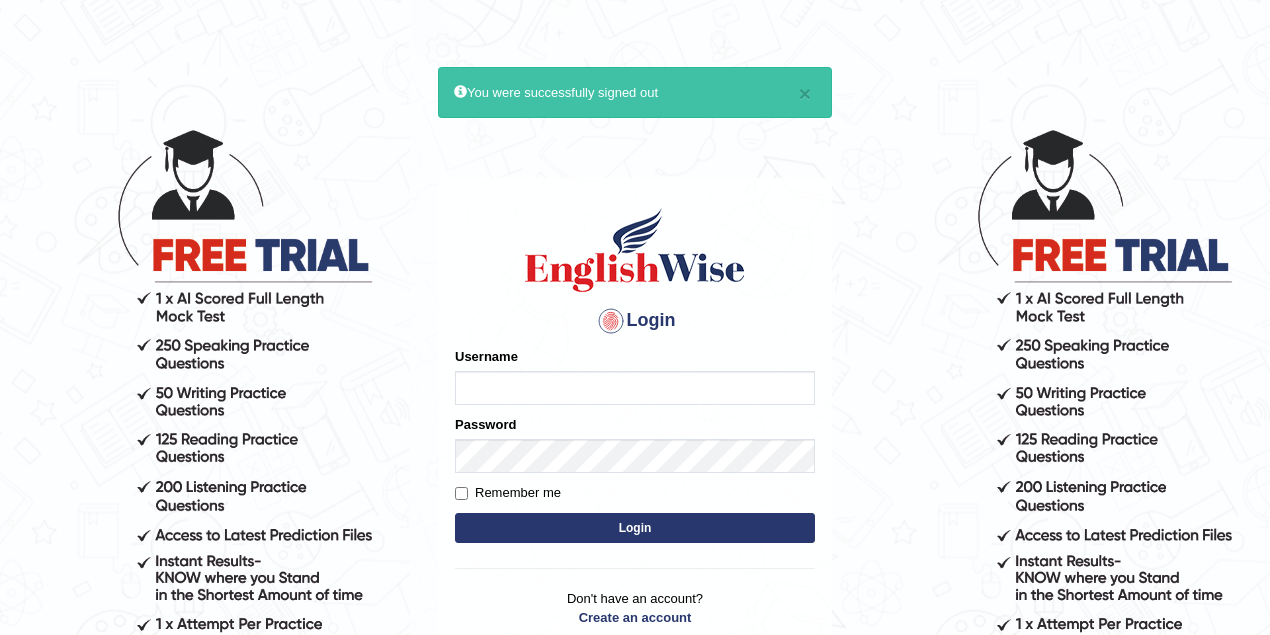 scroll, scrollTop: 0, scrollLeft: 0, axis: both 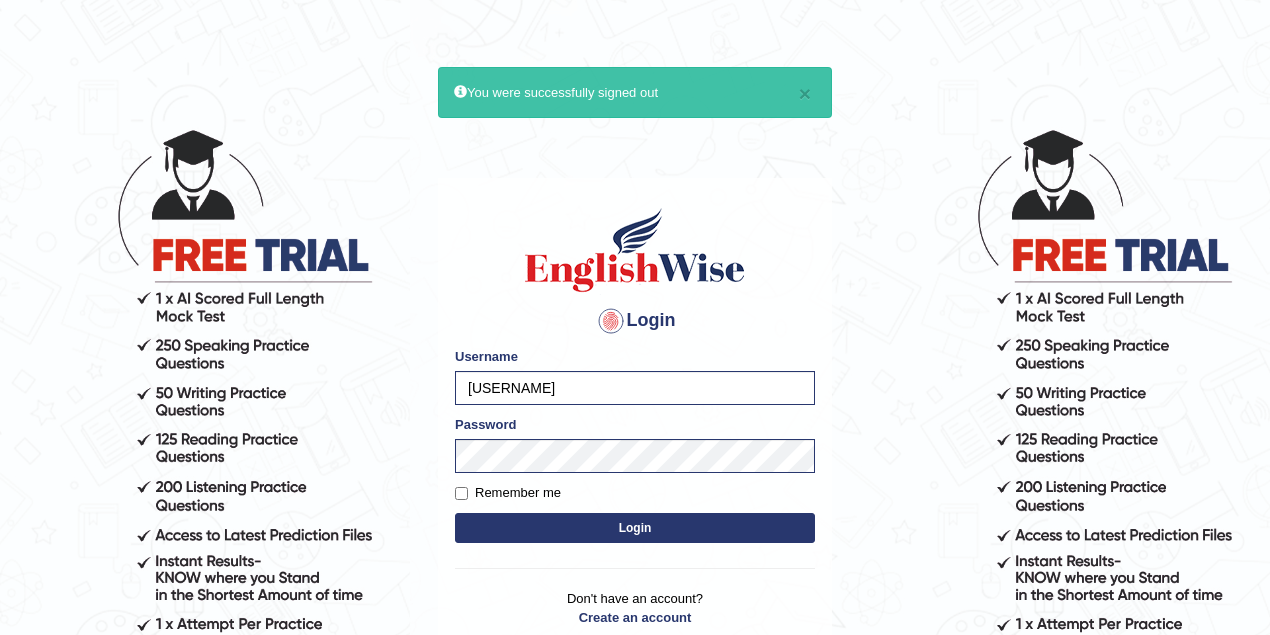 drag, startPoint x: 679, startPoint y: 386, endPoint x: 466, endPoint y: 399, distance: 213.39635 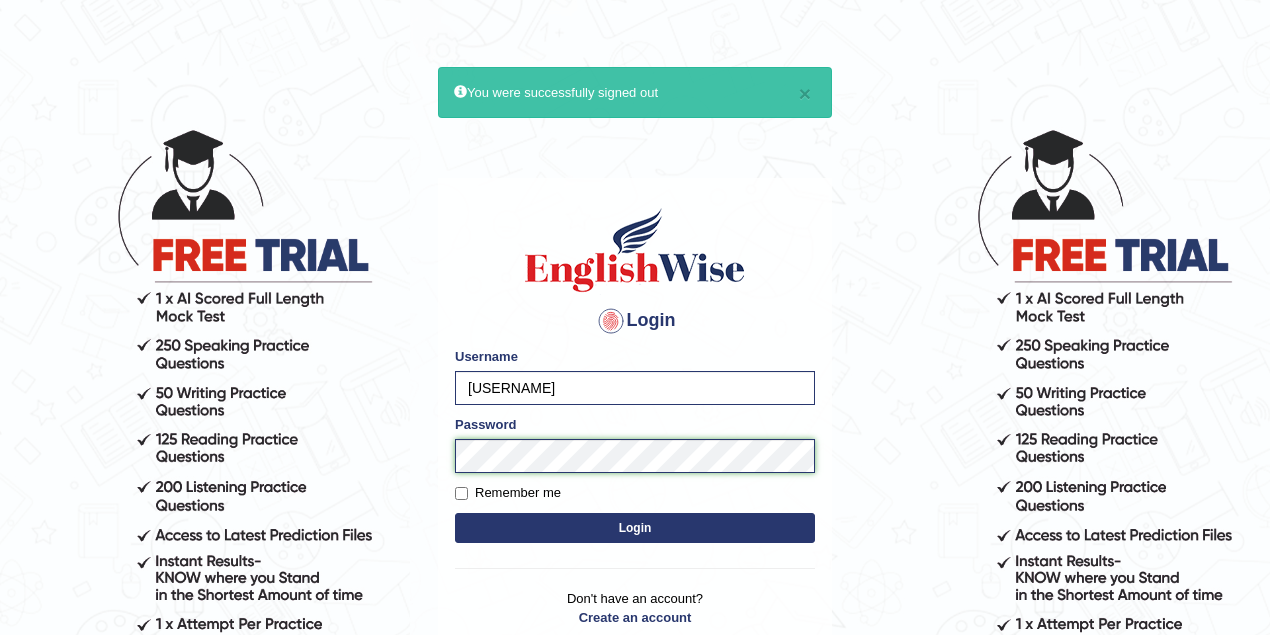 click on "Login" at bounding box center (635, 528) 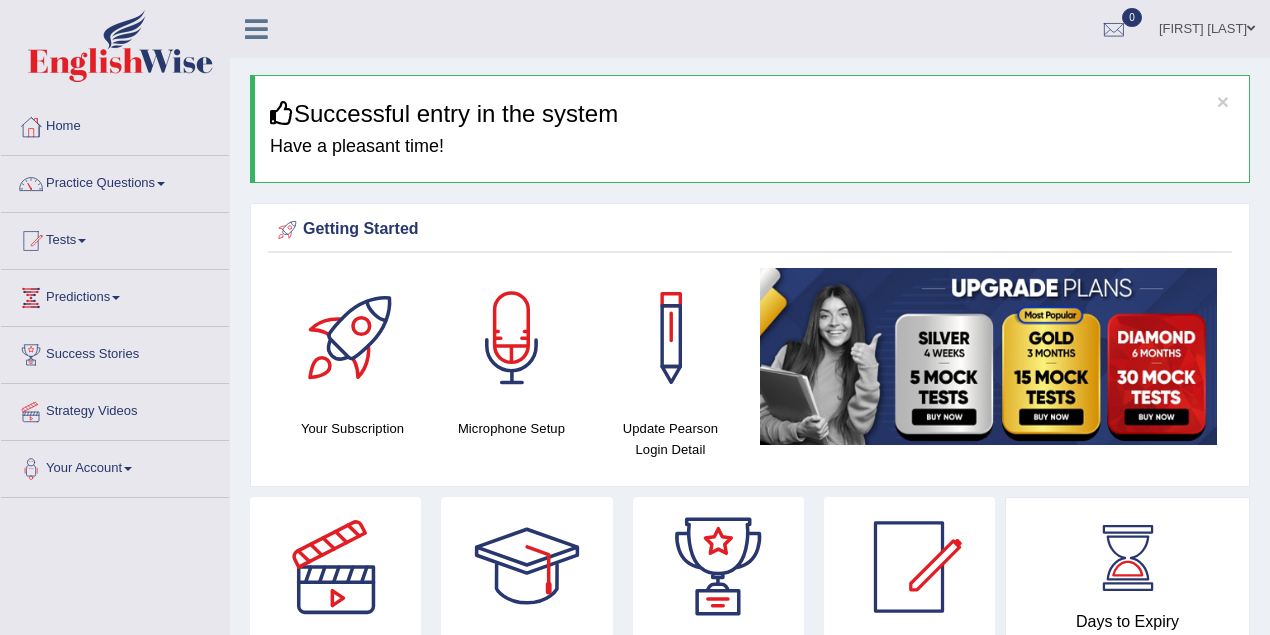 scroll, scrollTop: 0, scrollLeft: 0, axis: both 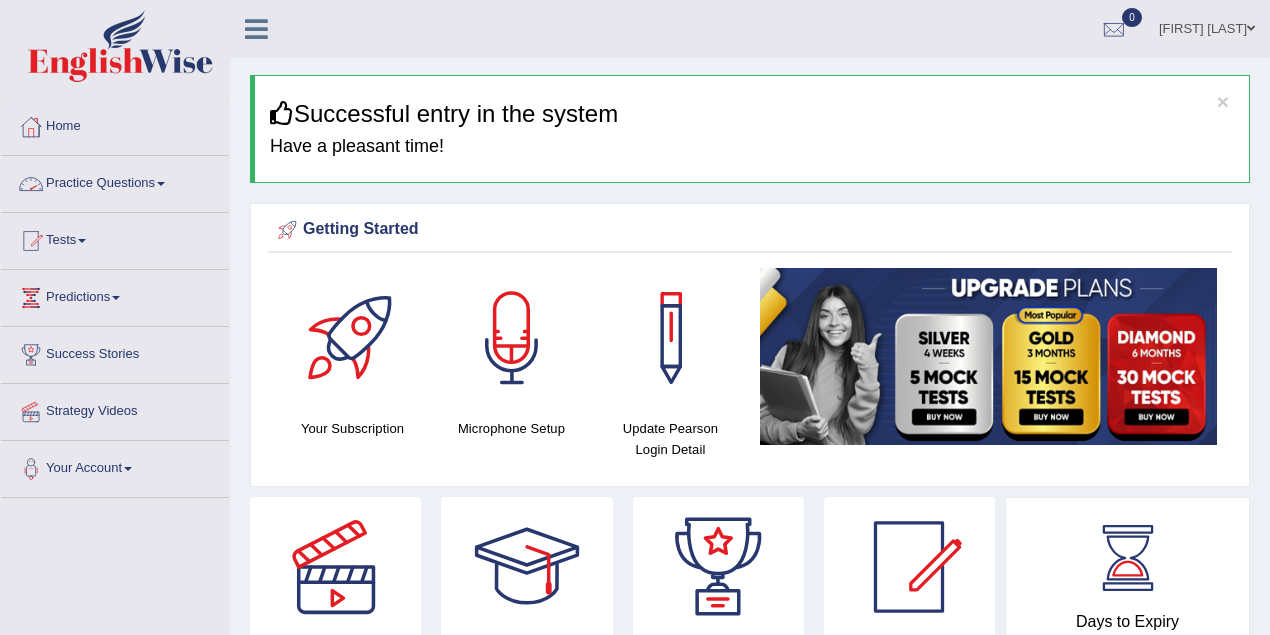 click on "Practice Questions" at bounding box center (115, 181) 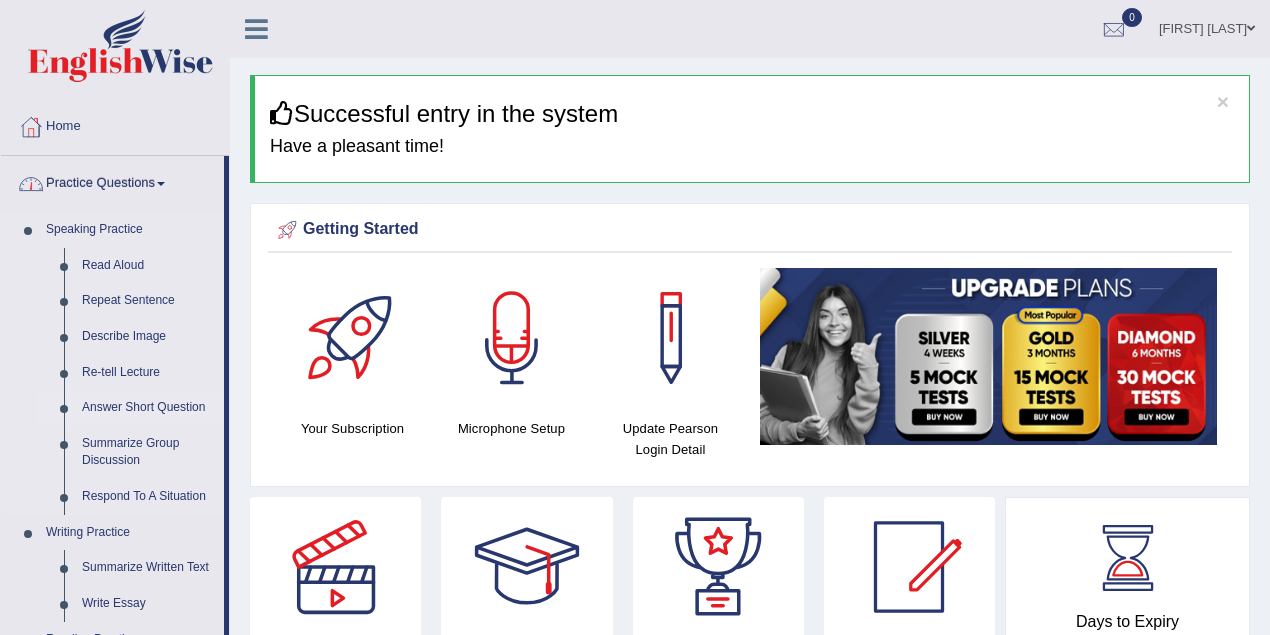 scroll, scrollTop: 533, scrollLeft: 0, axis: vertical 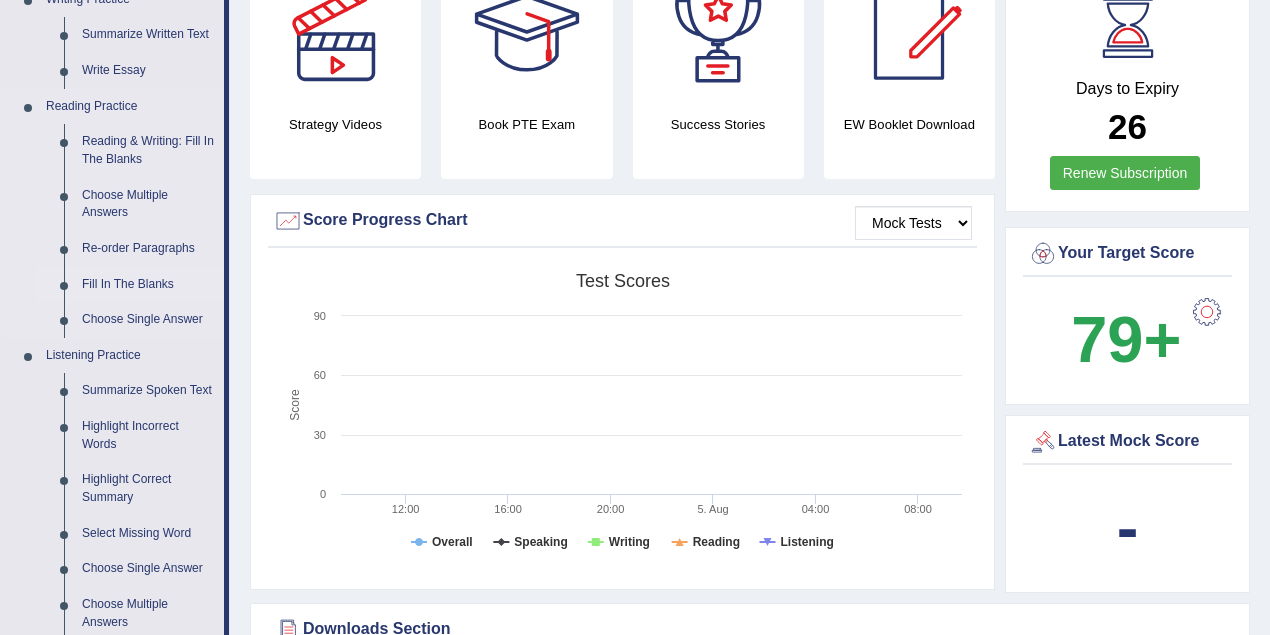 click on "Fill In The Blanks" at bounding box center [148, 285] 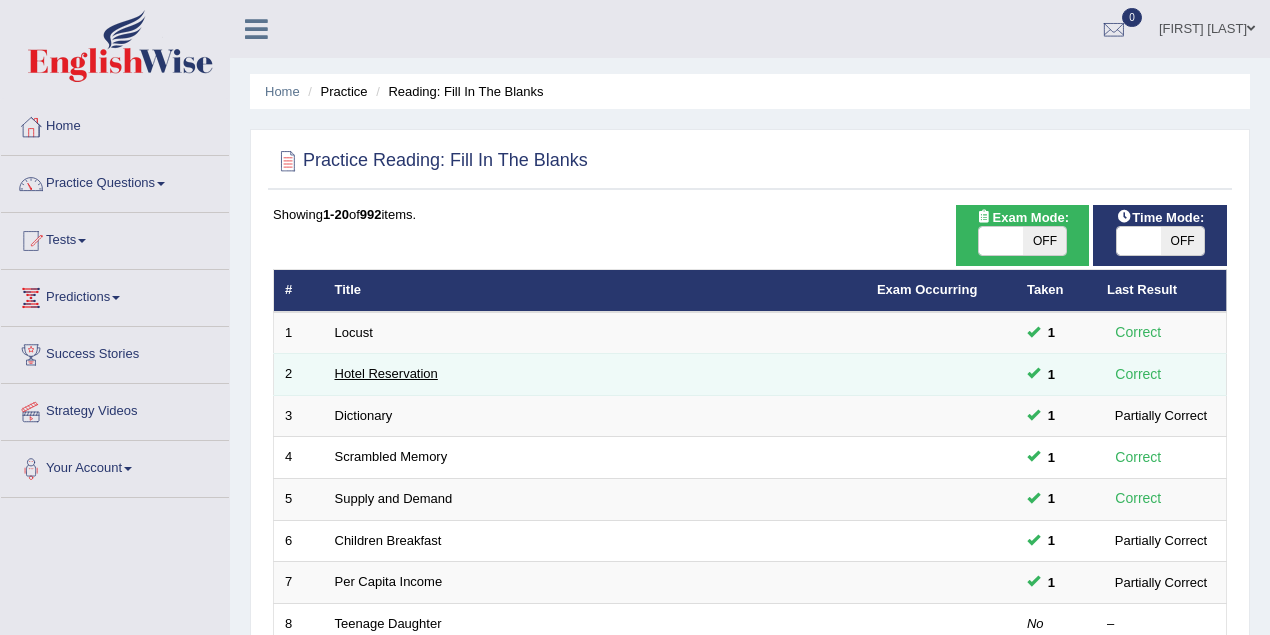 scroll, scrollTop: 0, scrollLeft: 0, axis: both 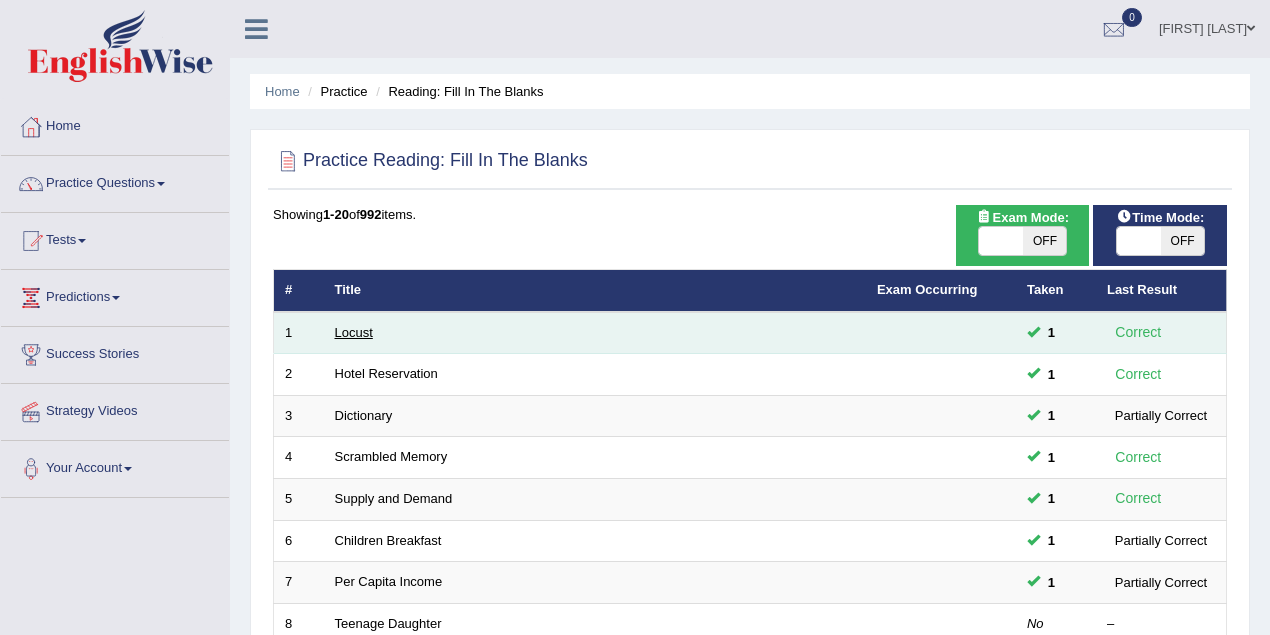 click on "Locust" at bounding box center (354, 332) 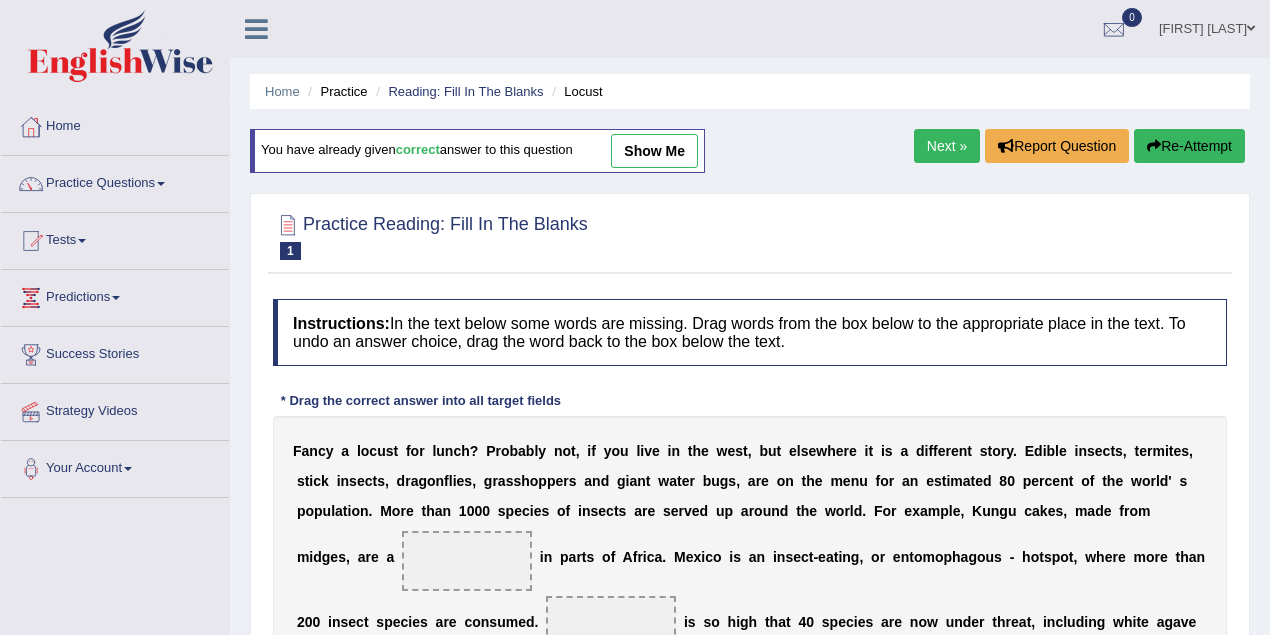 scroll, scrollTop: 0, scrollLeft: 0, axis: both 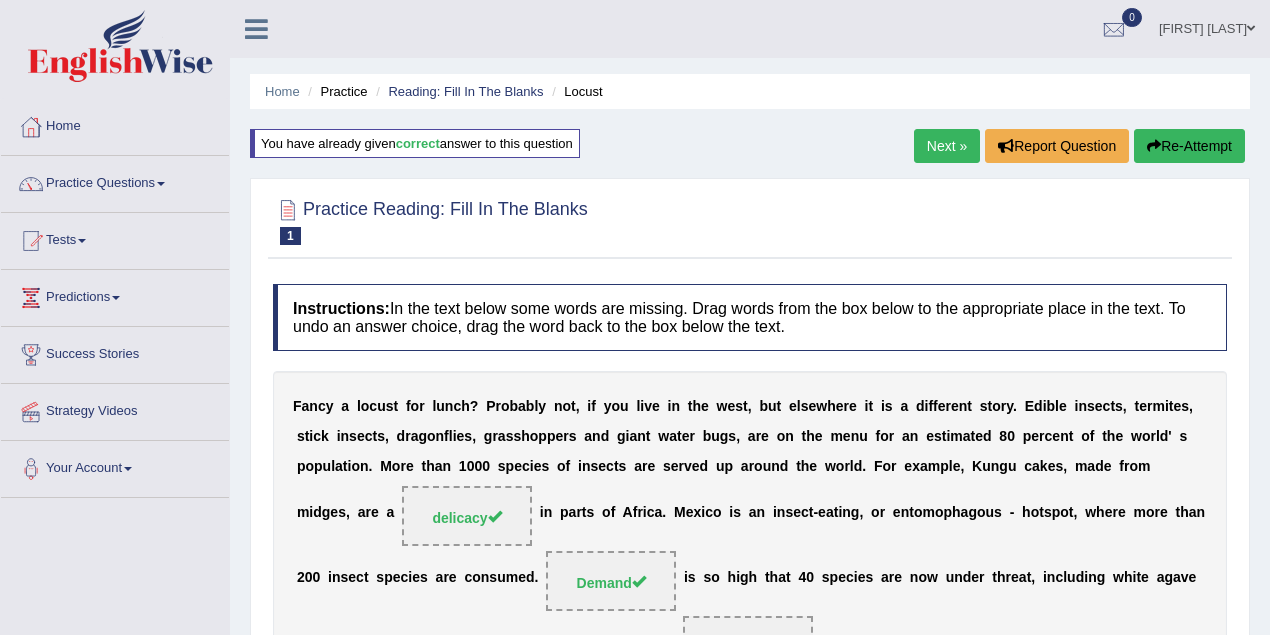 click on "Next »" at bounding box center [947, 146] 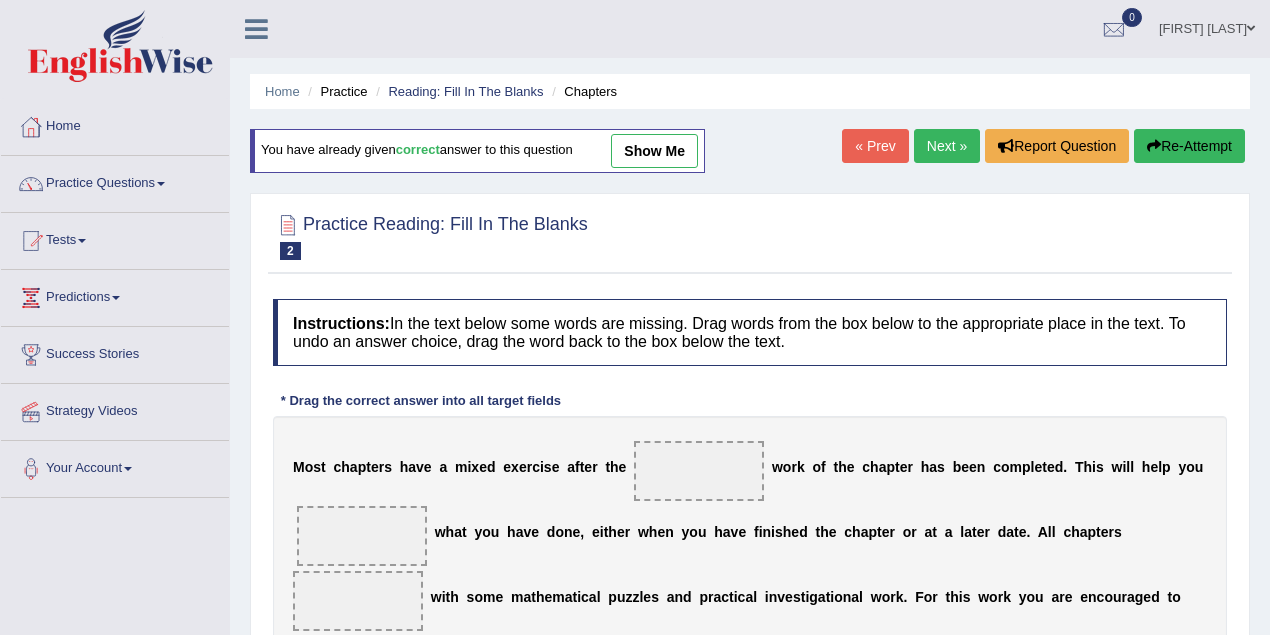 scroll, scrollTop: 0, scrollLeft: 0, axis: both 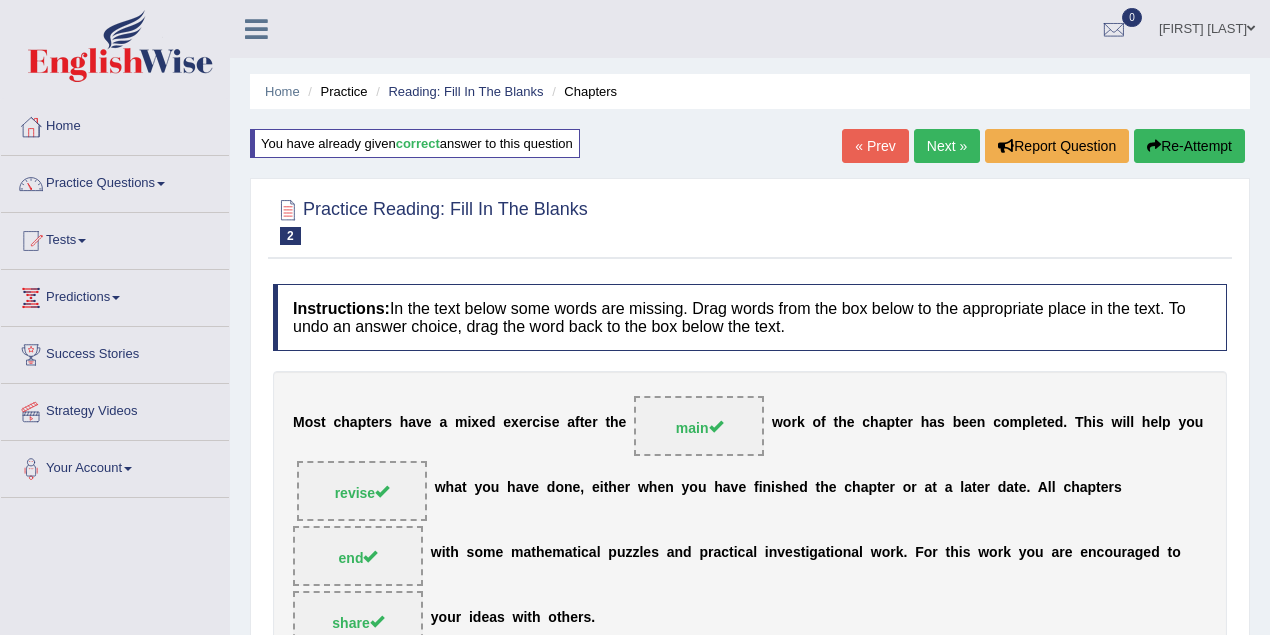 click on "Next »" at bounding box center (947, 146) 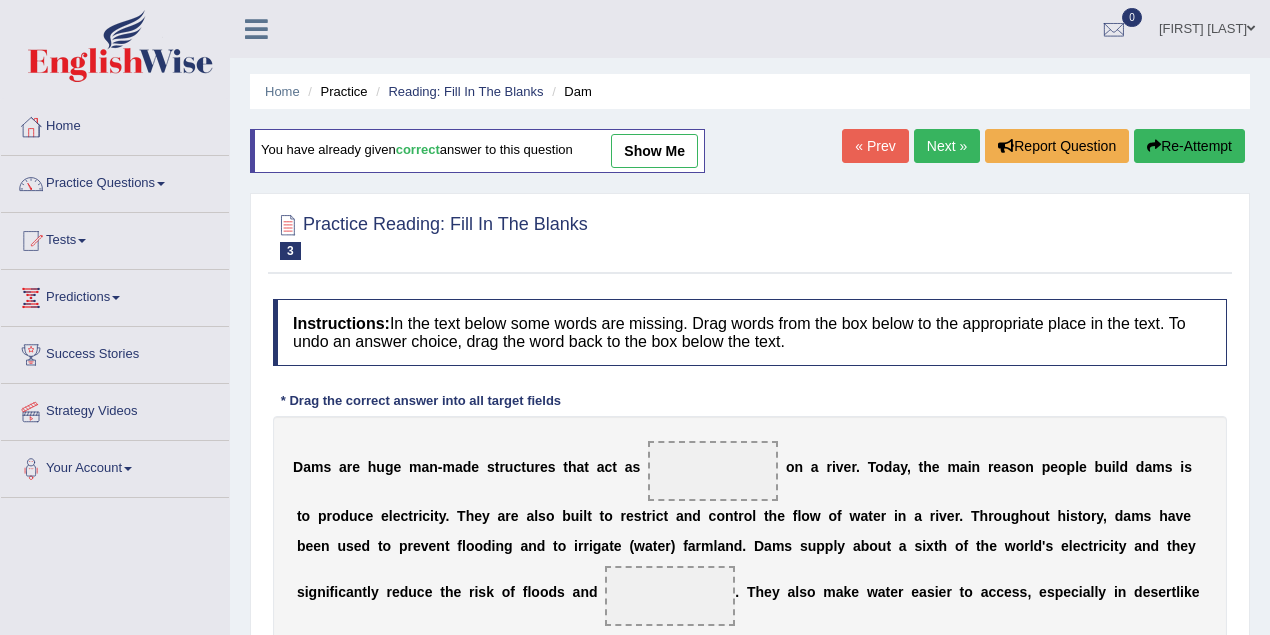 scroll, scrollTop: 0, scrollLeft: 0, axis: both 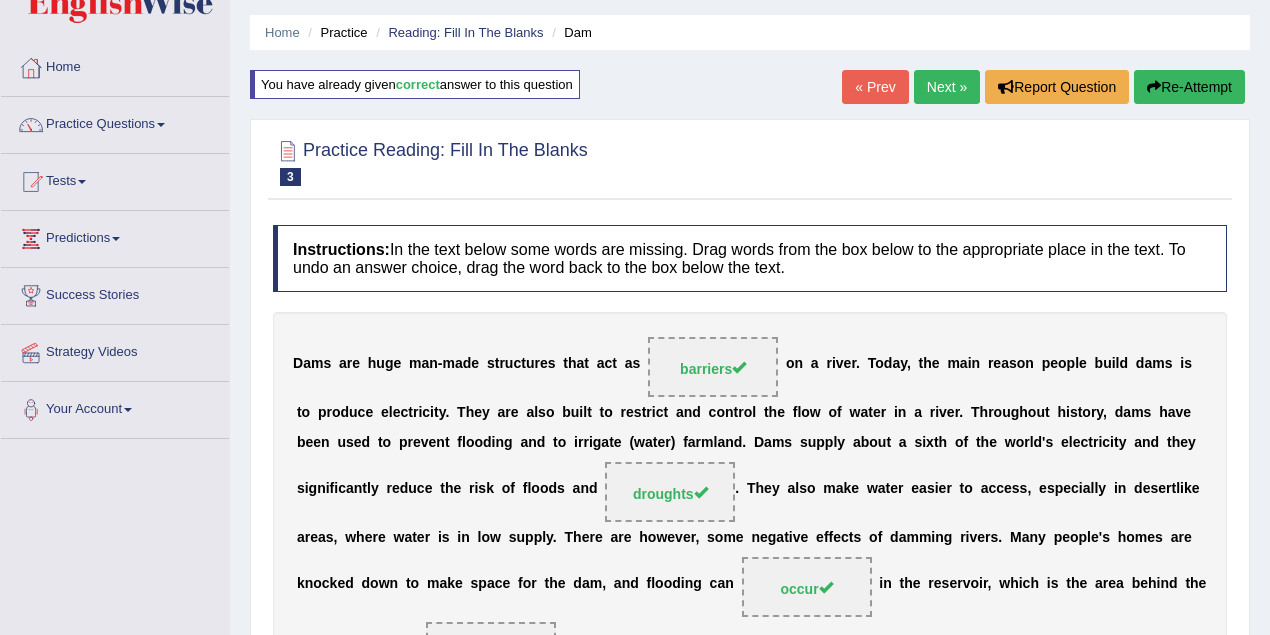 click on "Next »" at bounding box center [947, 87] 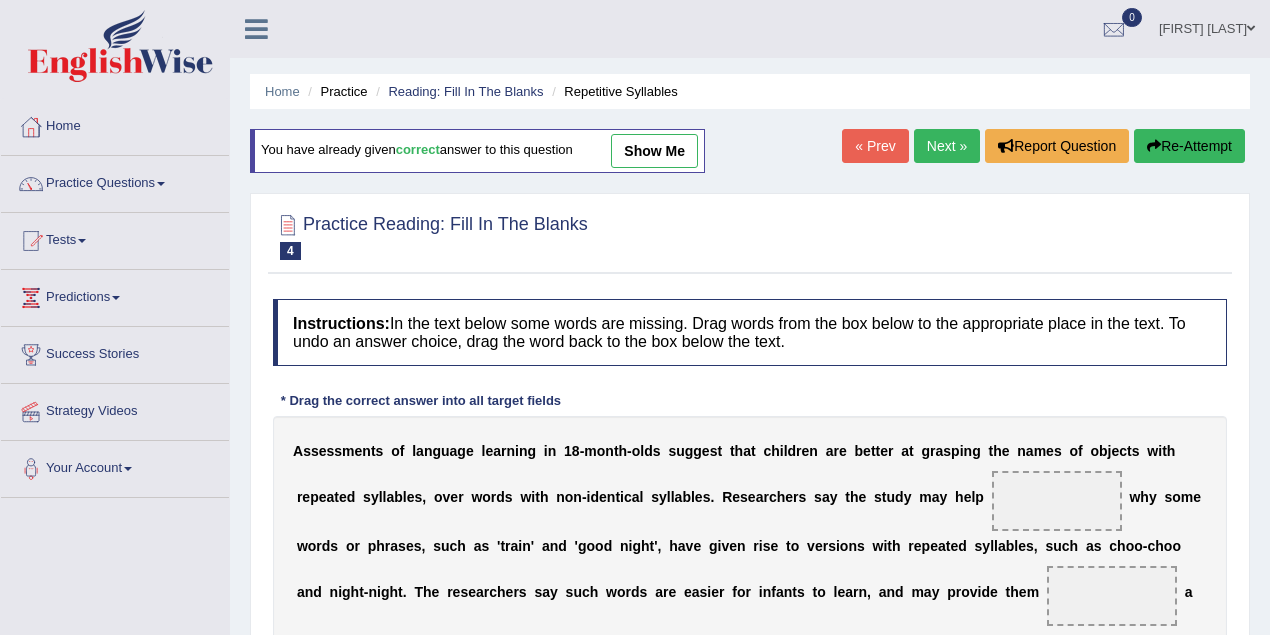 scroll, scrollTop: 0, scrollLeft: 0, axis: both 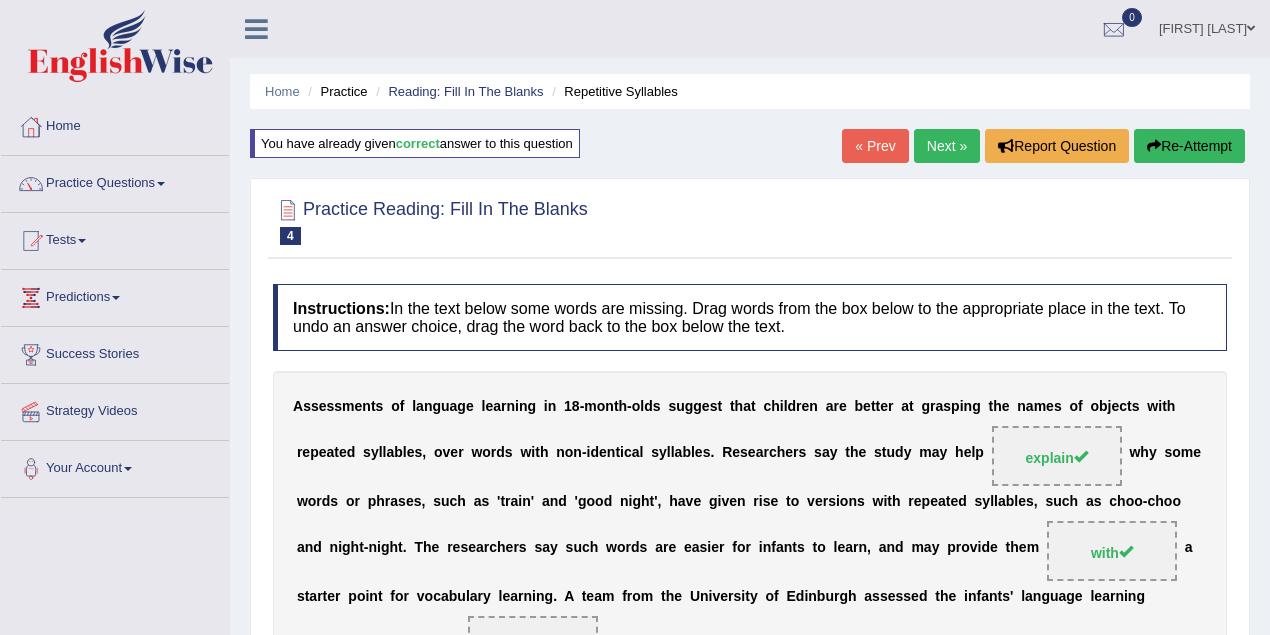 click on "Next »" at bounding box center (947, 146) 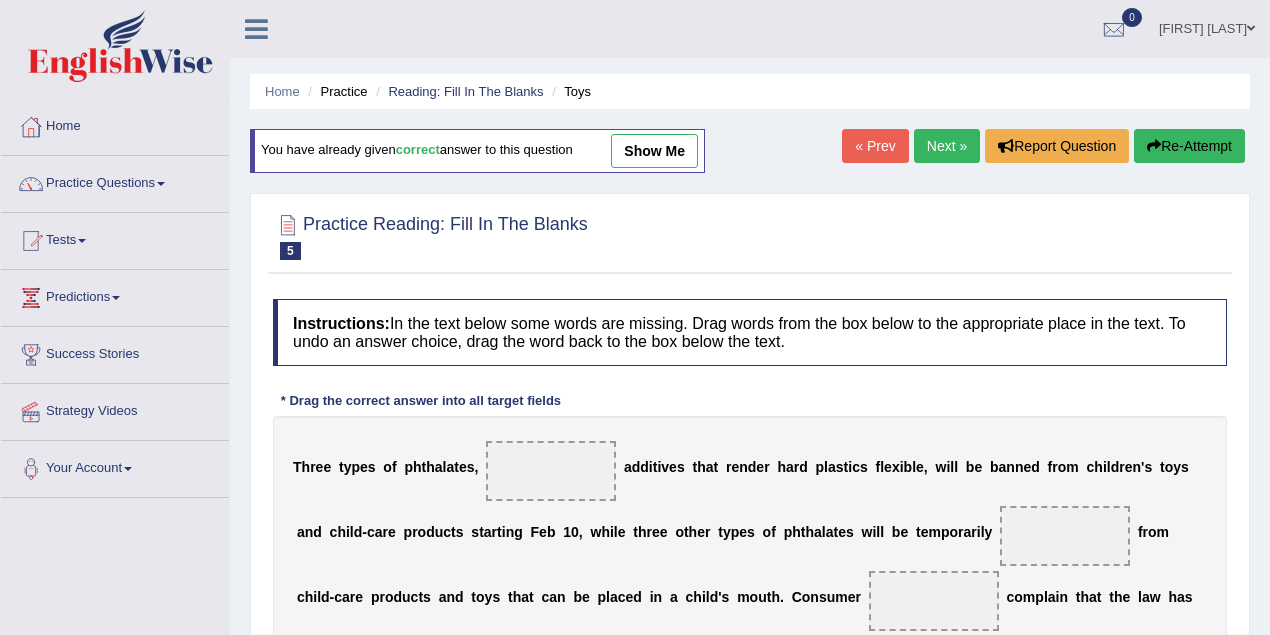 scroll, scrollTop: 0, scrollLeft: 0, axis: both 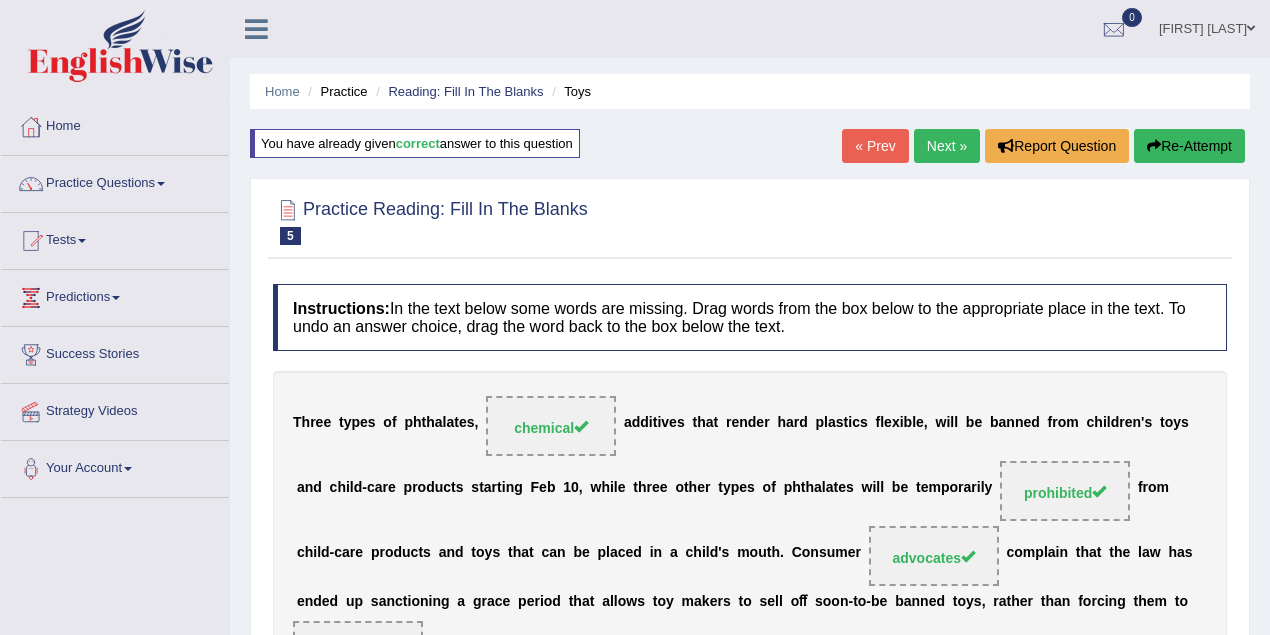 click on "Next »" at bounding box center (947, 146) 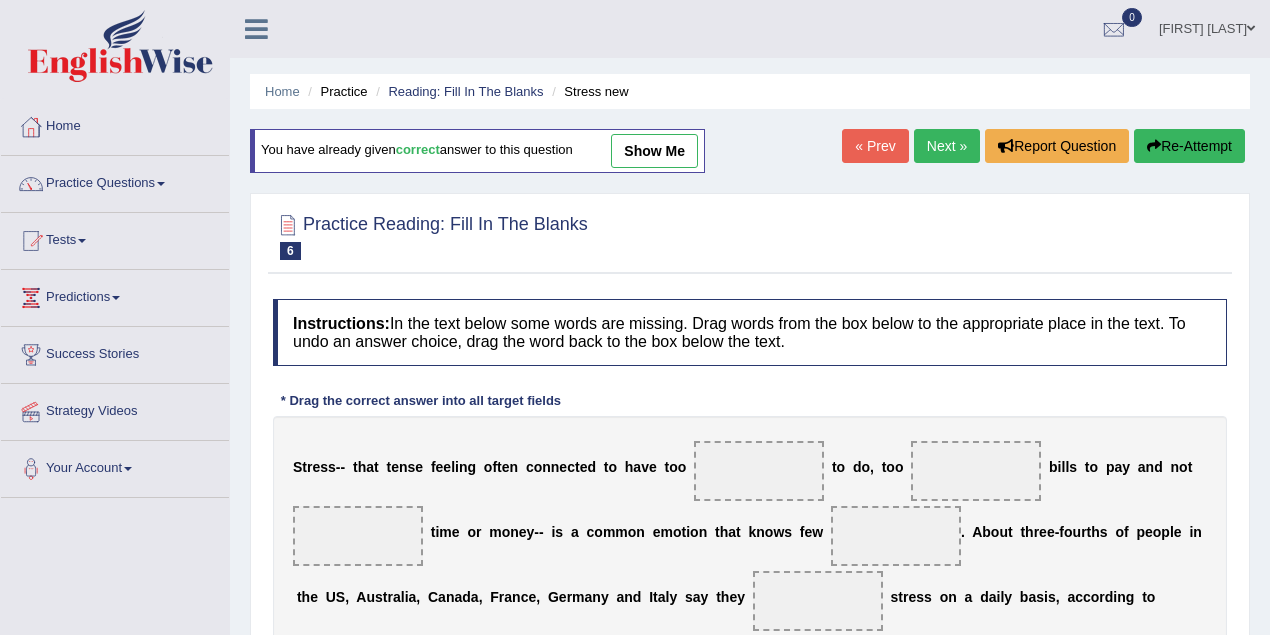 scroll, scrollTop: 0, scrollLeft: 0, axis: both 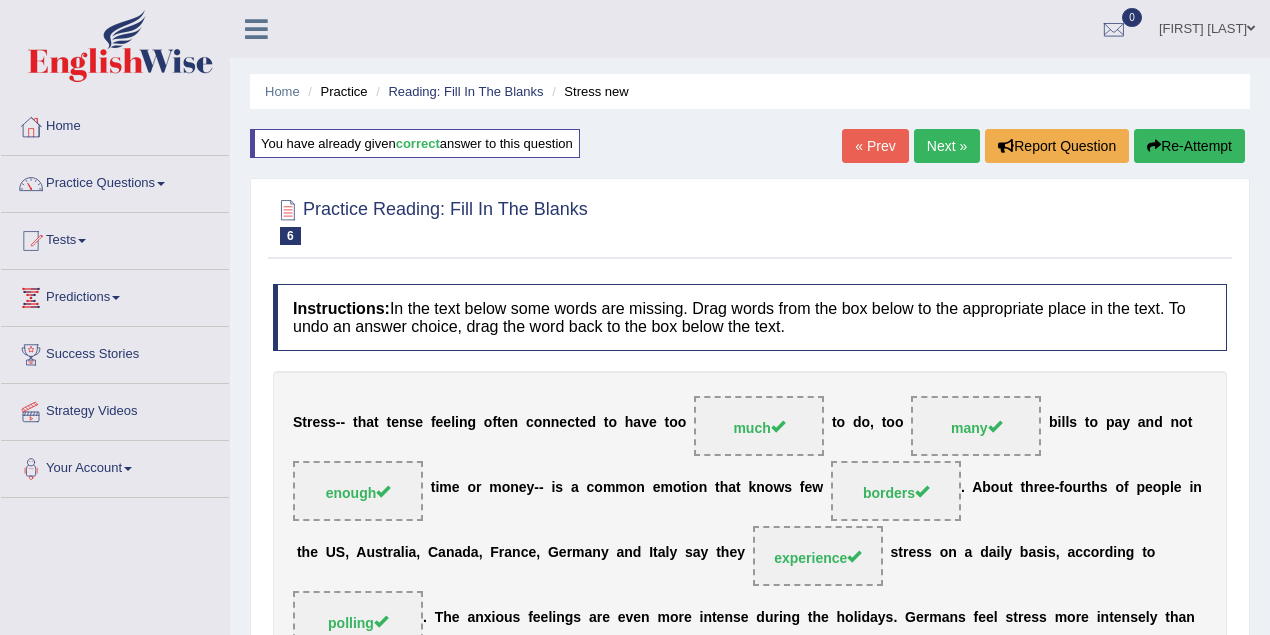 click on "Next »" at bounding box center (947, 146) 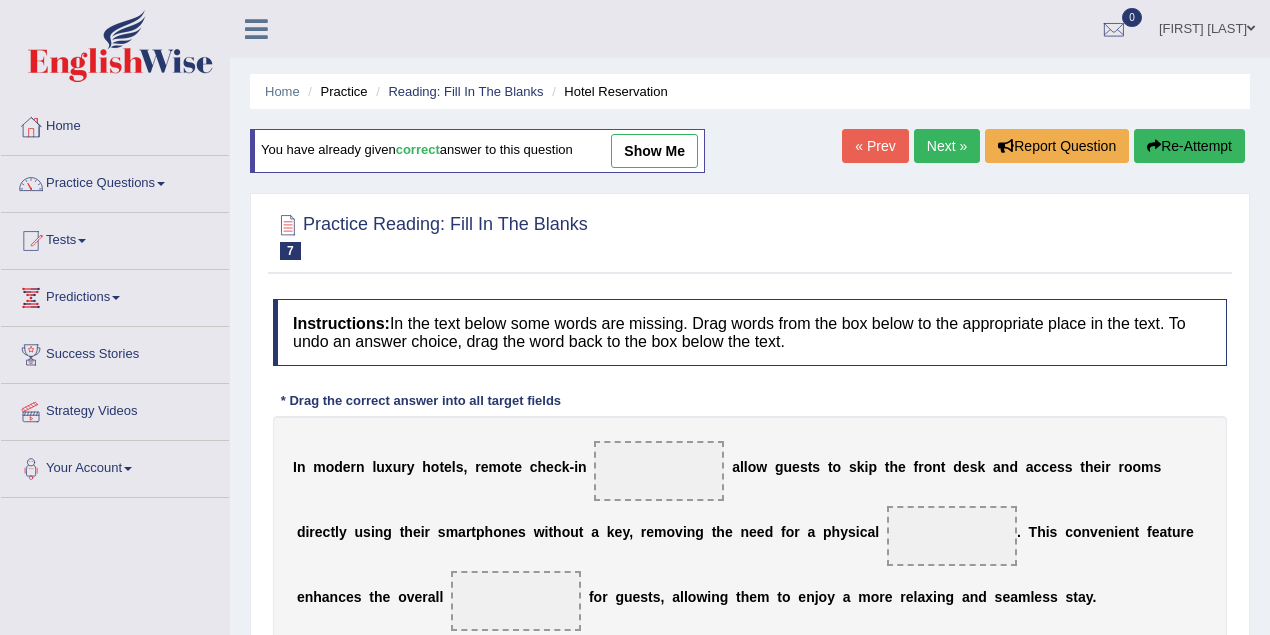 scroll, scrollTop: 0, scrollLeft: 0, axis: both 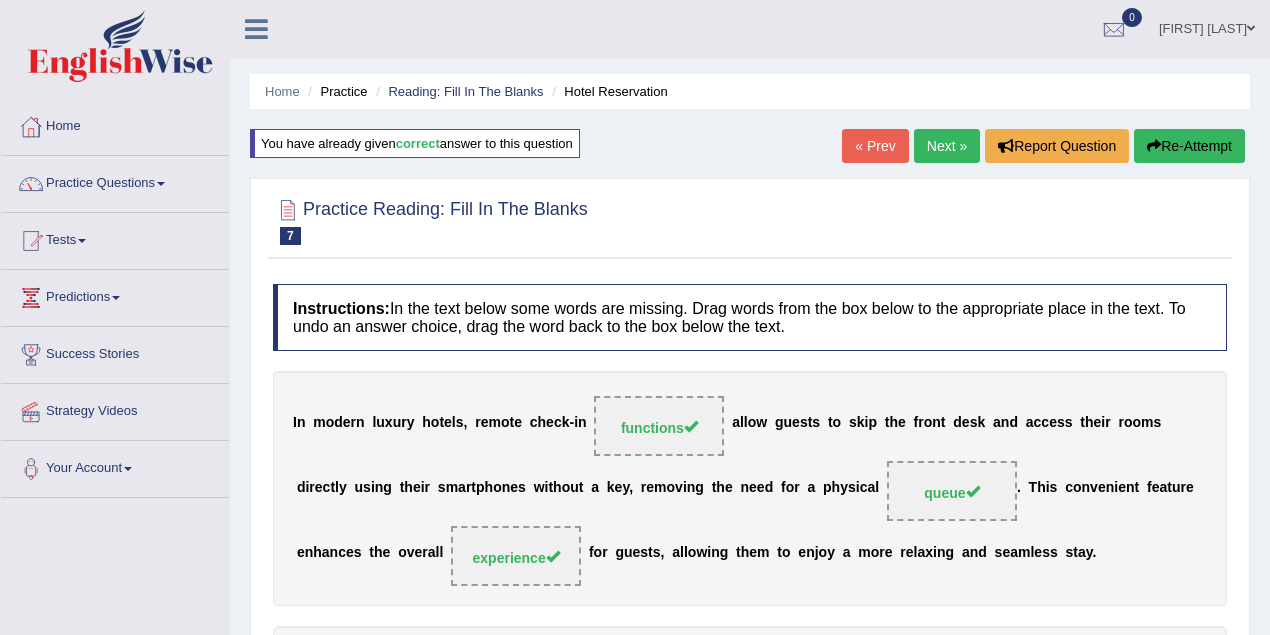 click on "Next »" at bounding box center [947, 146] 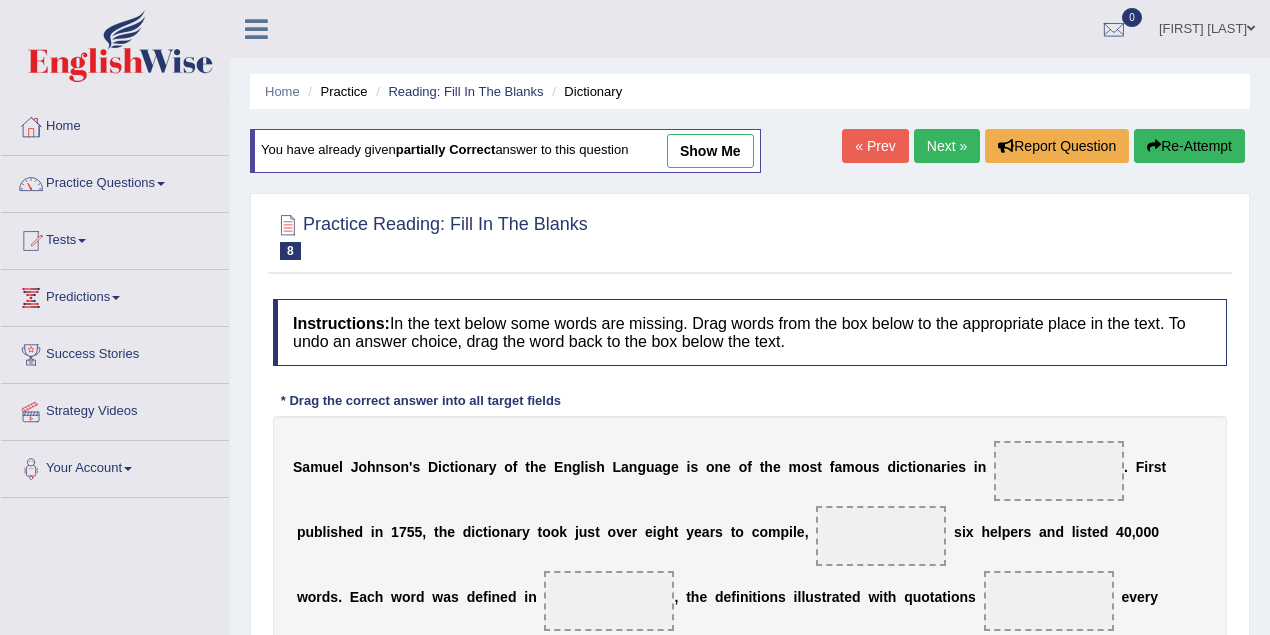 scroll, scrollTop: 0, scrollLeft: 0, axis: both 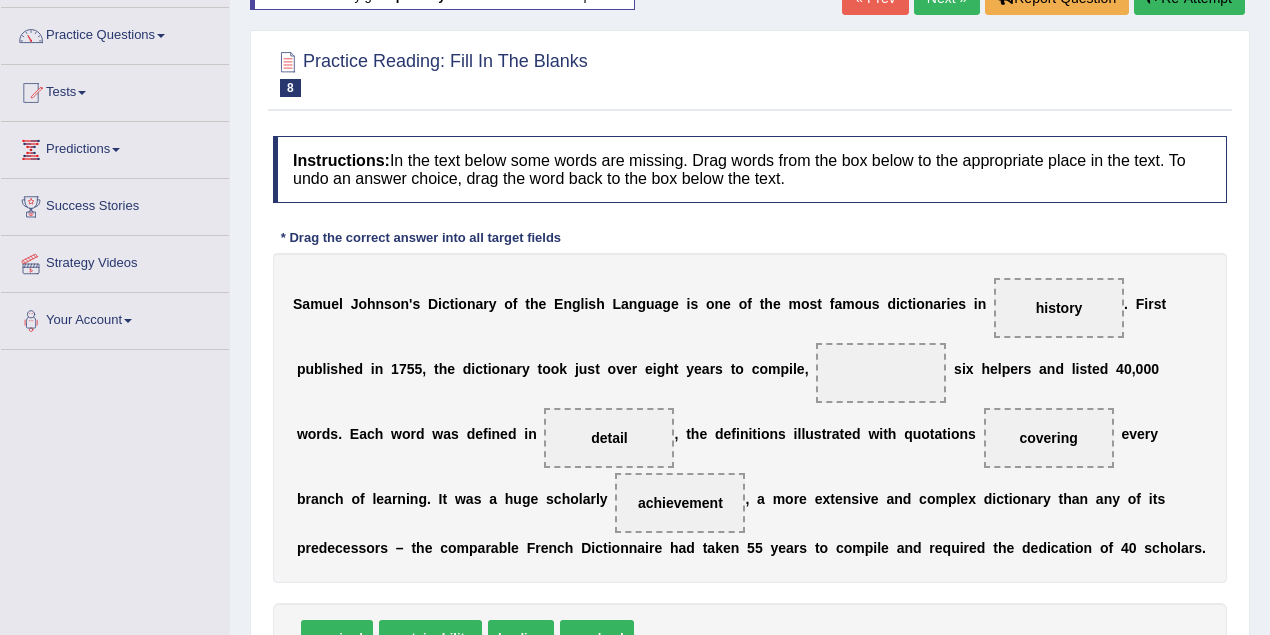 click on "Next »" at bounding box center (947, -2) 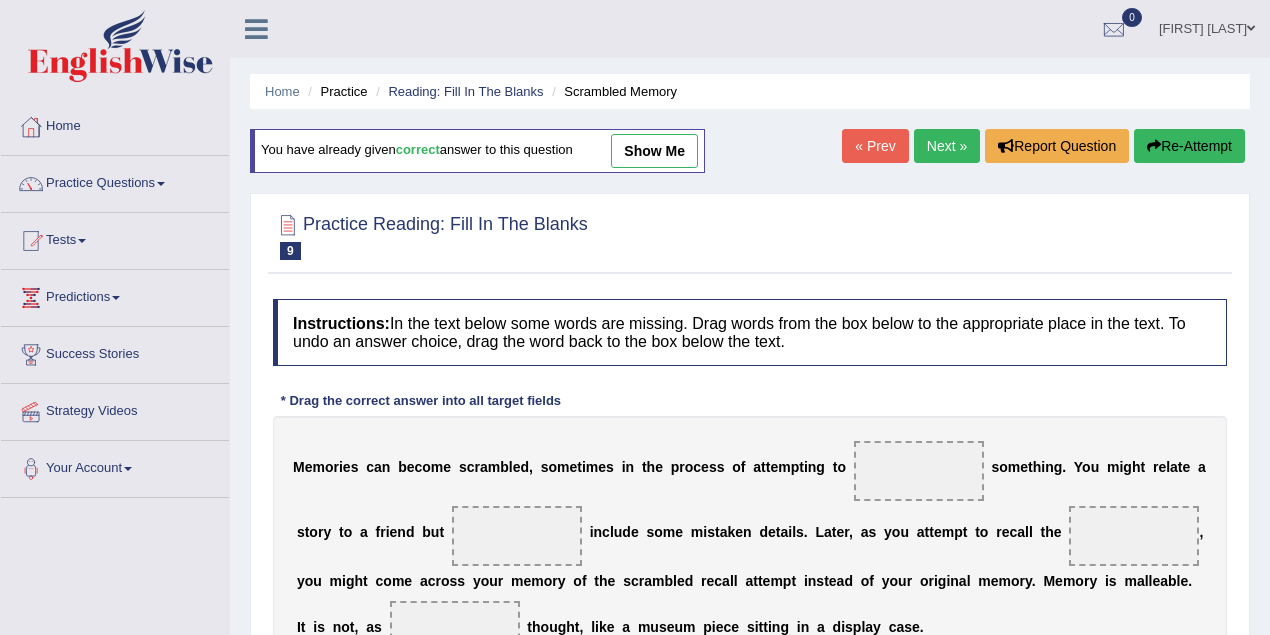scroll, scrollTop: 0, scrollLeft: 0, axis: both 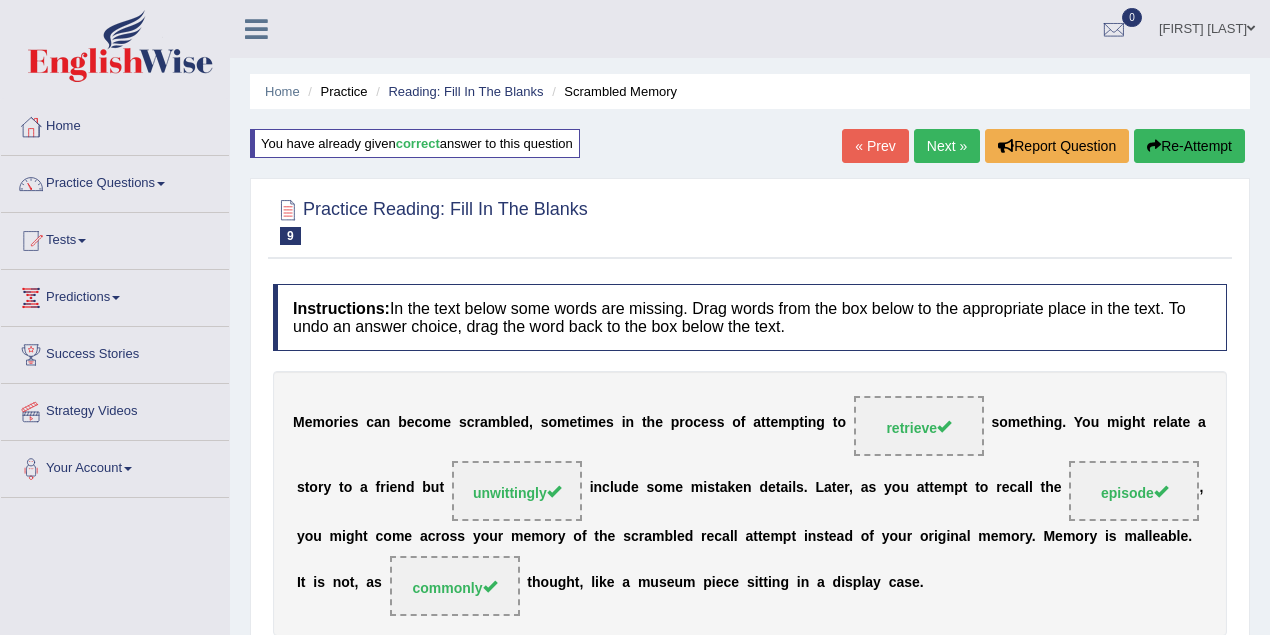 click on "Next »" at bounding box center [947, 146] 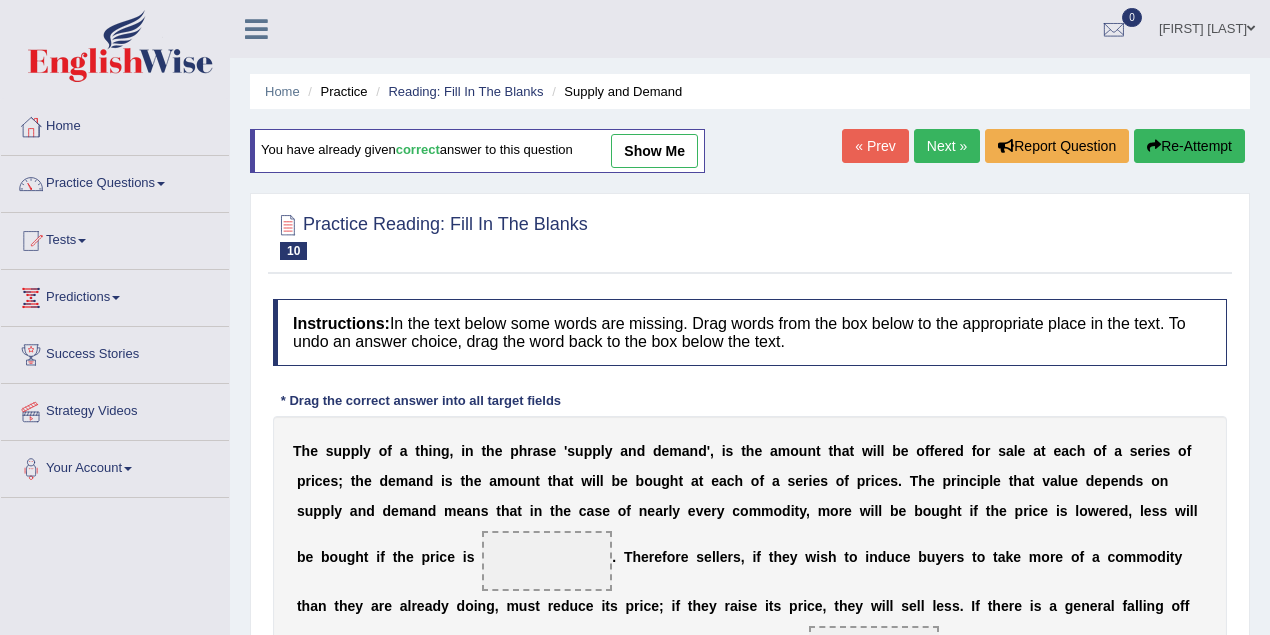 scroll, scrollTop: 0, scrollLeft: 0, axis: both 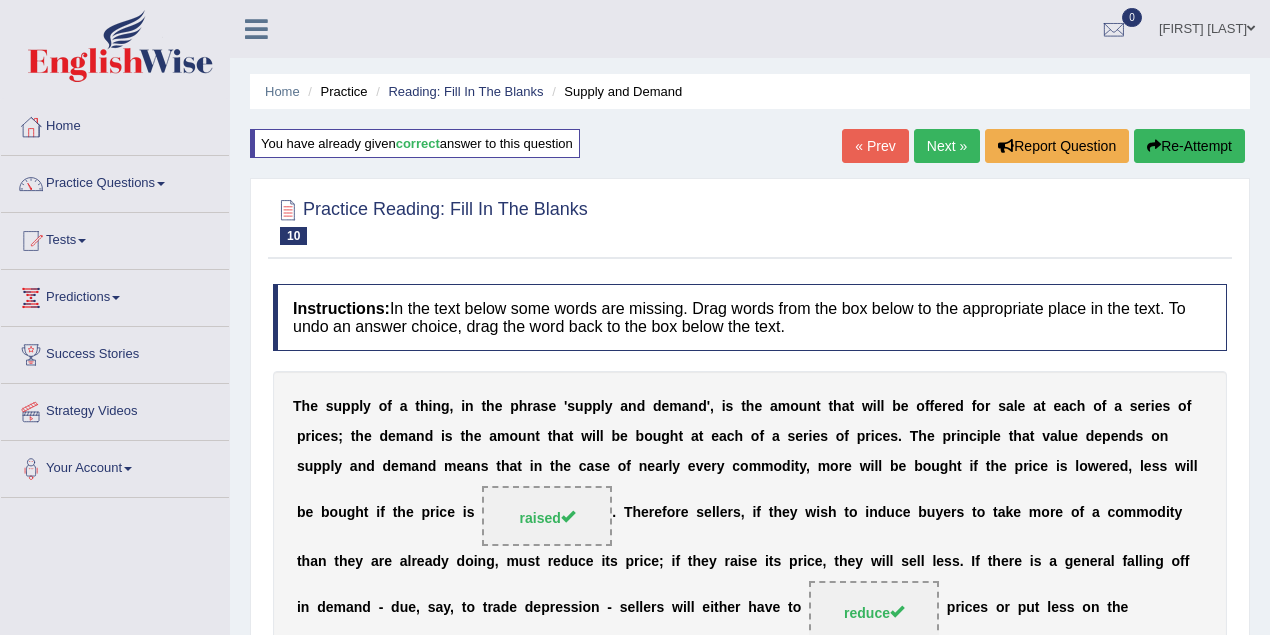 click on "Next »" at bounding box center (947, 146) 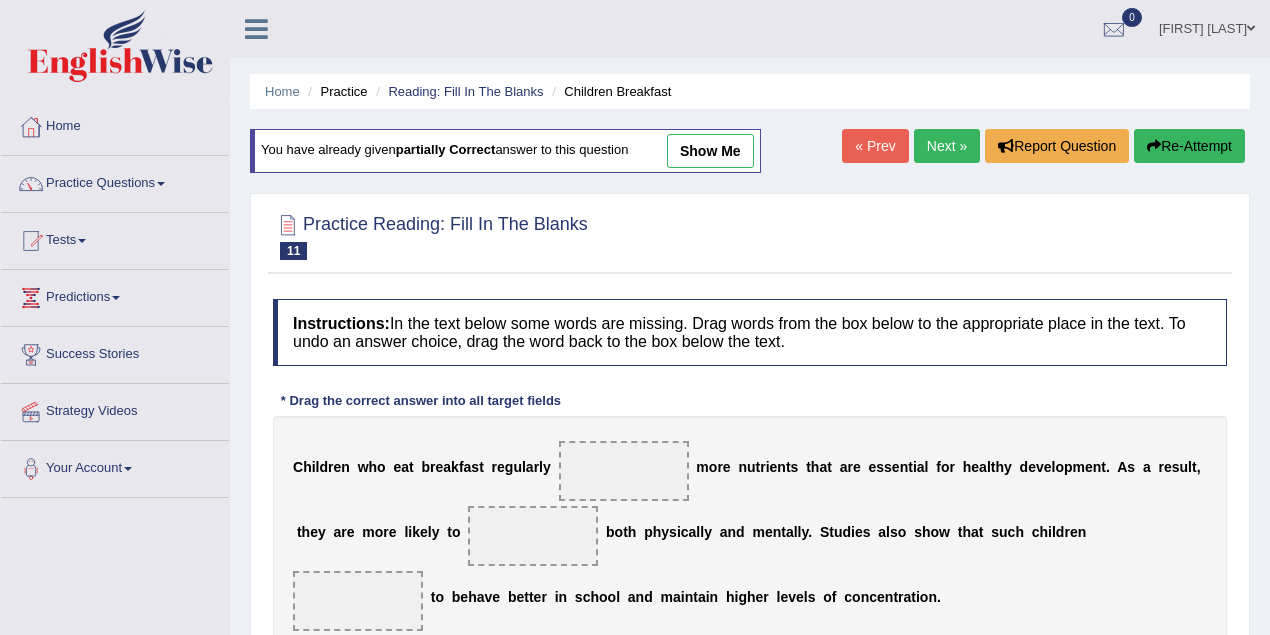 scroll, scrollTop: 0, scrollLeft: 0, axis: both 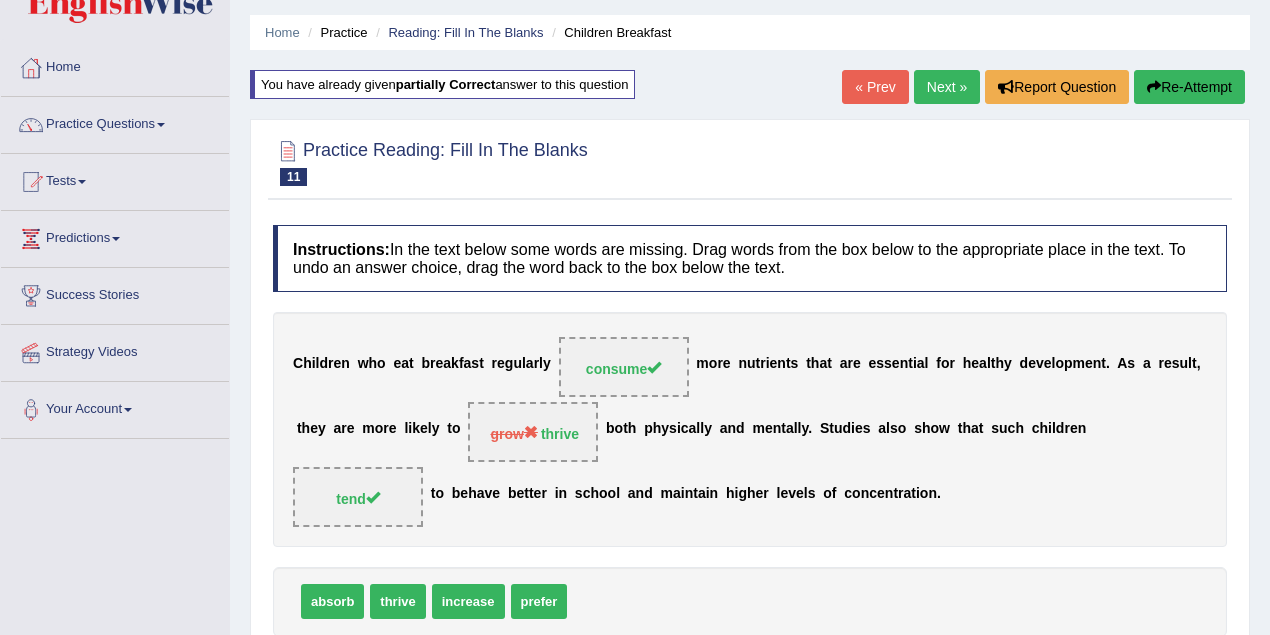click on "Next »" at bounding box center [947, 87] 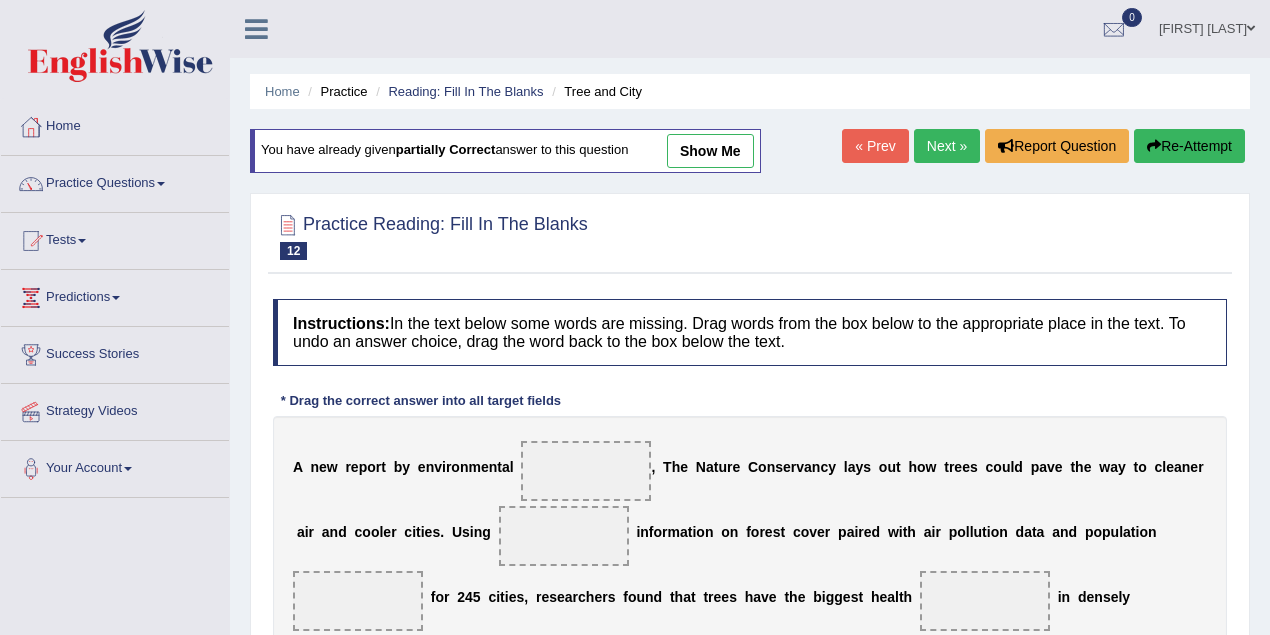 scroll, scrollTop: 0, scrollLeft: 0, axis: both 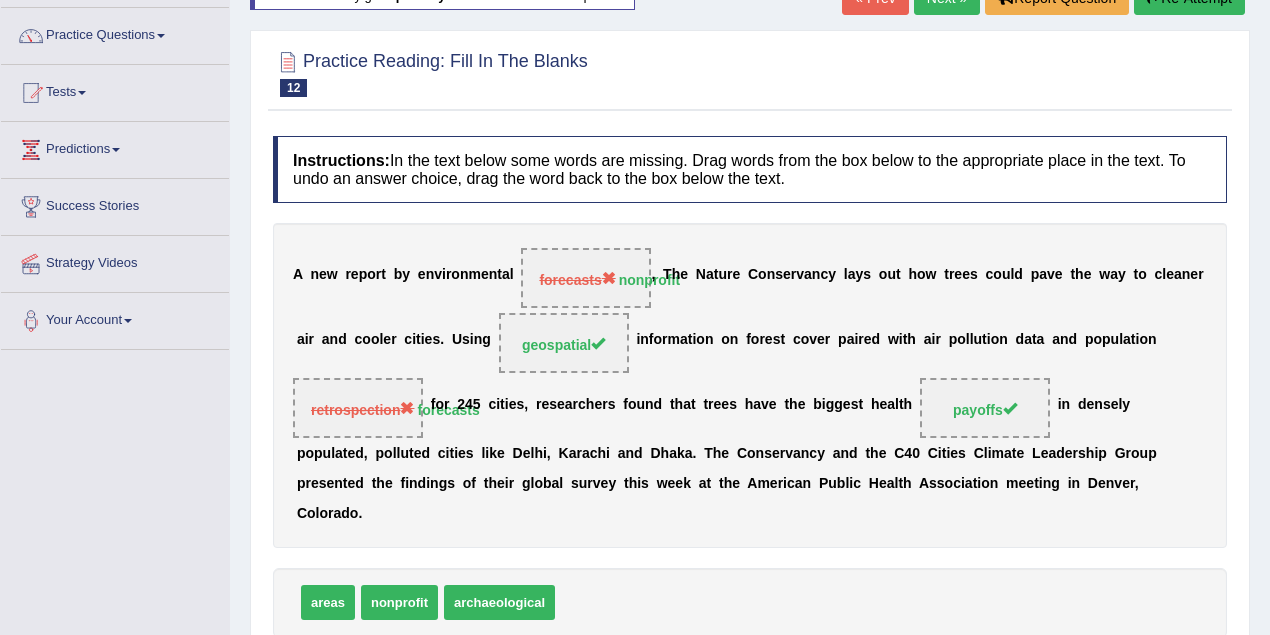 click on "Next »" at bounding box center [947, -2] 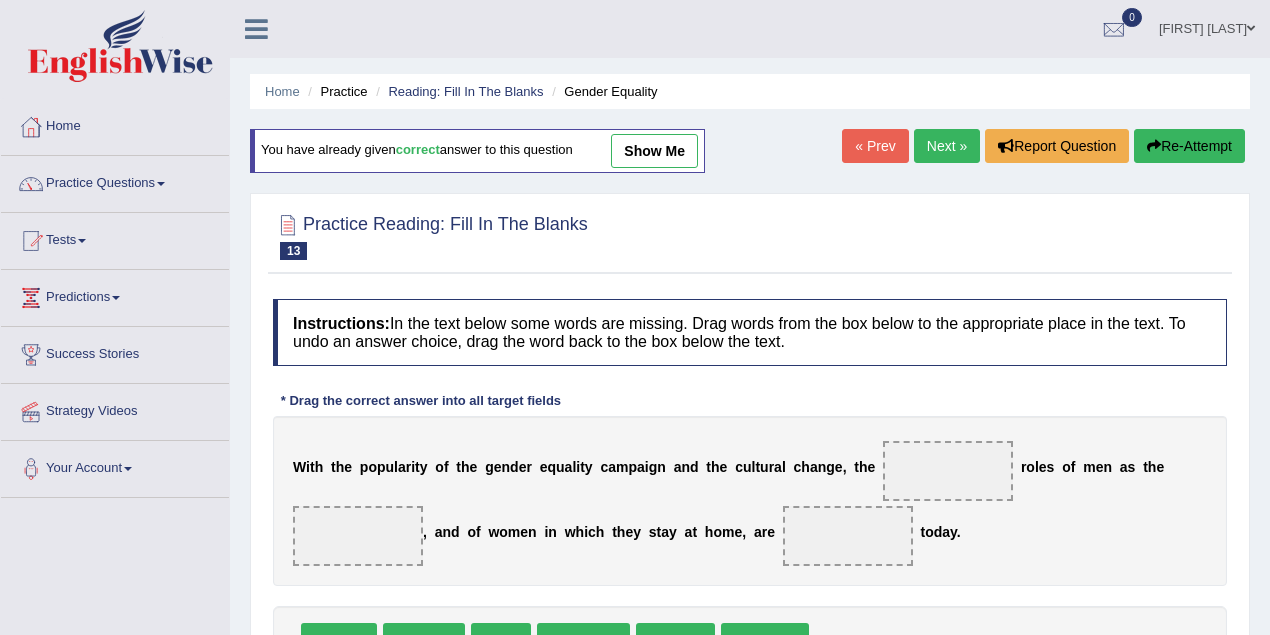 scroll, scrollTop: 0, scrollLeft: 0, axis: both 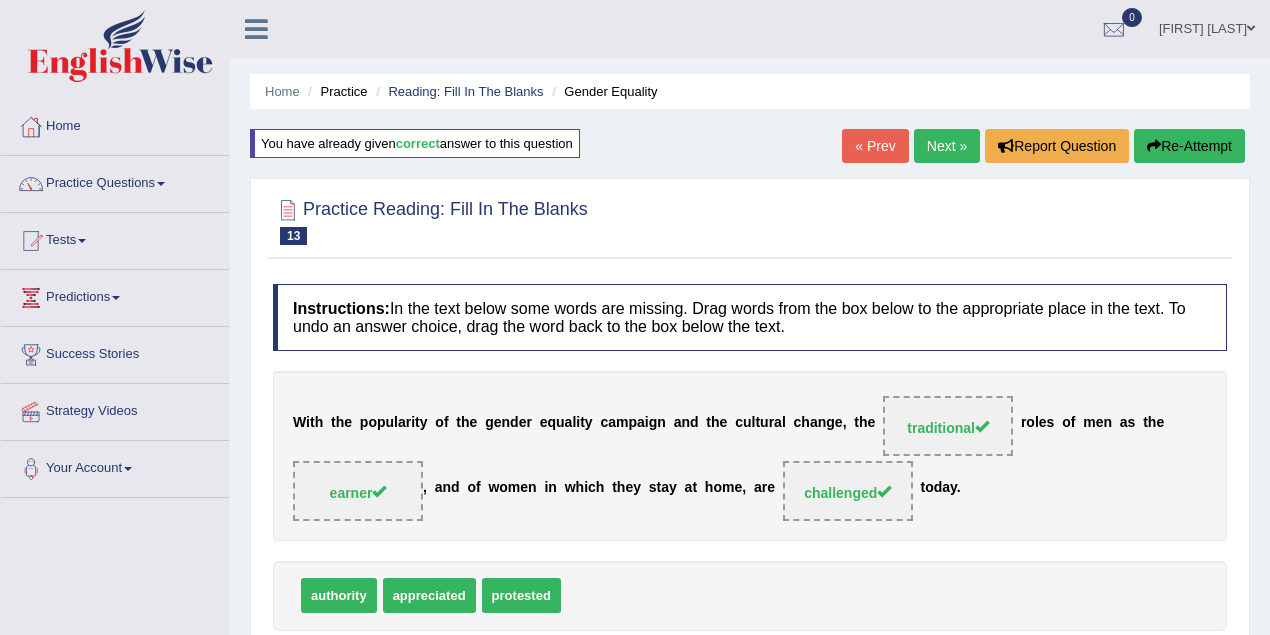 click on "Next »" at bounding box center (947, 146) 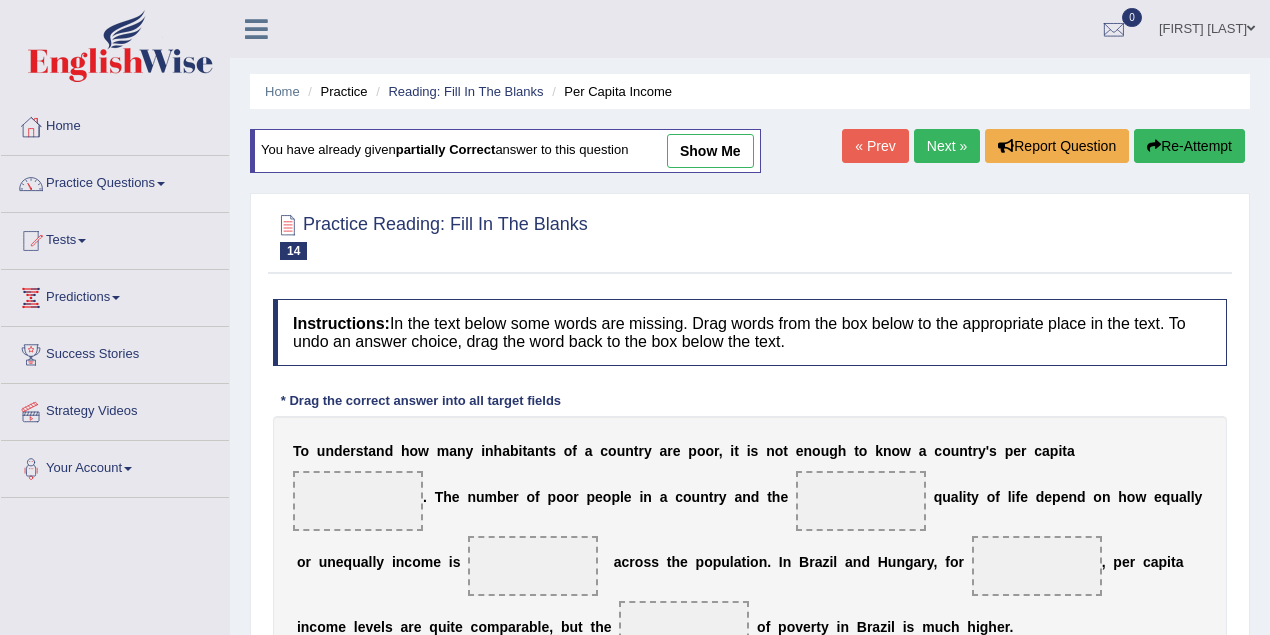 scroll, scrollTop: 0, scrollLeft: 0, axis: both 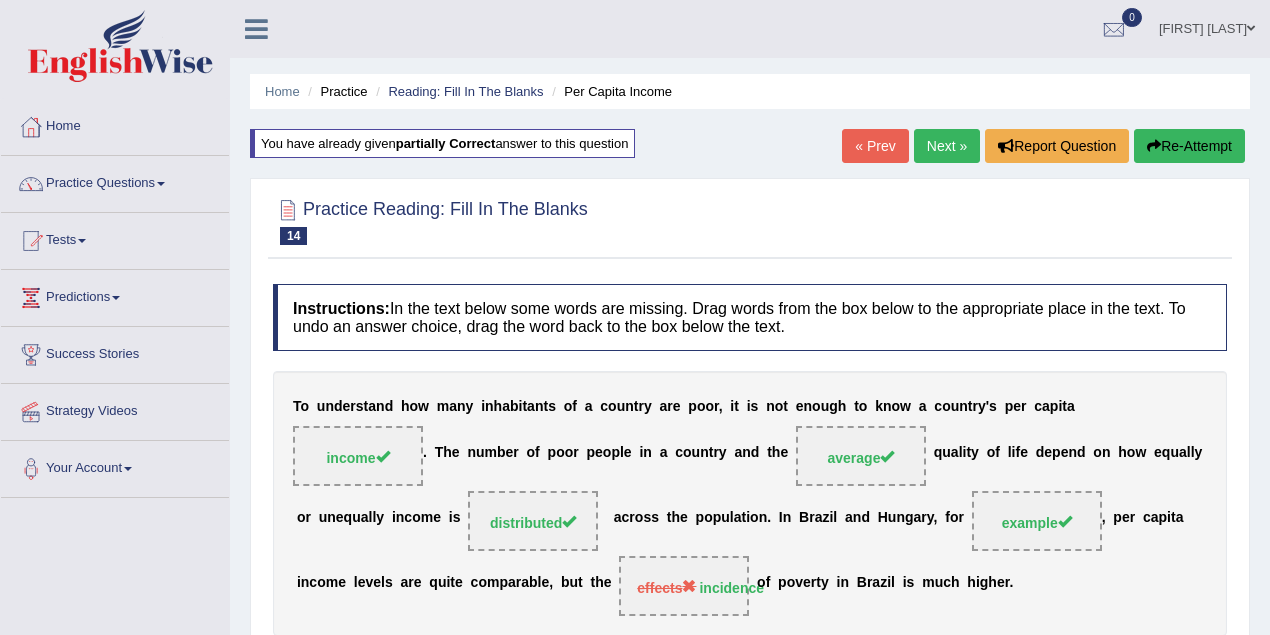 click on "Next »" at bounding box center (947, 146) 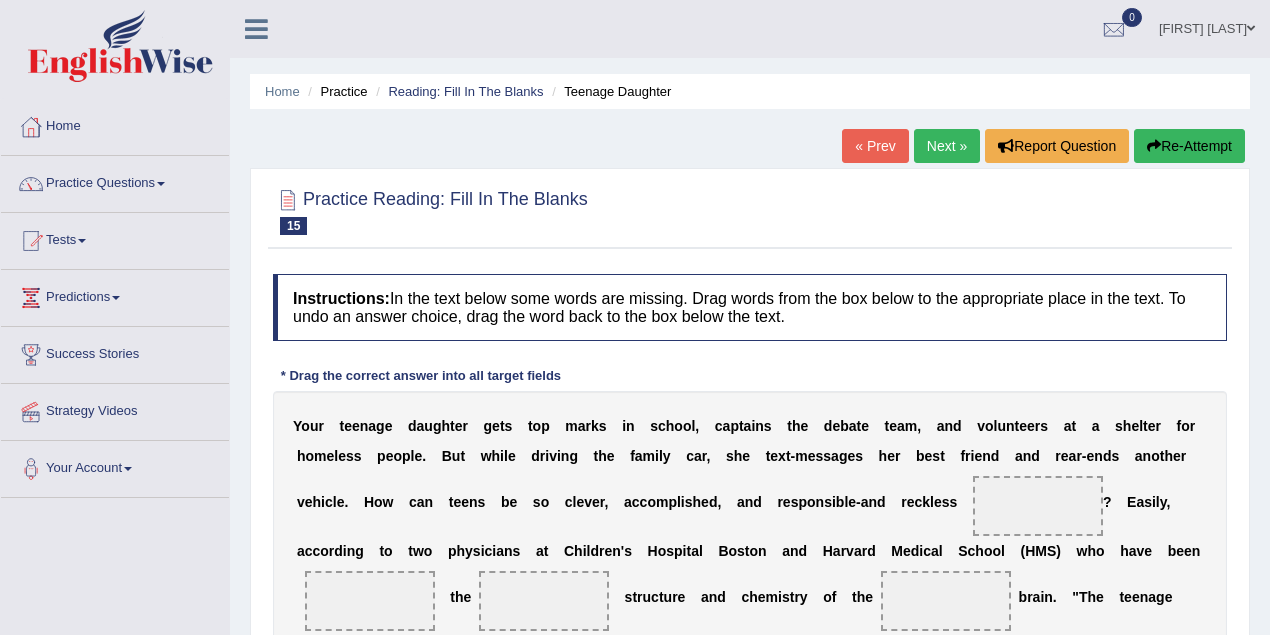 scroll, scrollTop: 0, scrollLeft: 0, axis: both 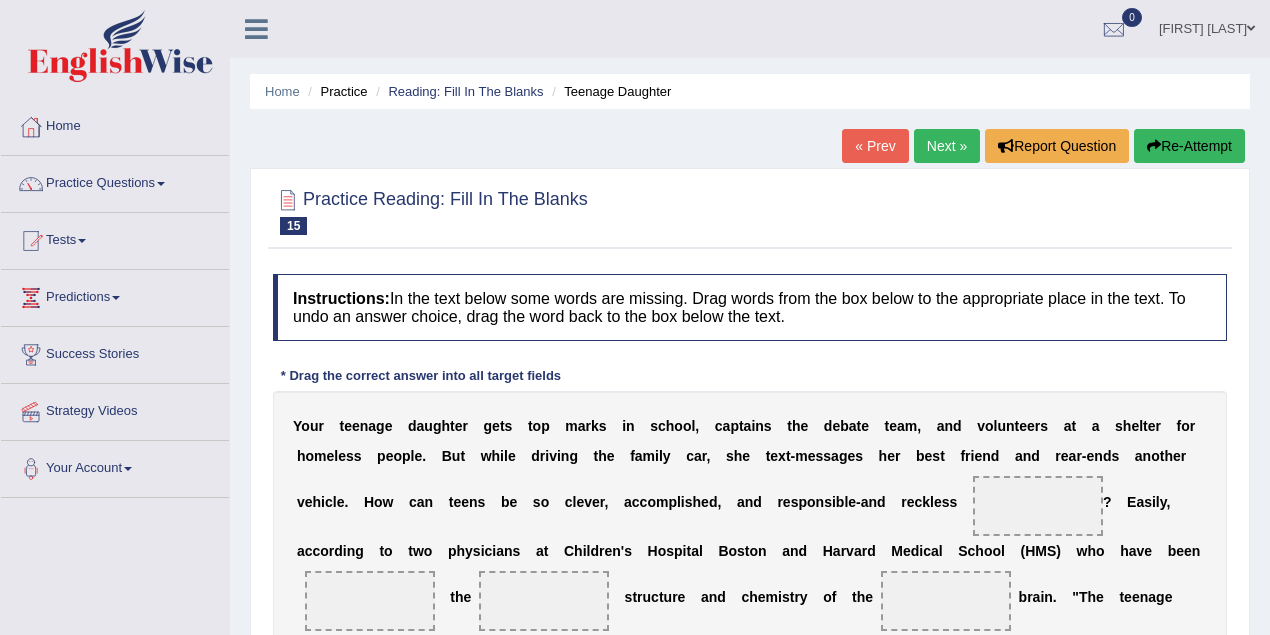 click on "[FIRST] [LAST]" at bounding box center (1207, 26) 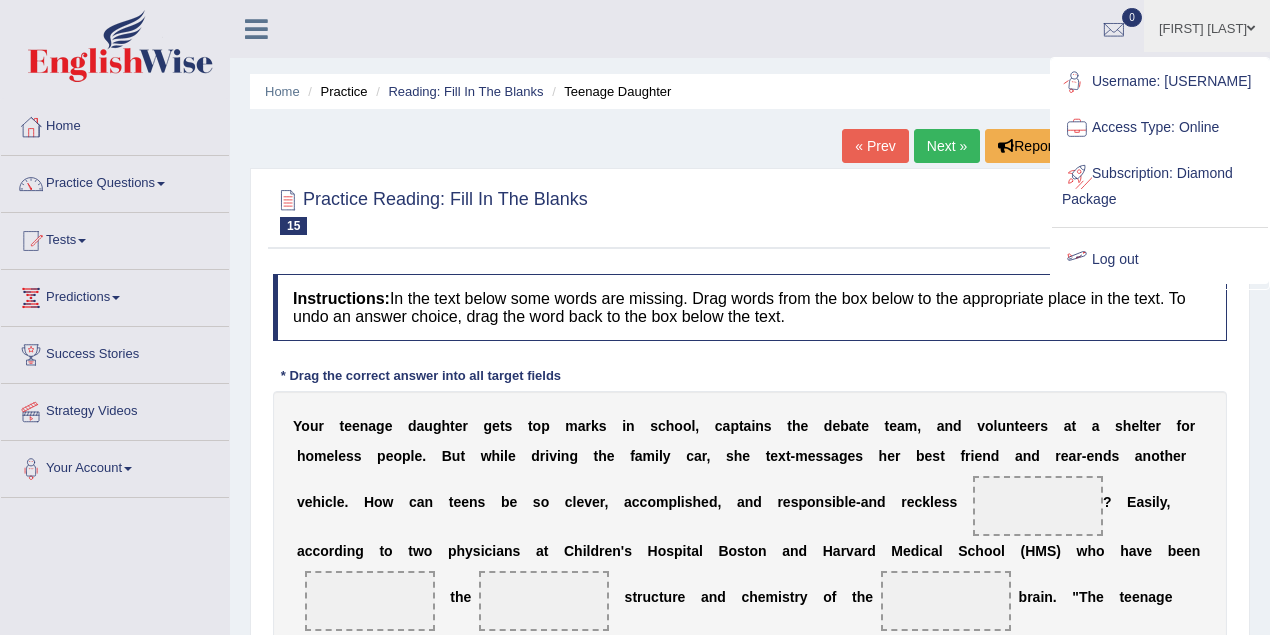 click on "Log out" at bounding box center [1160, 260] 